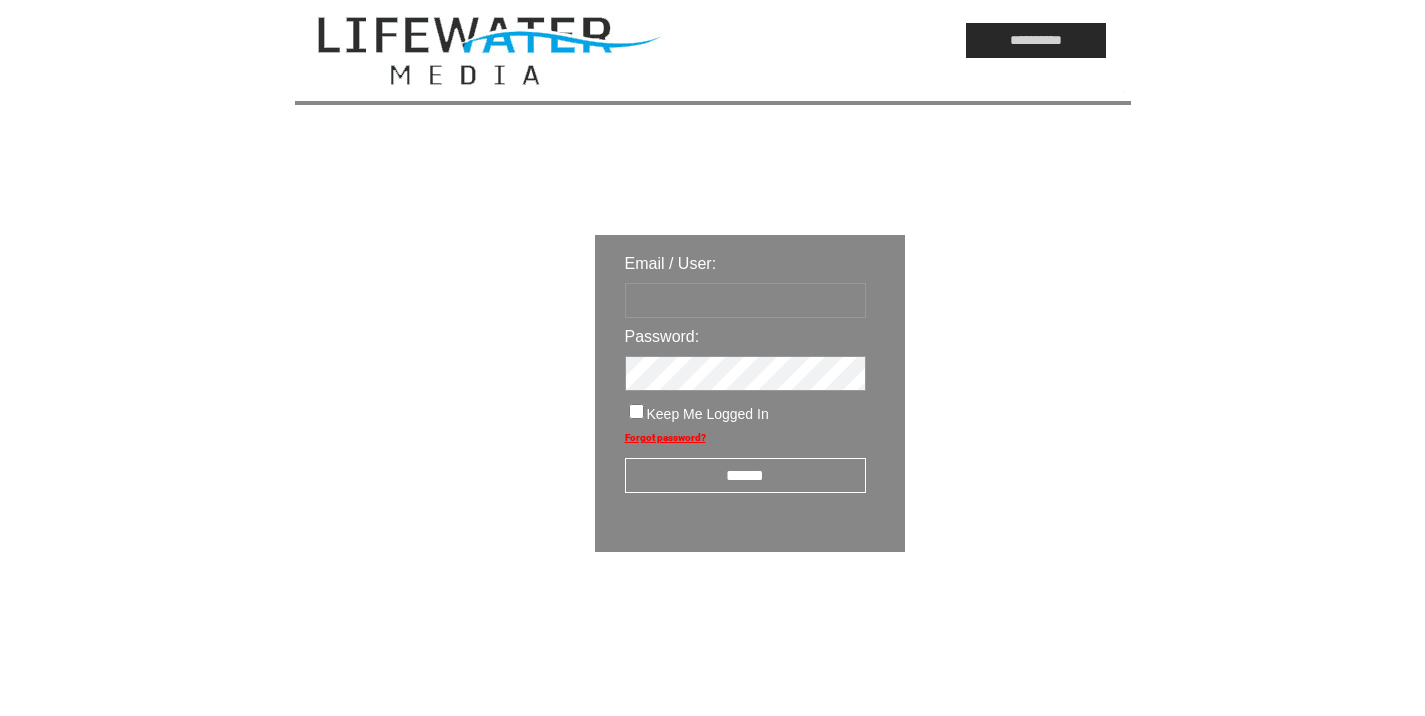scroll, scrollTop: 0, scrollLeft: 0, axis: both 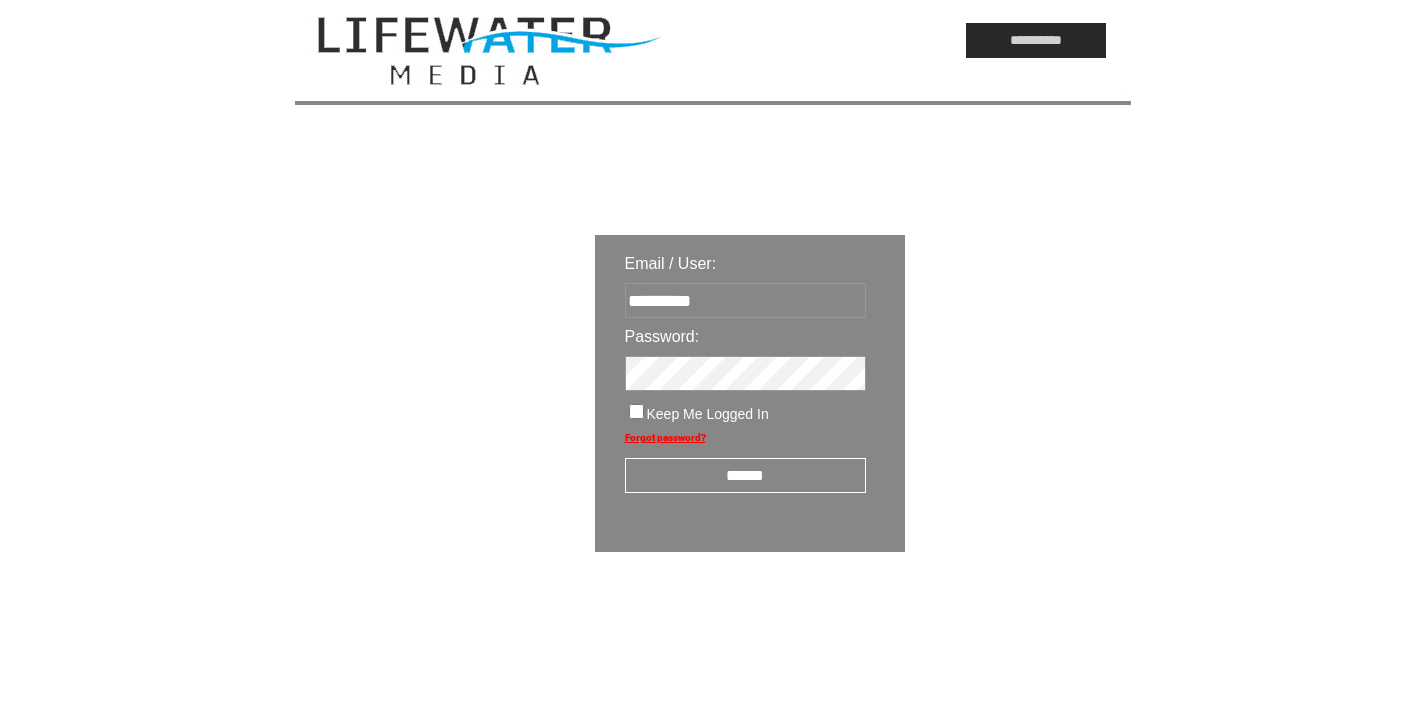 click on "******" at bounding box center [745, 475] 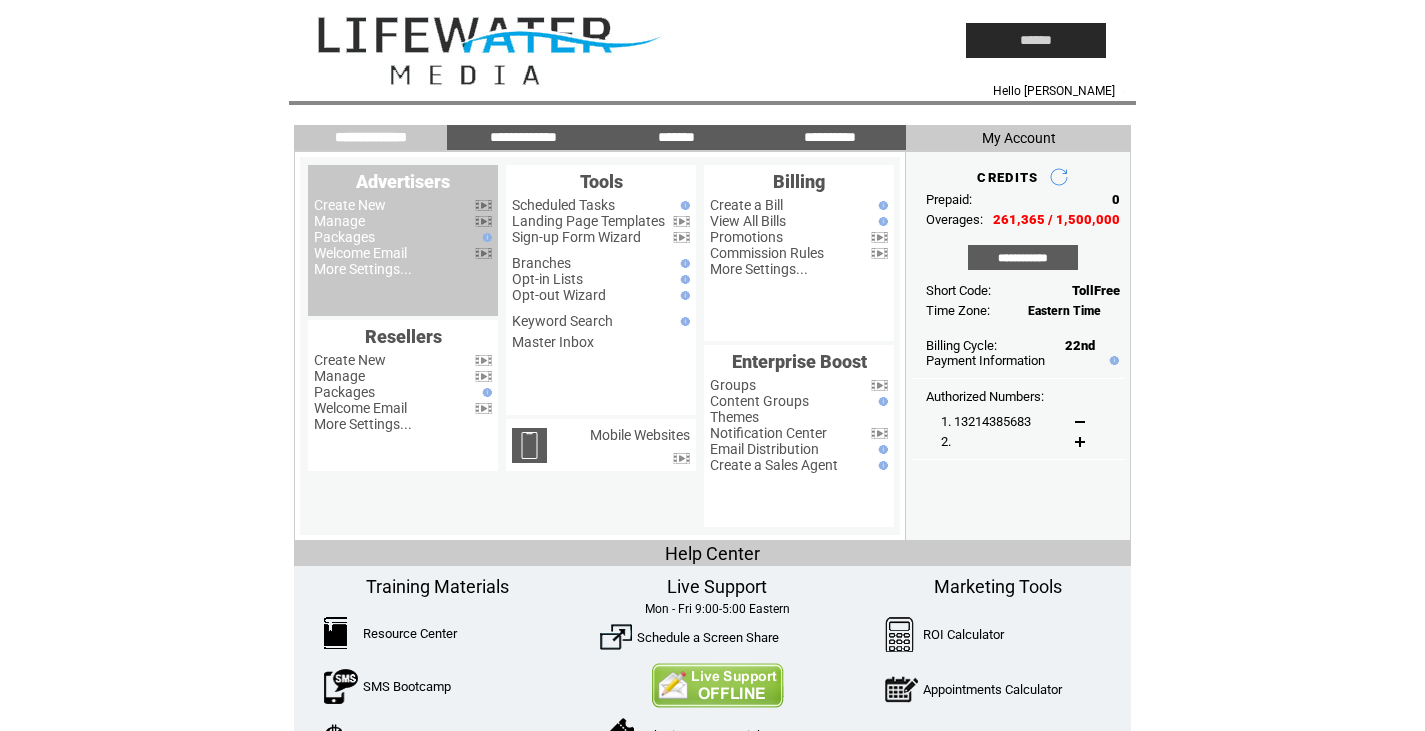 scroll, scrollTop: 0, scrollLeft: 0, axis: both 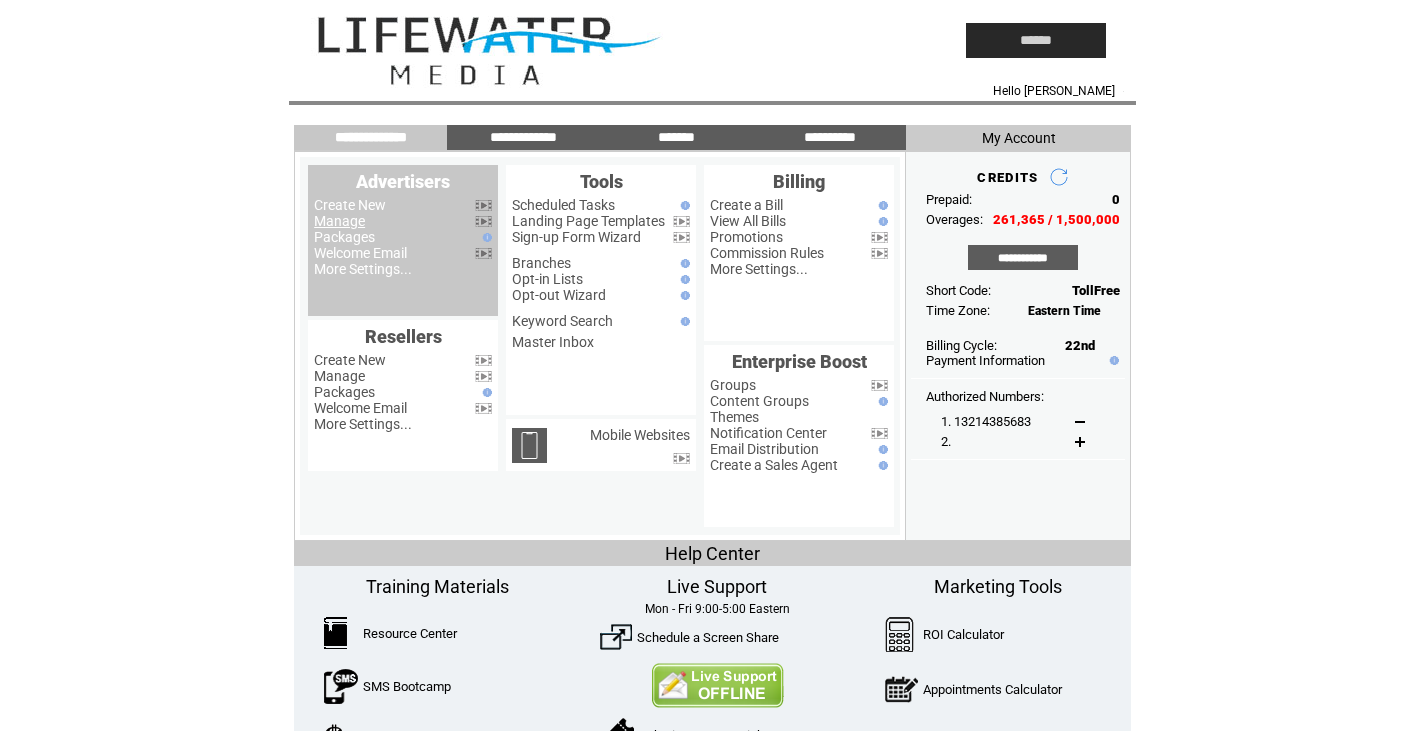 click on "Manage" at bounding box center (339, 221) 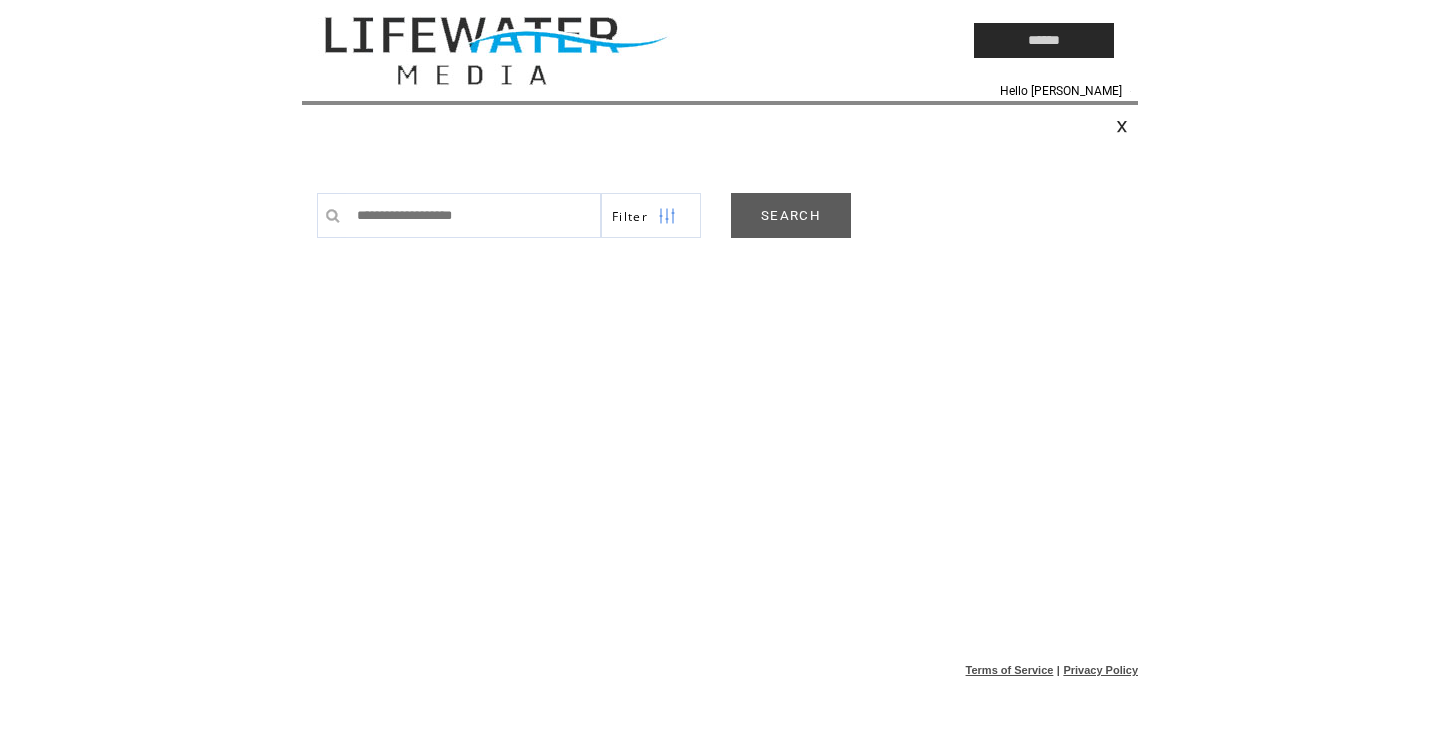 scroll, scrollTop: 0, scrollLeft: 0, axis: both 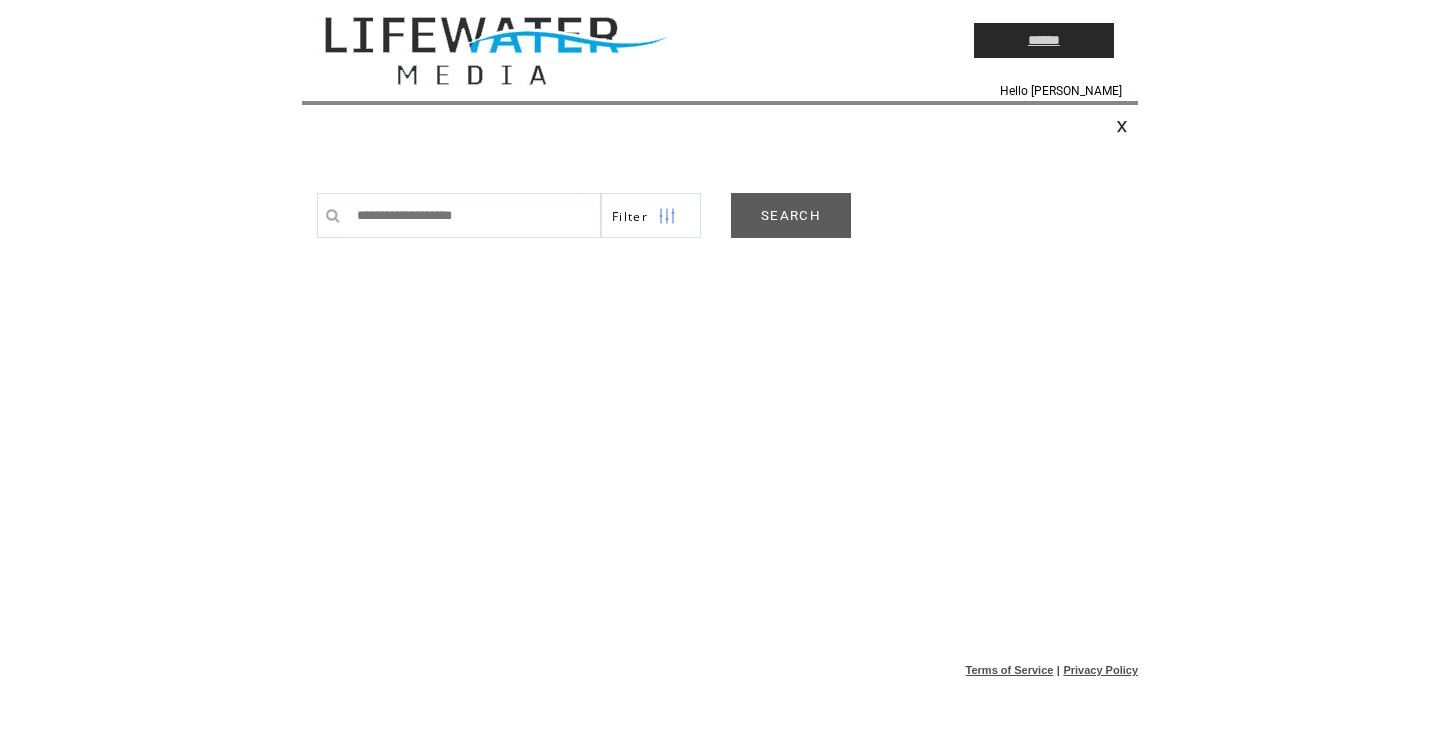 click on "******" at bounding box center [1044, 40] 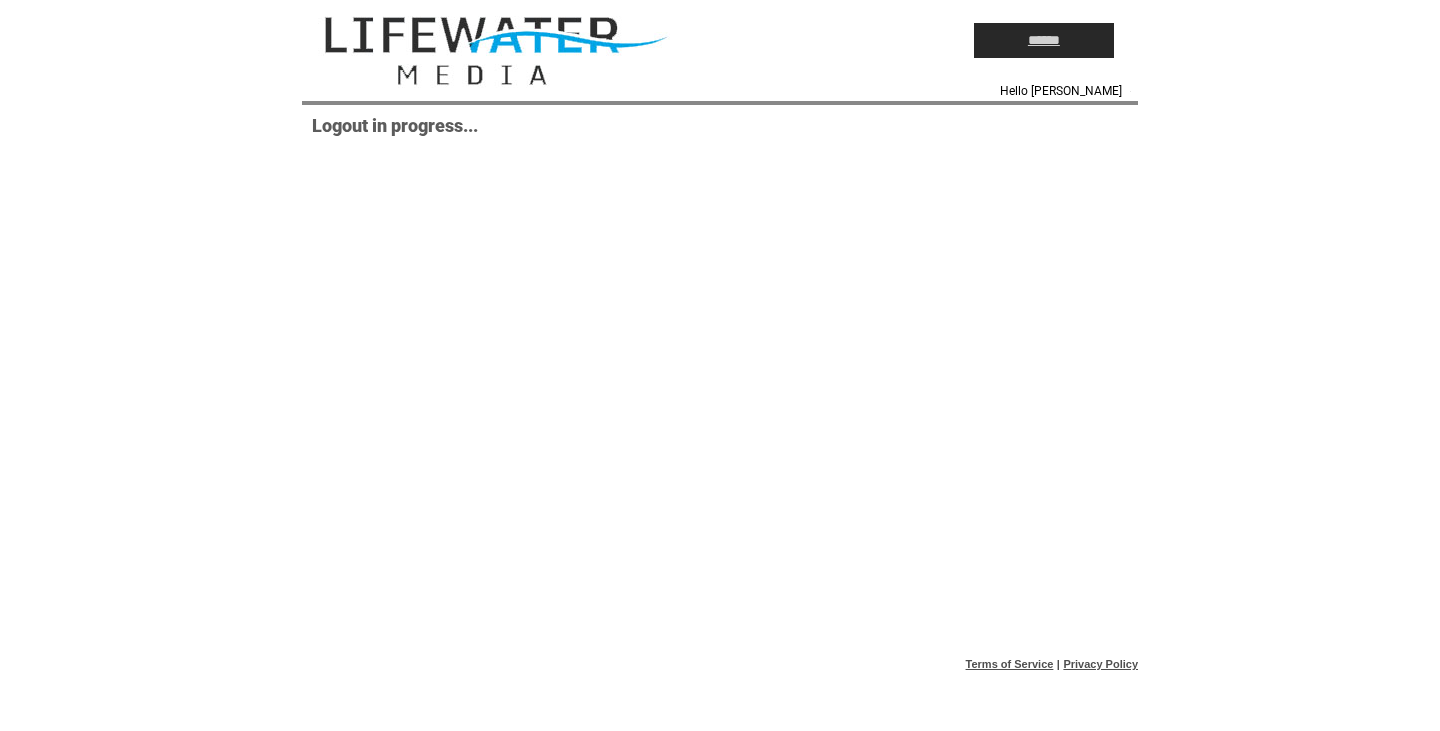 scroll, scrollTop: 0, scrollLeft: 0, axis: both 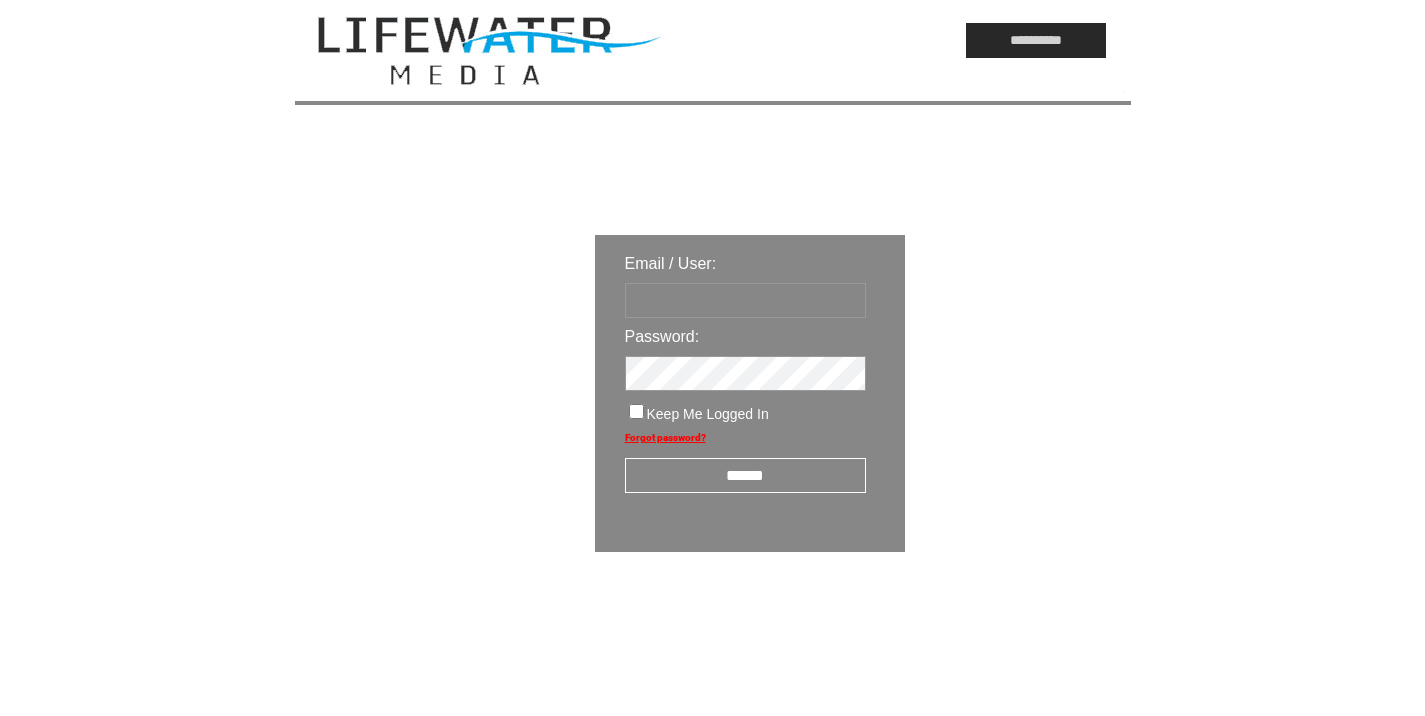 type on "*********" 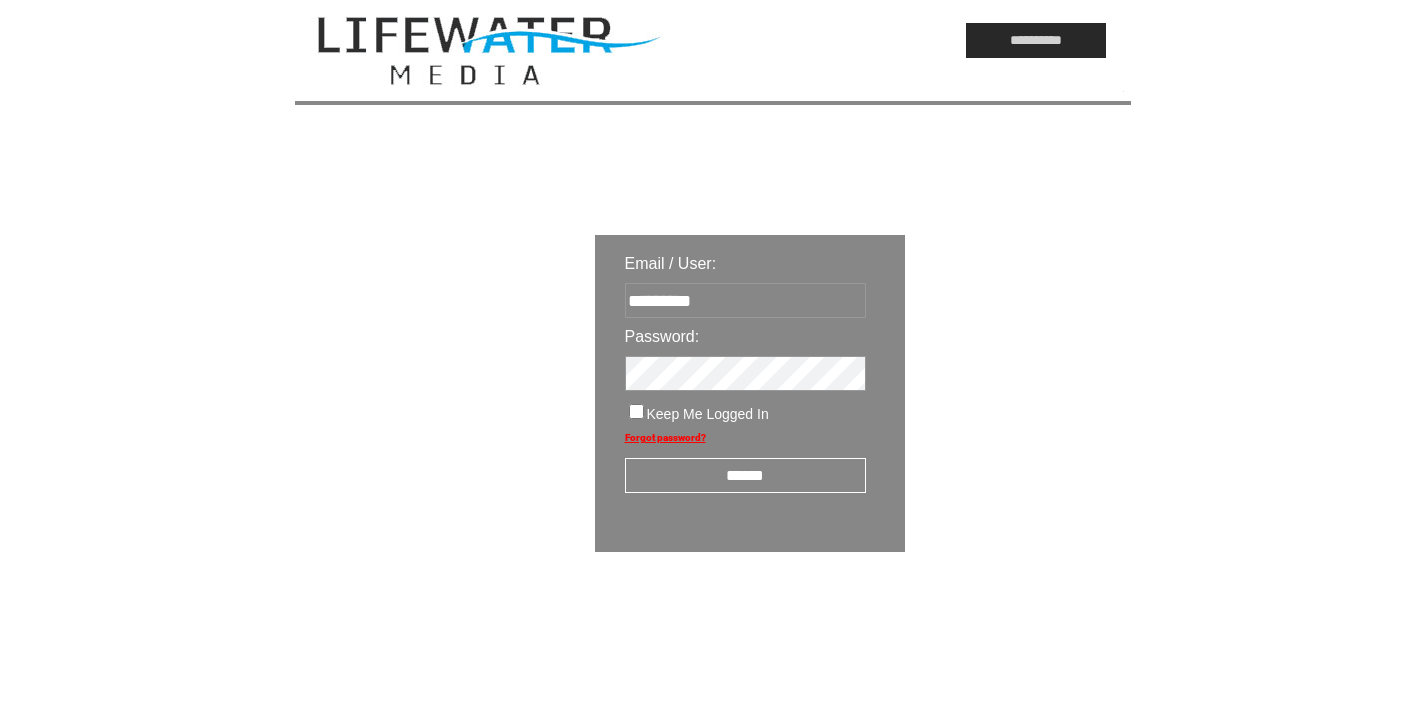 click on "******" at bounding box center [745, 475] 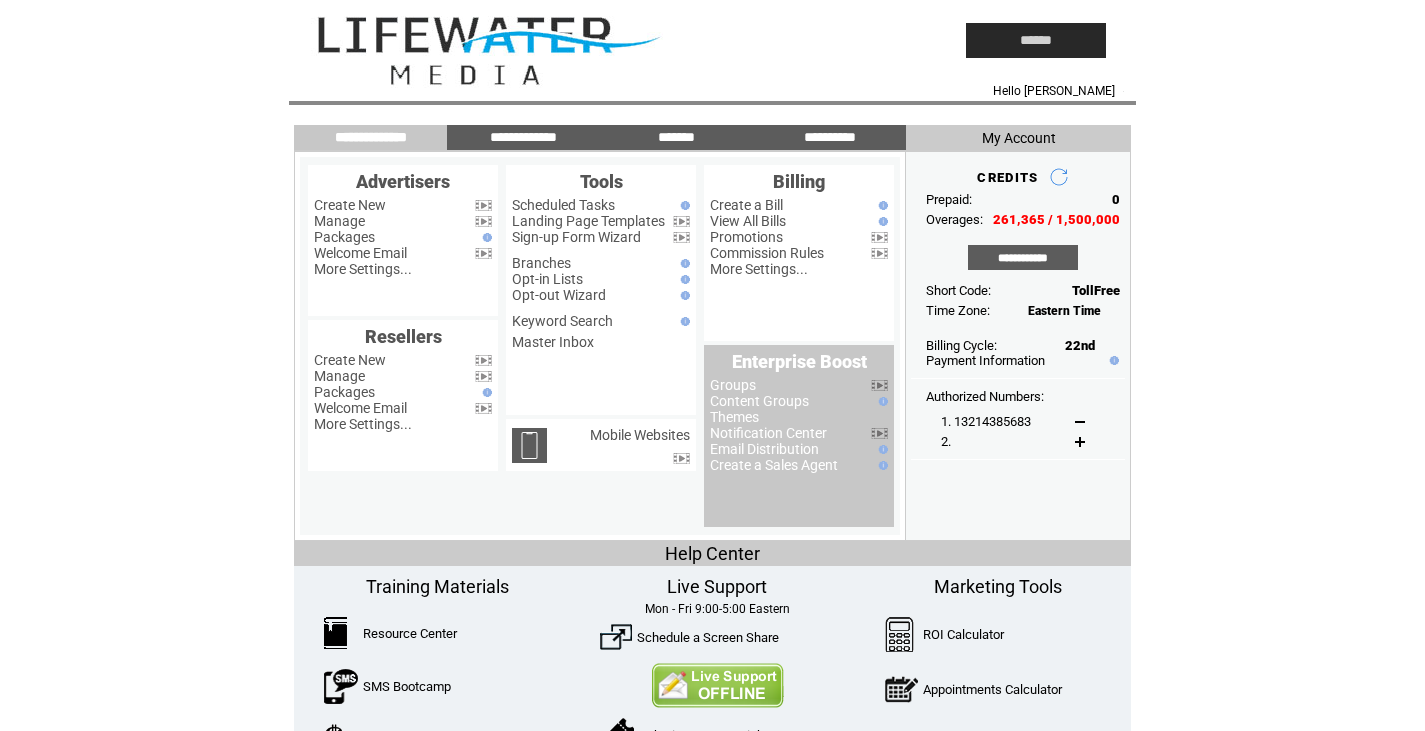 scroll, scrollTop: 0, scrollLeft: 0, axis: both 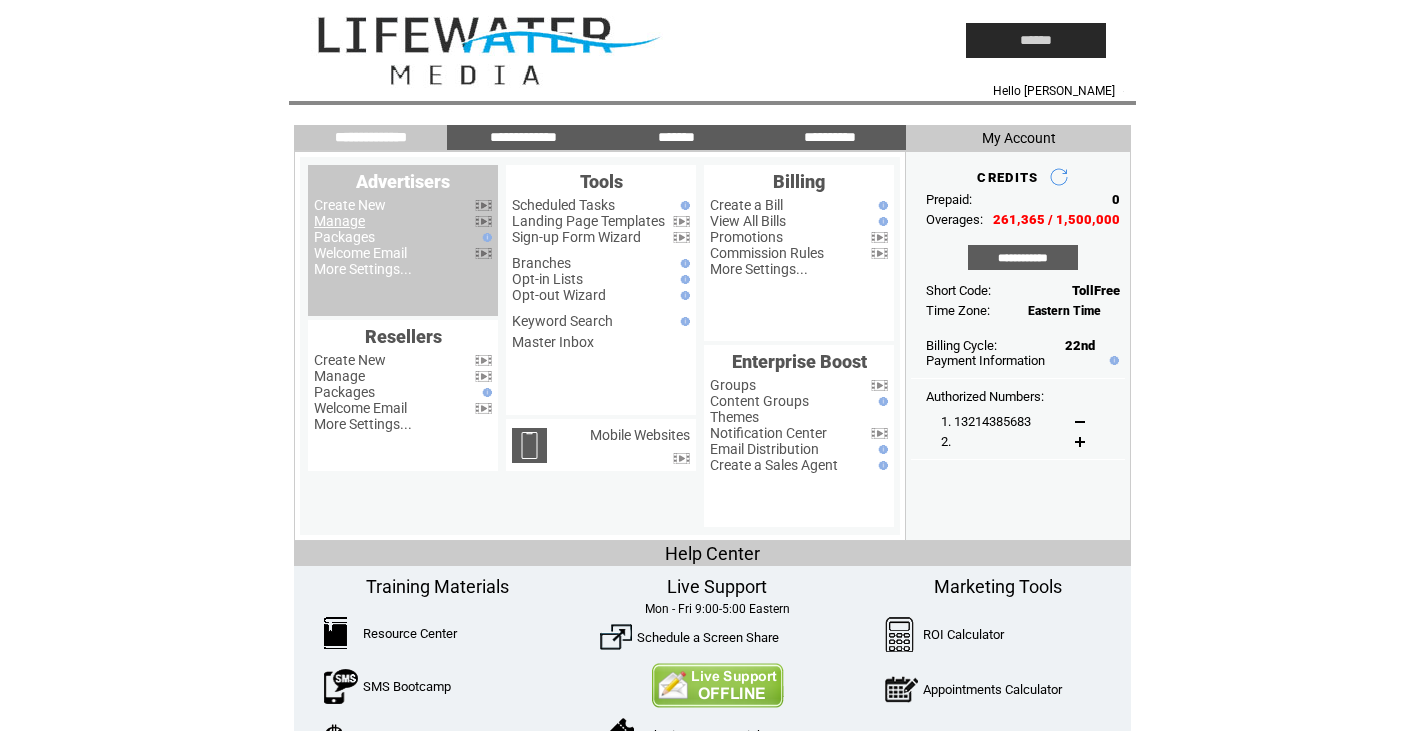 click on "Manage" at bounding box center (339, 221) 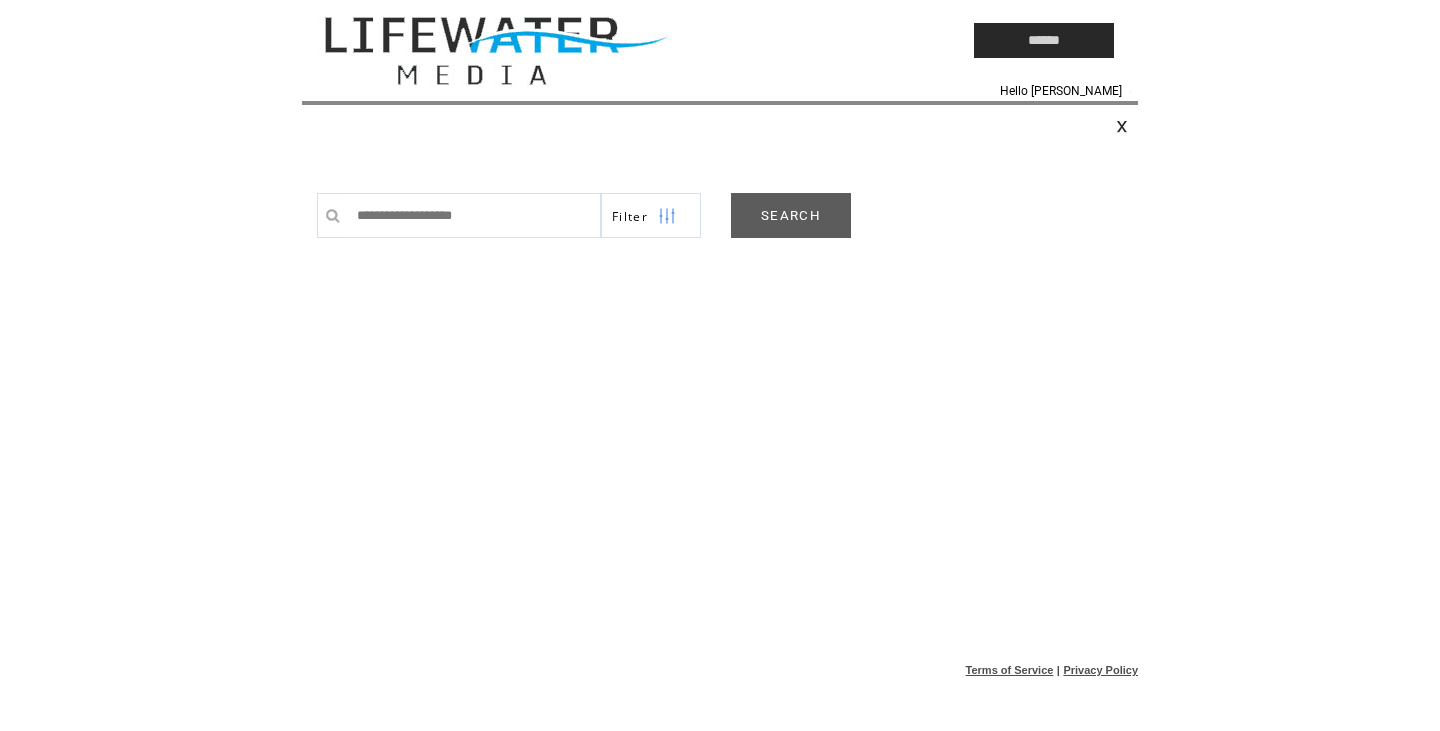 scroll, scrollTop: 0, scrollLeft: 0, axis: both 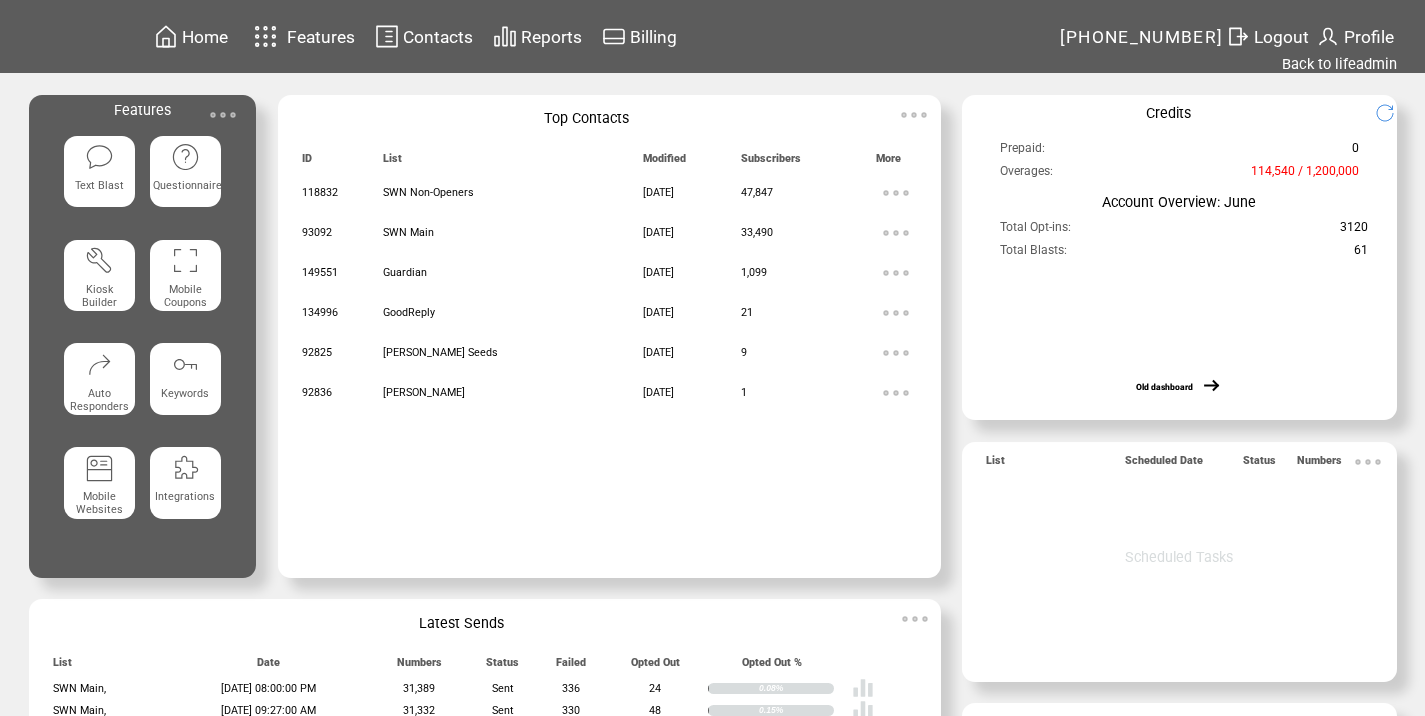 click at bounding box center (223, 115) 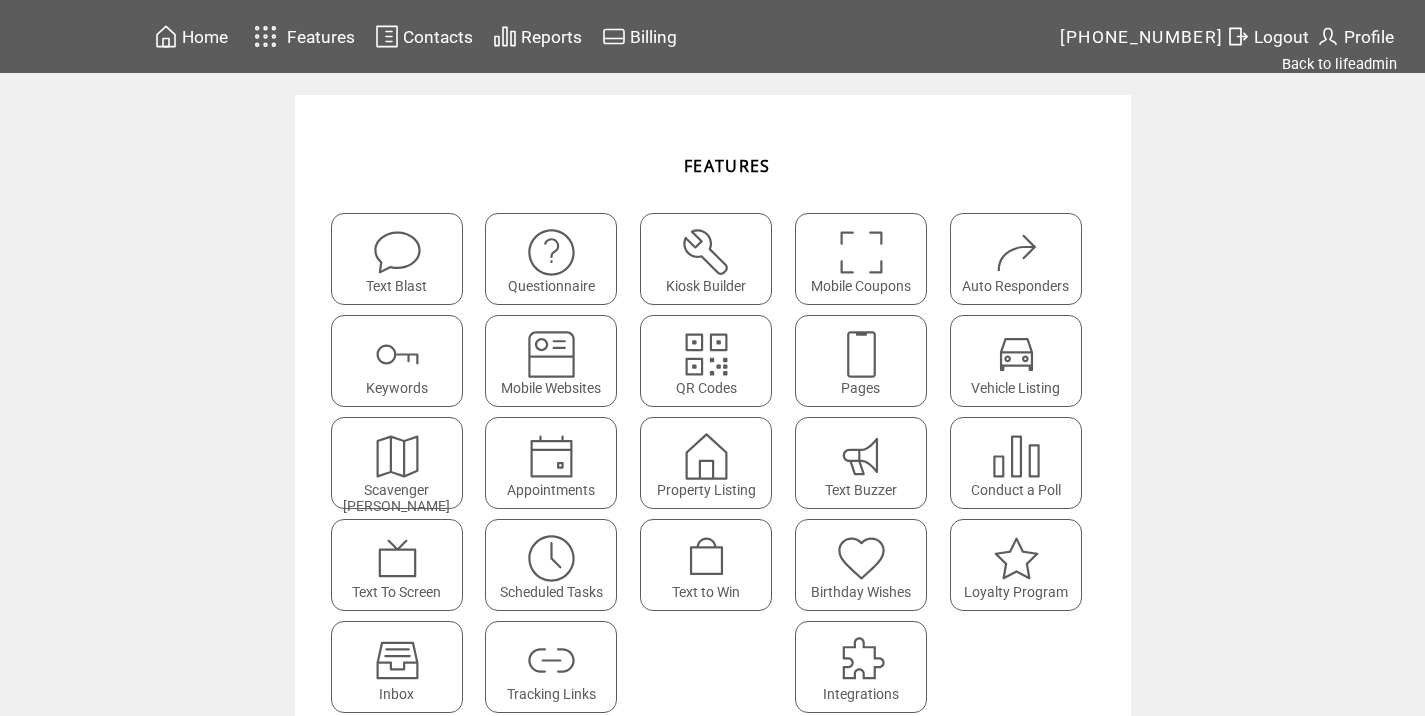 scroll, scrollTop: 0, scrollLeft: 0, axis: both 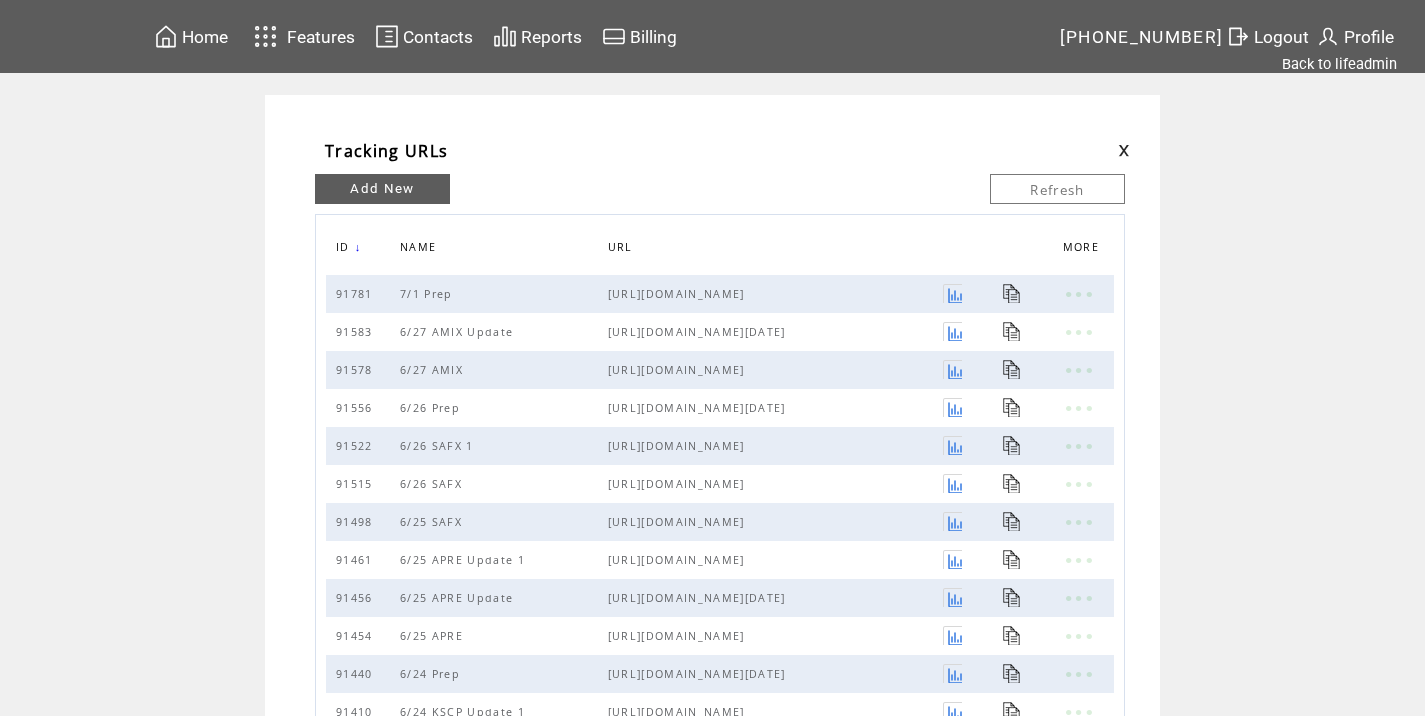 click on "Add New" at bounding box center (382, 189) 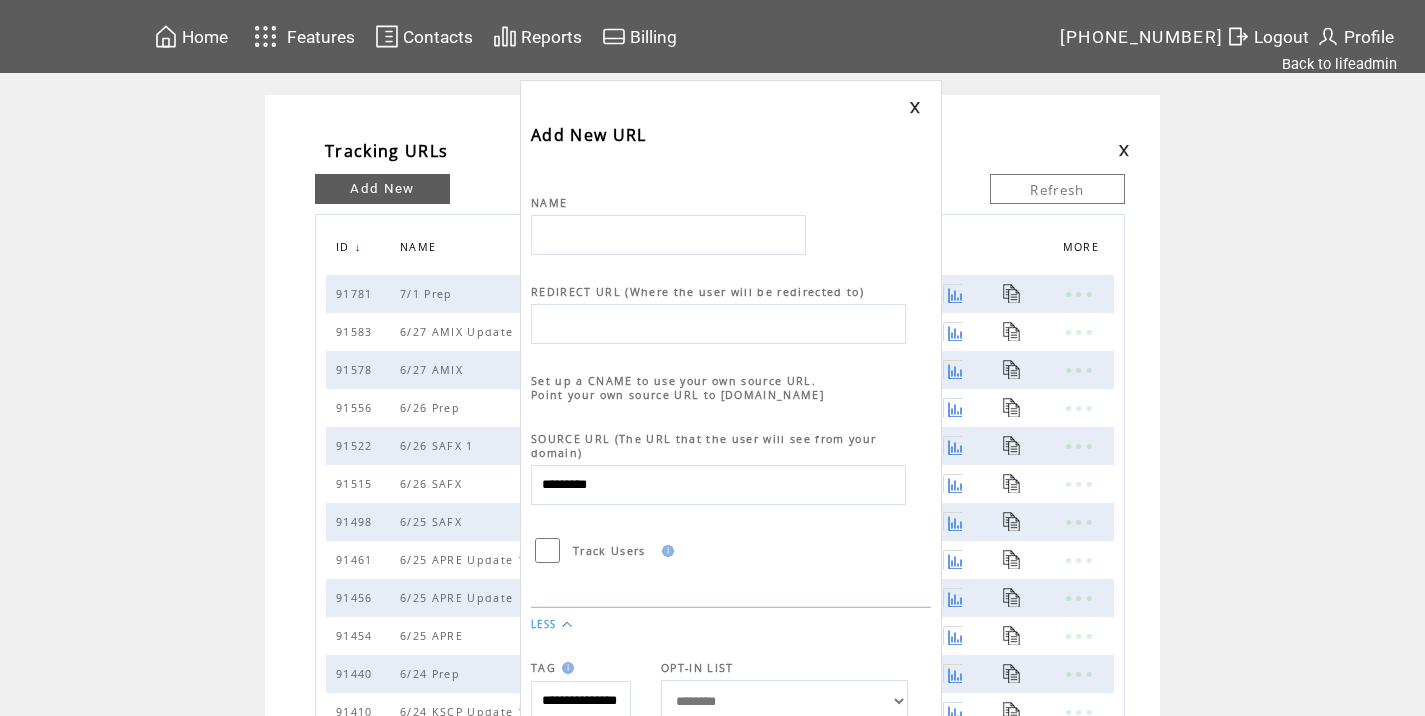 scroll, scrollTop: 0, scrollLeft: 0, axis: both 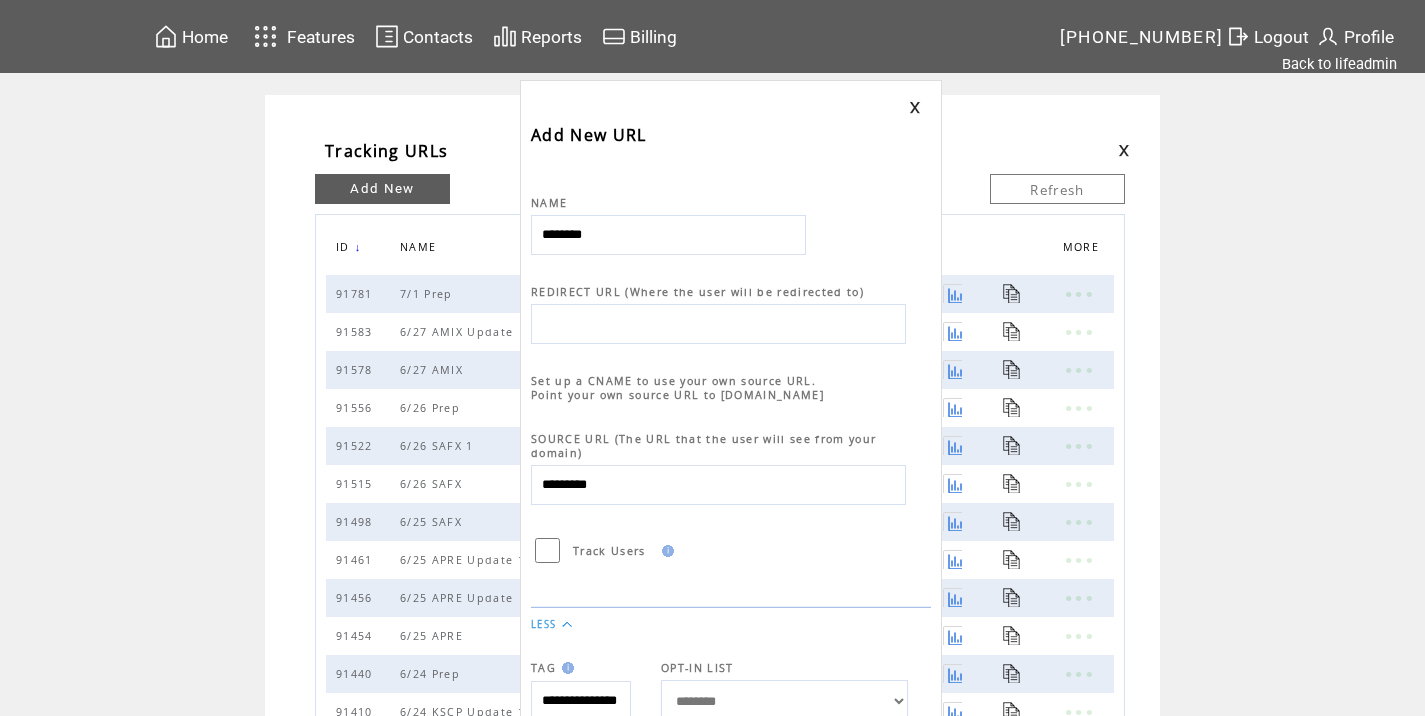 type on "********" 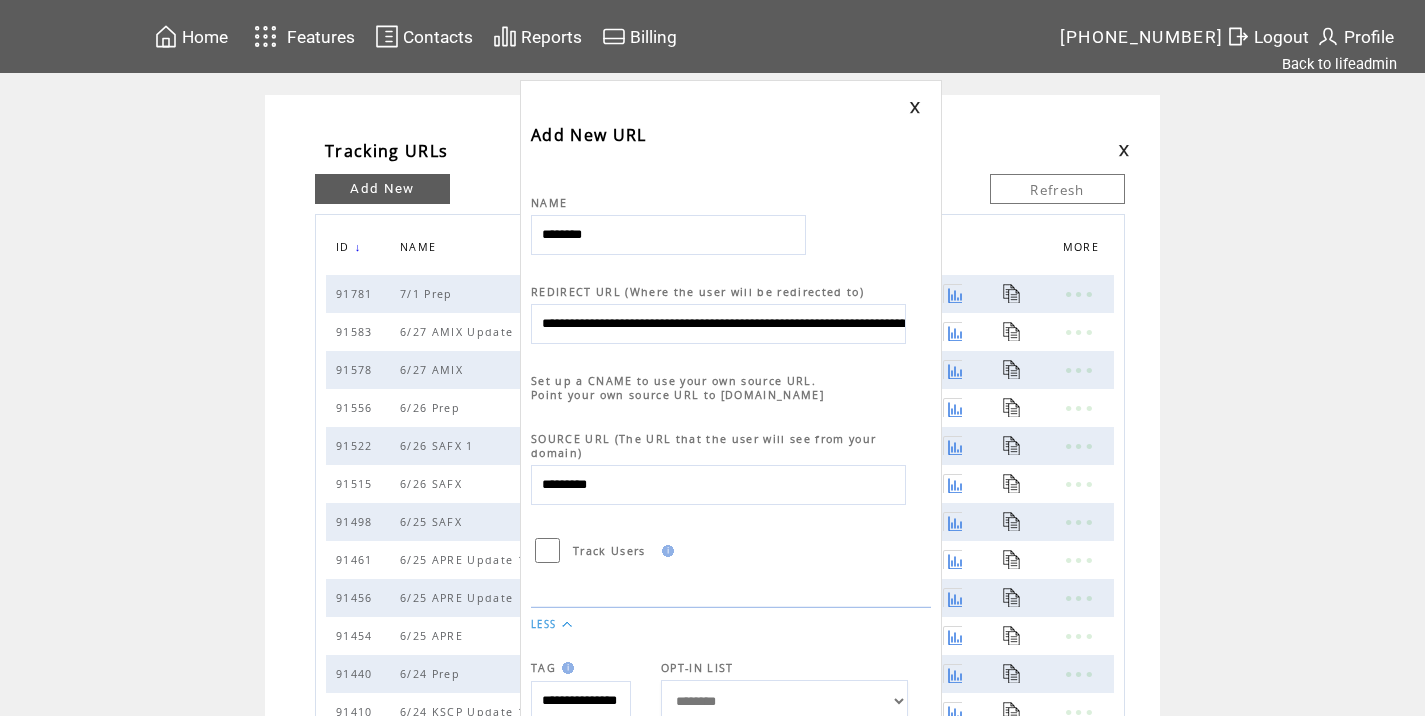 scroll, scrollTop: 0, scrollLeft: 324, axis: horizontal 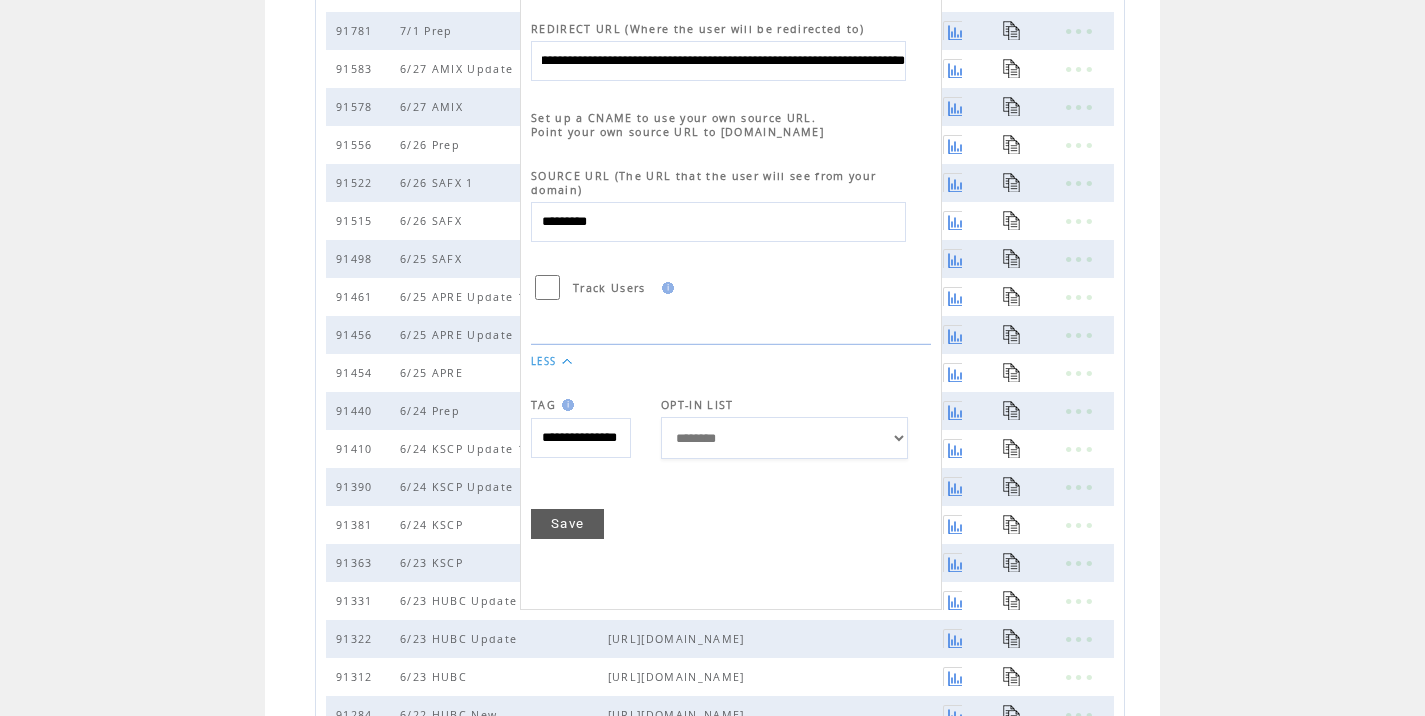 type on "**********" 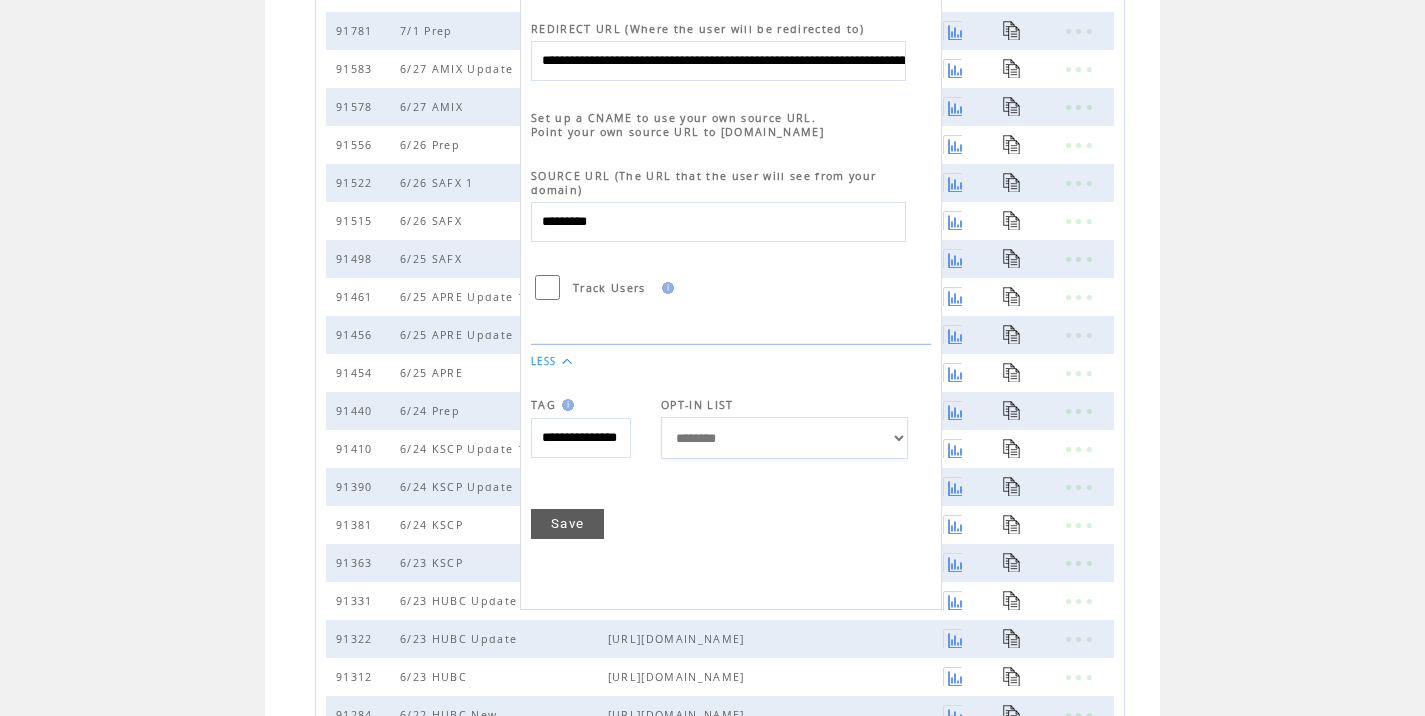 click on "**********" at bounding box center (718, 61) 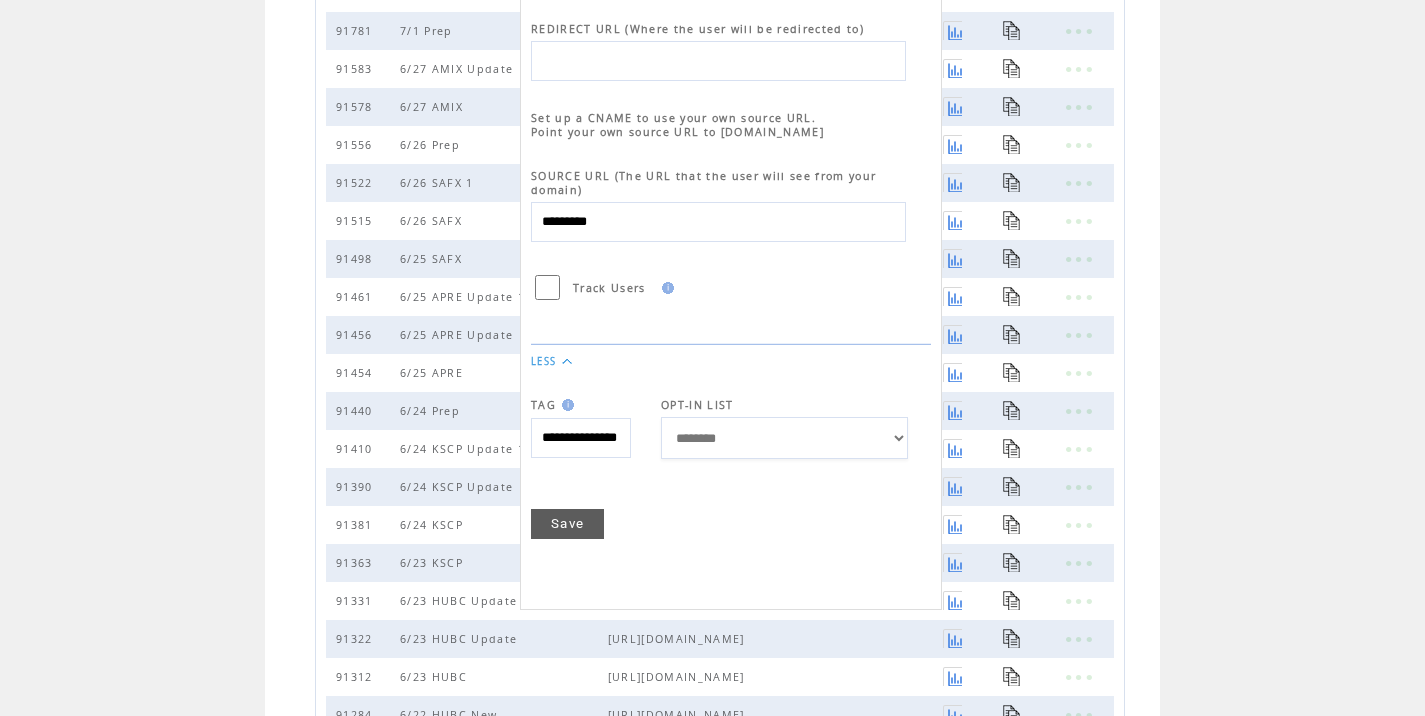 paste on "**********" 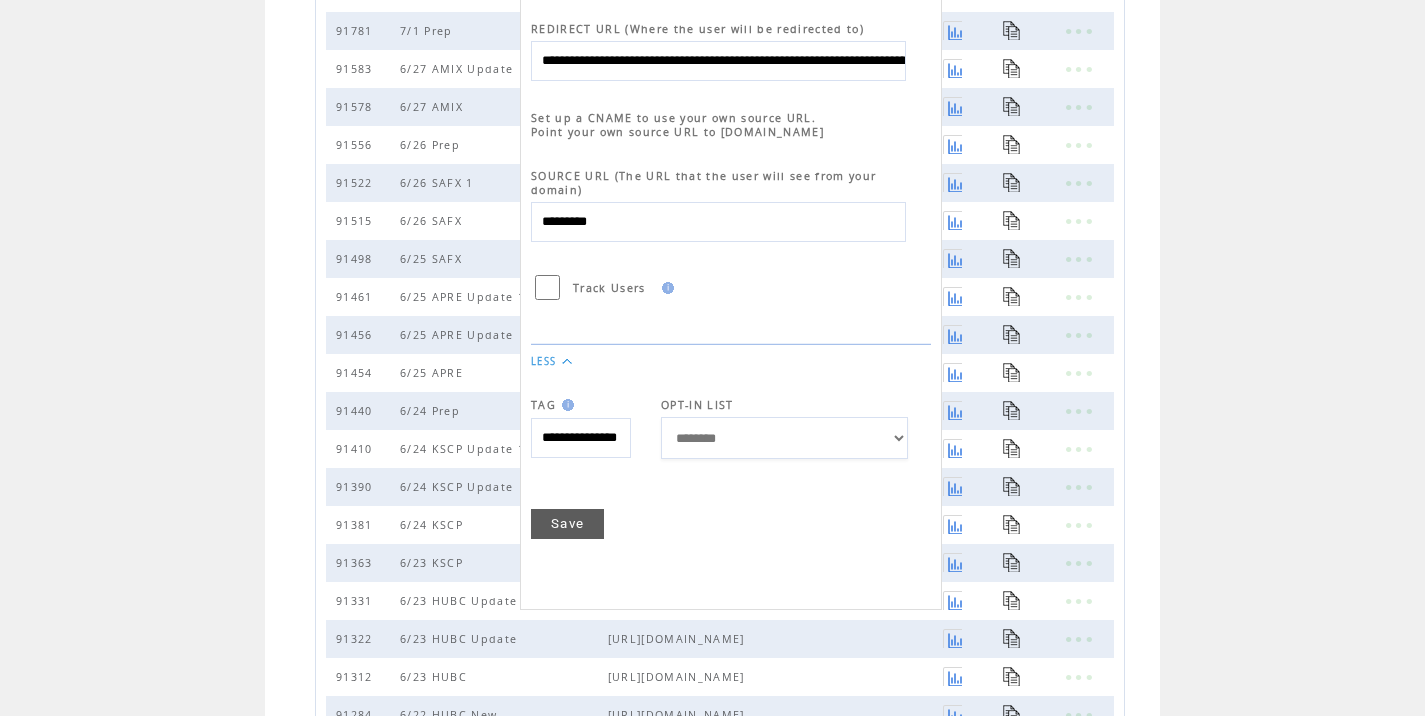scroll, scrollTop: 0, scrollLeft: 962, axis: horizontal 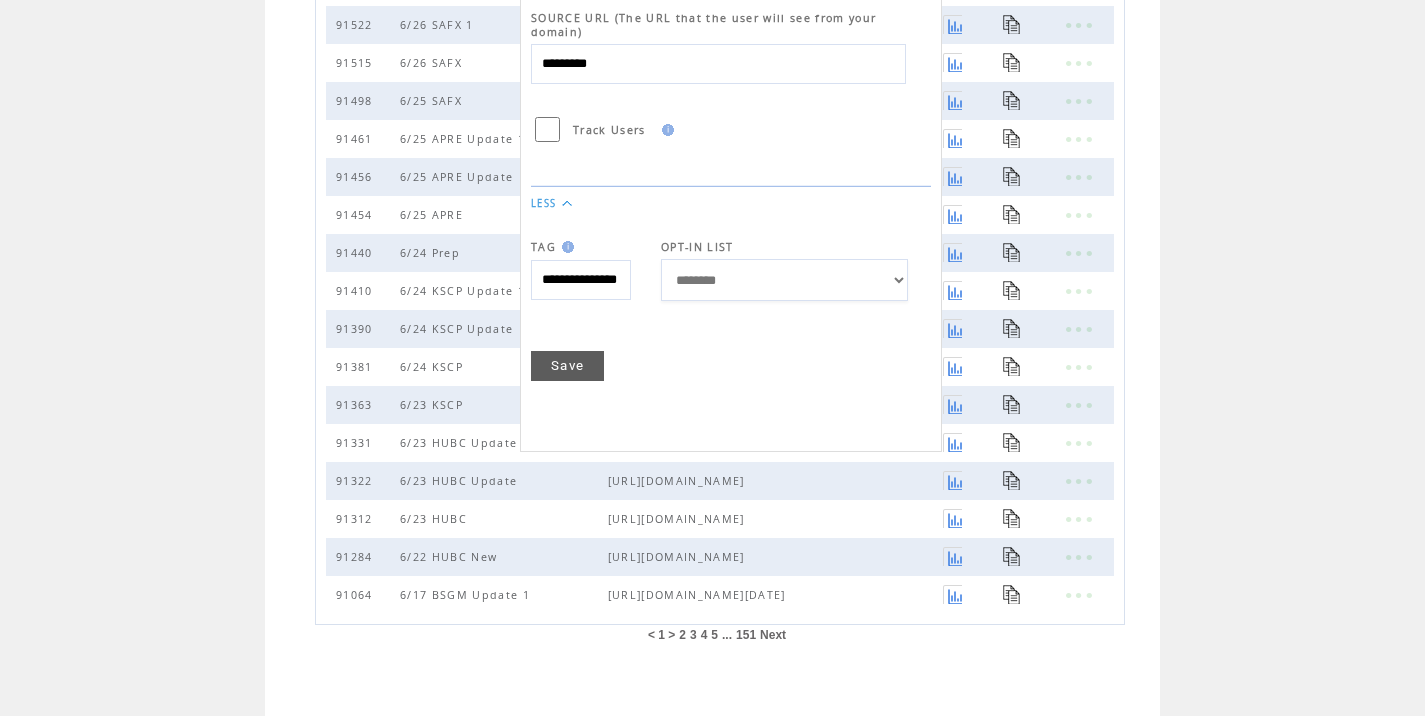 type on "**********" 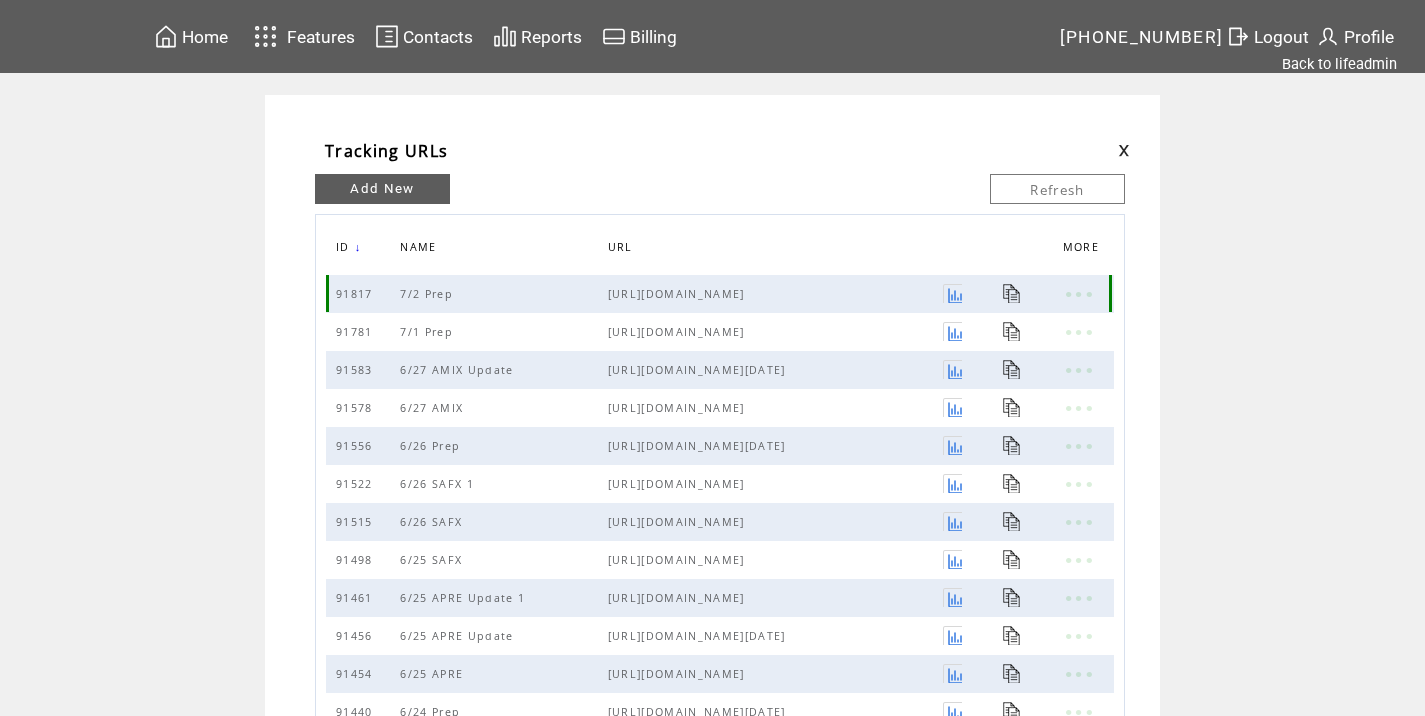 click at bounding box center [1012, 293] 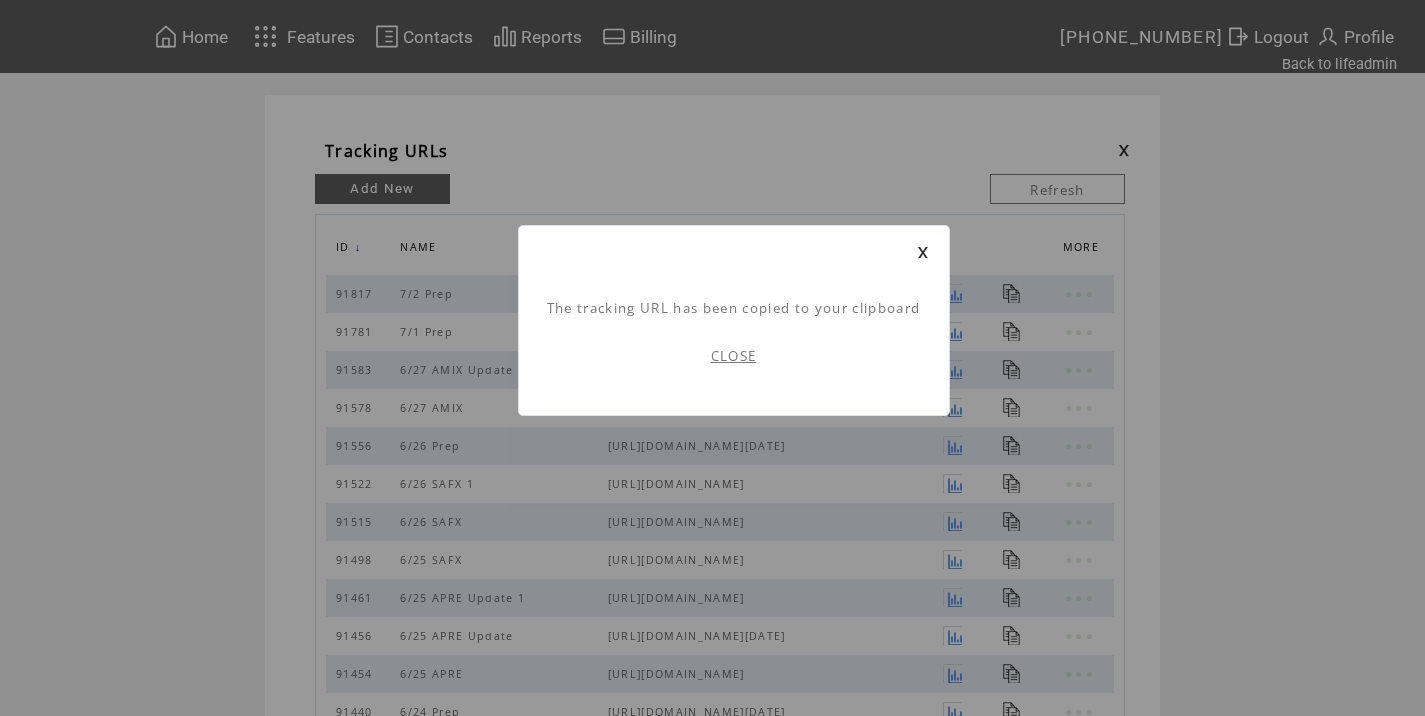 scroll, scrollTop: 1, scrollLeft: 0, axis: vertical 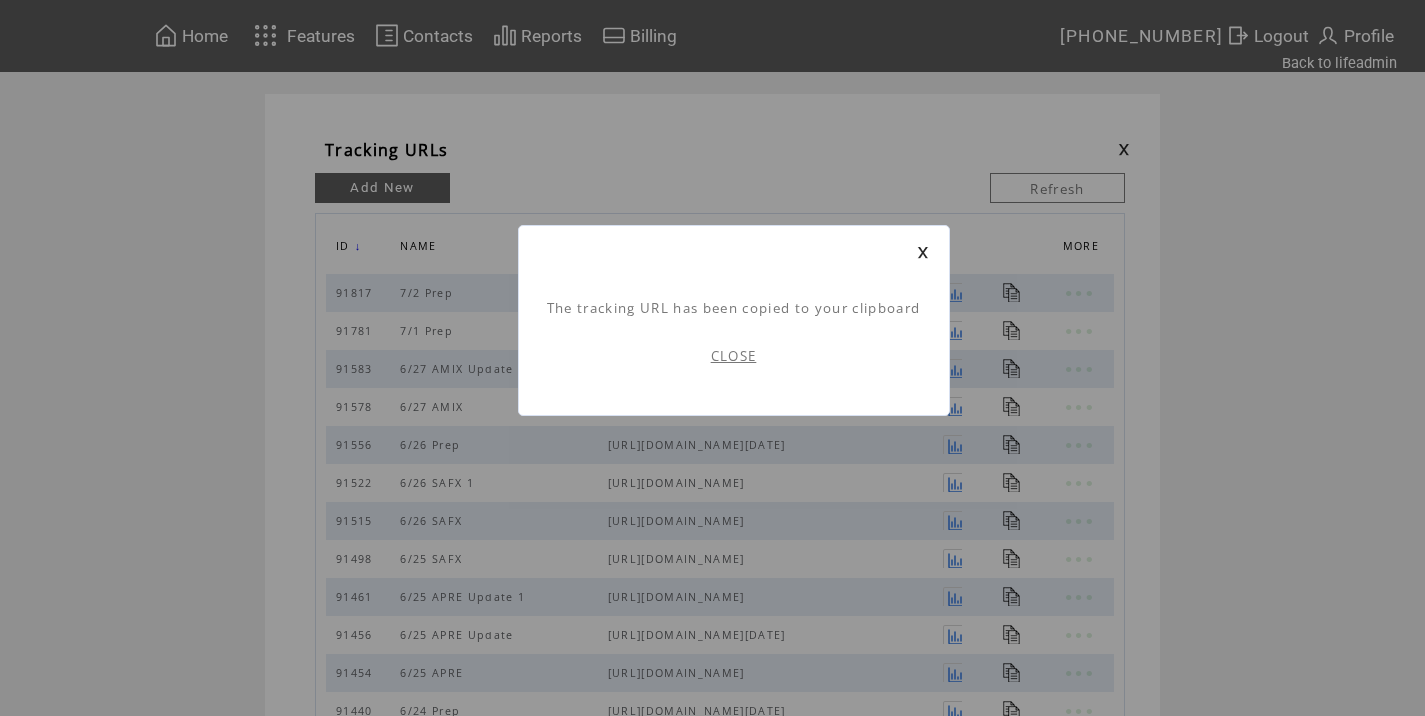 click on "CLOSE" at bounding box center (734, 356) 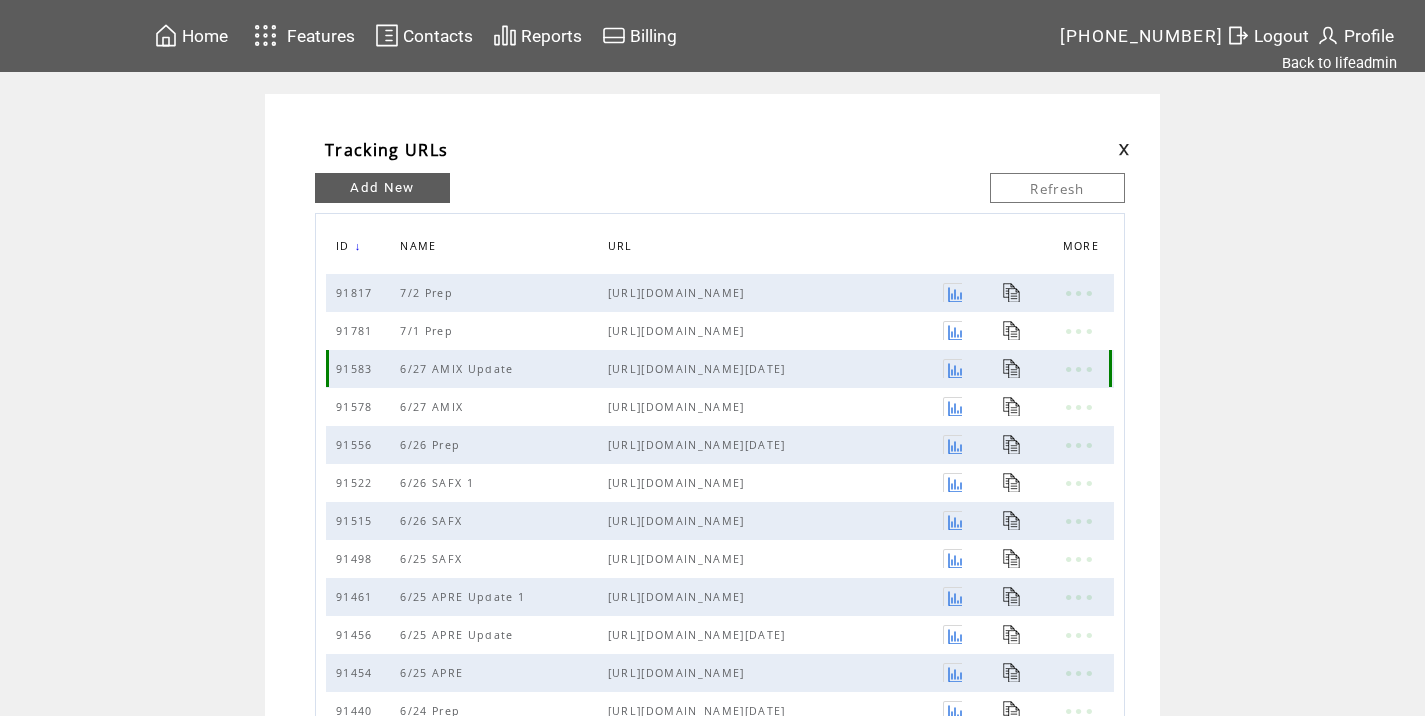scroll, scrollTop: 0, scrollLeft: 0, axis: both 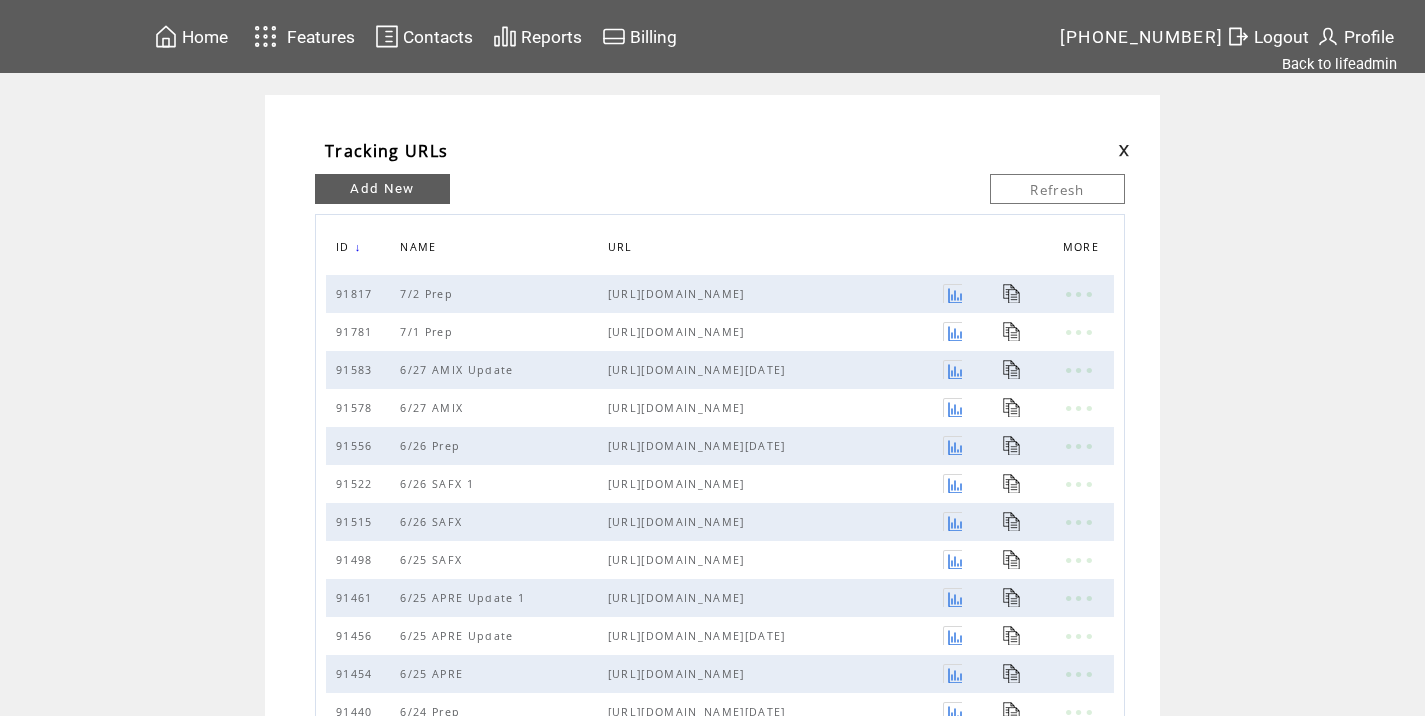 click at bounding box center (1124, 150) 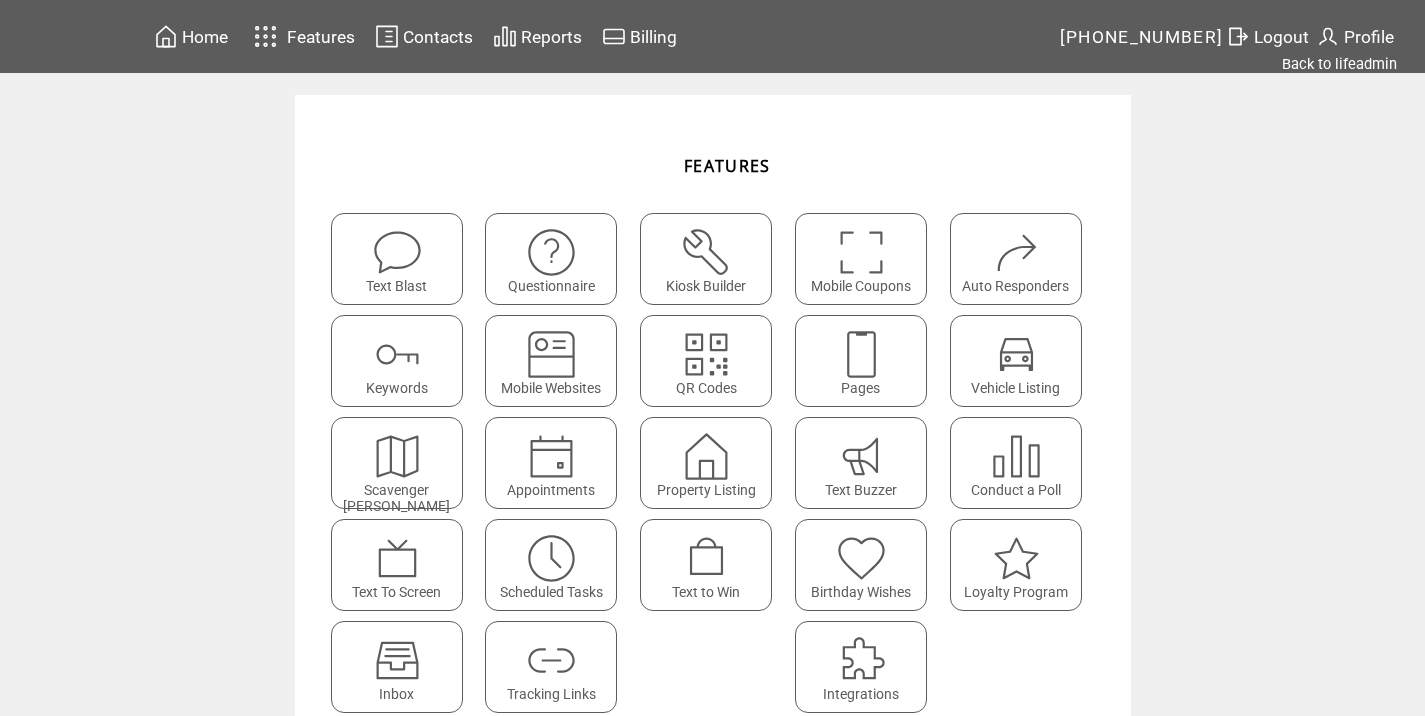 scroll, scrollTop: 0, scrollLeft: 0, axis: both 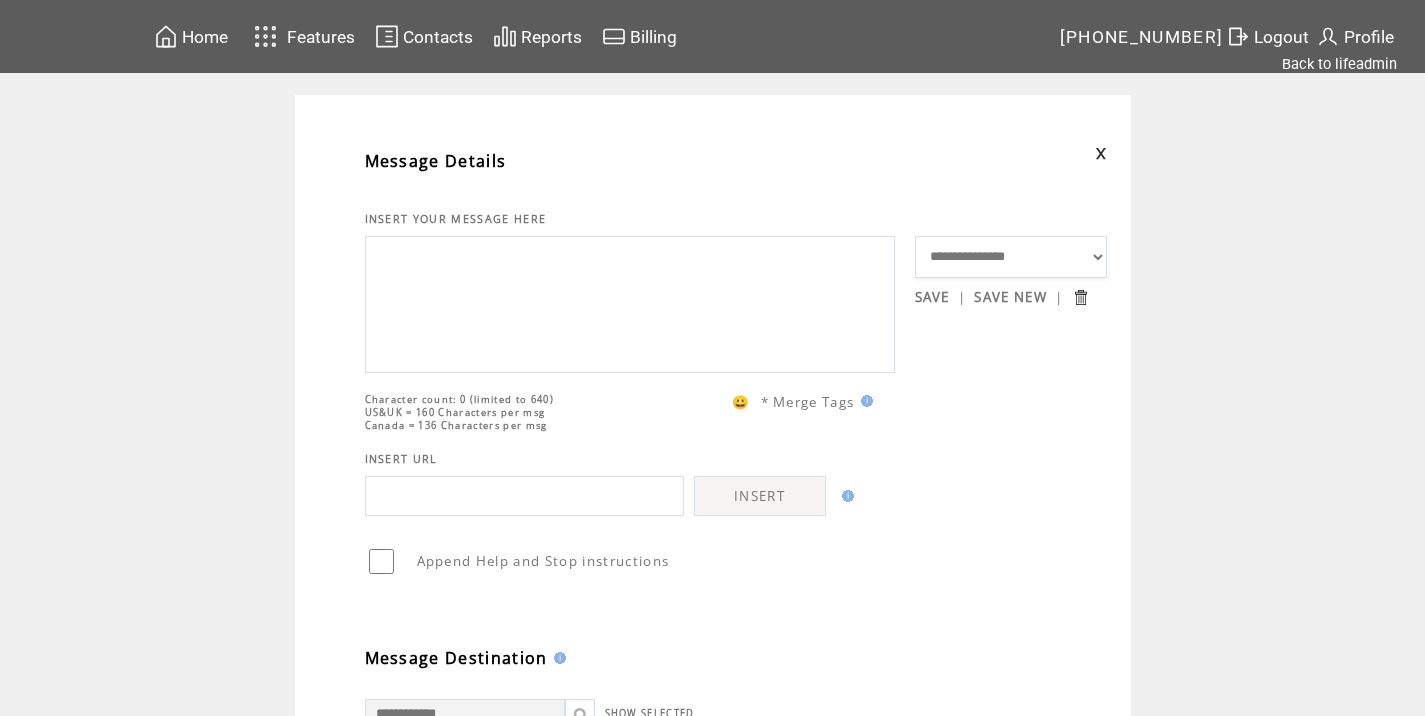 click at bounding box center [630, 302] 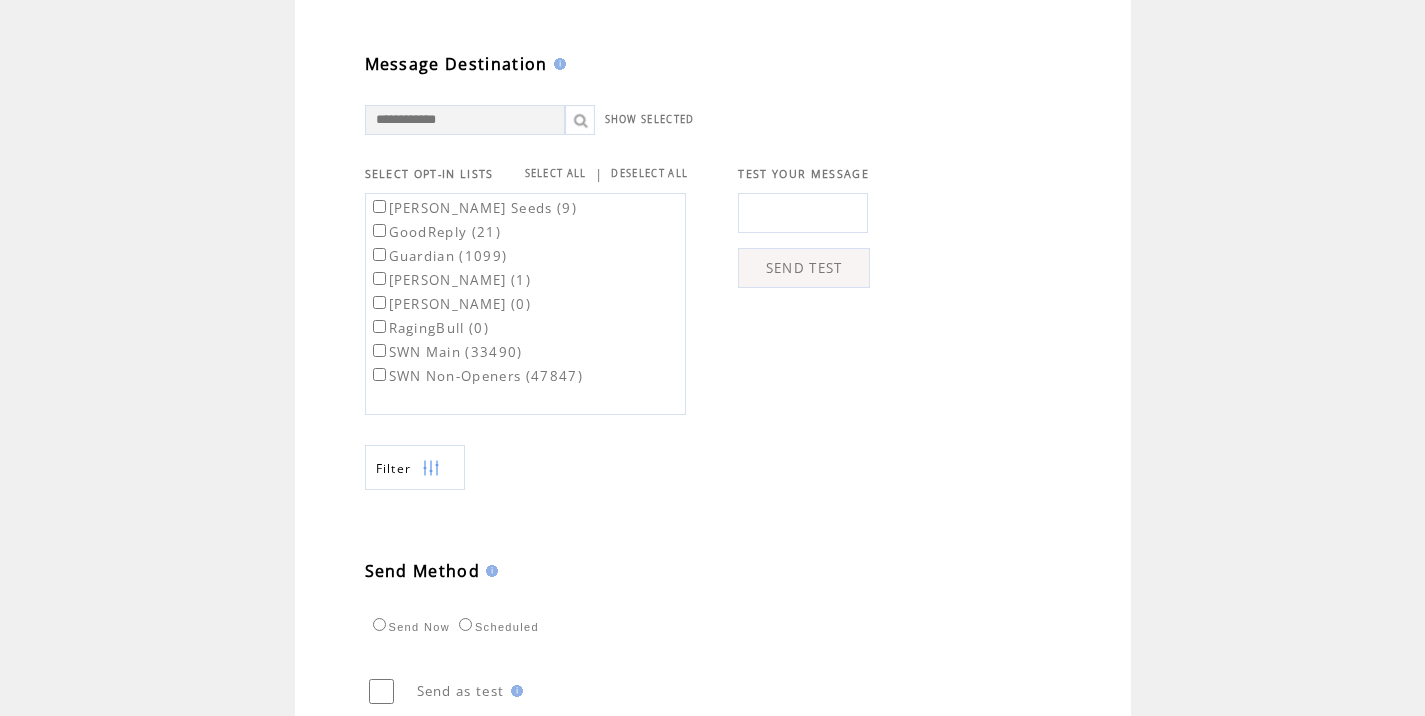scroll, scrollTop: 612, scrollLeft: 0, axis: vertical 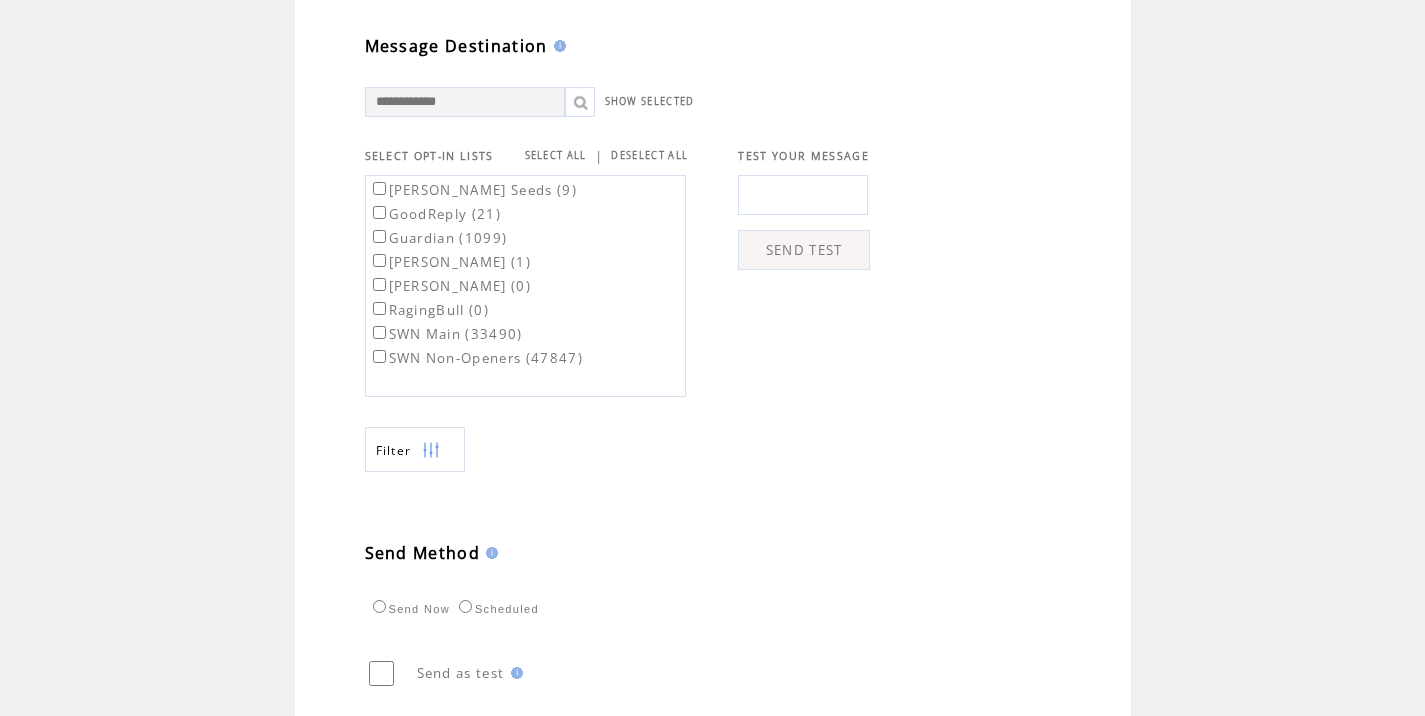 type on "**********" 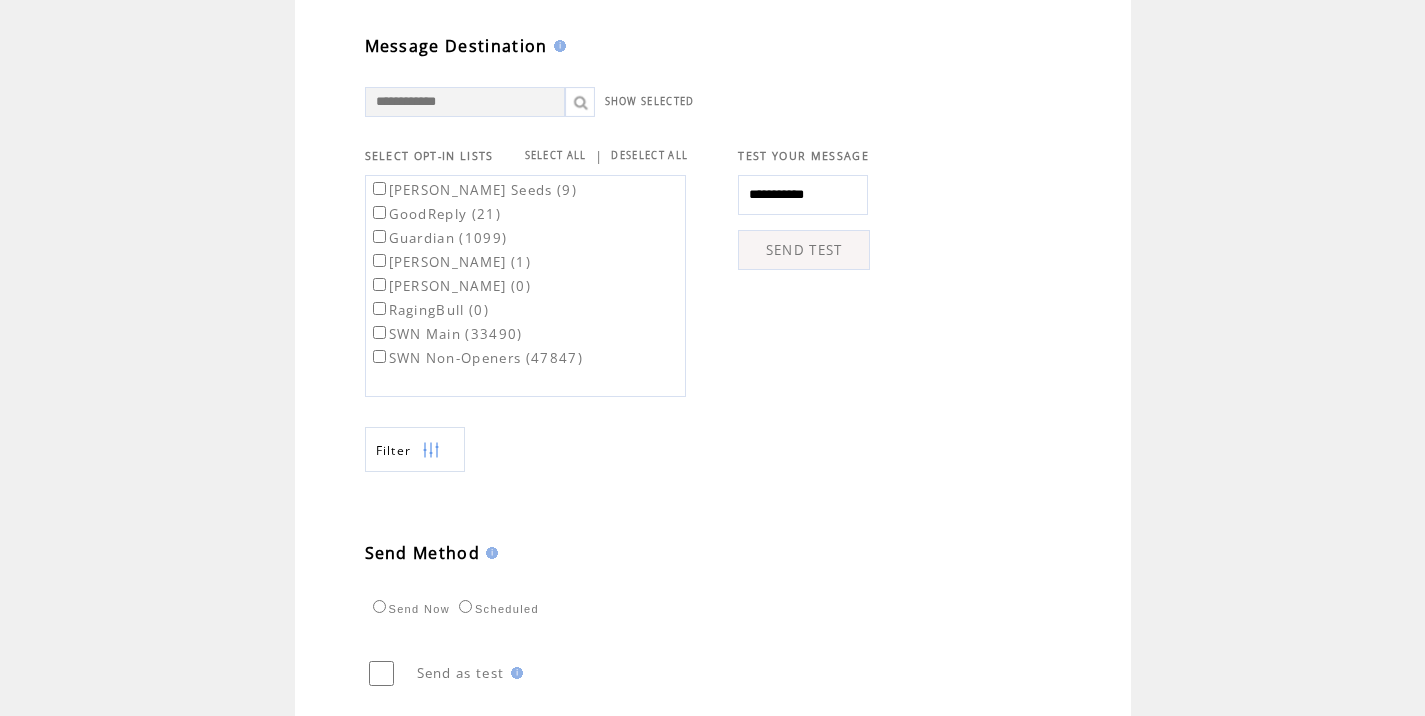 click on "SEND TEST" at bounding box center (804, 250) 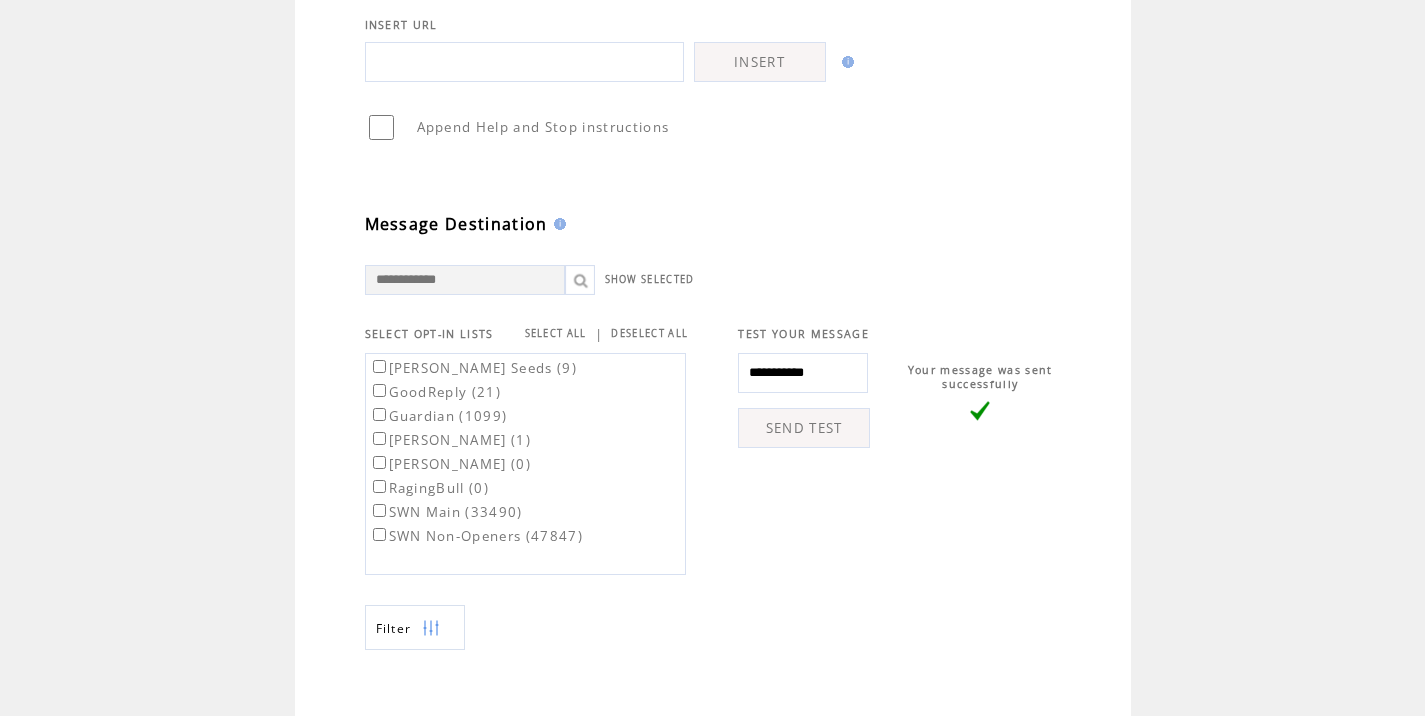 scroll, scrollTop: 774, scrollLeft: 0, axis: vertical 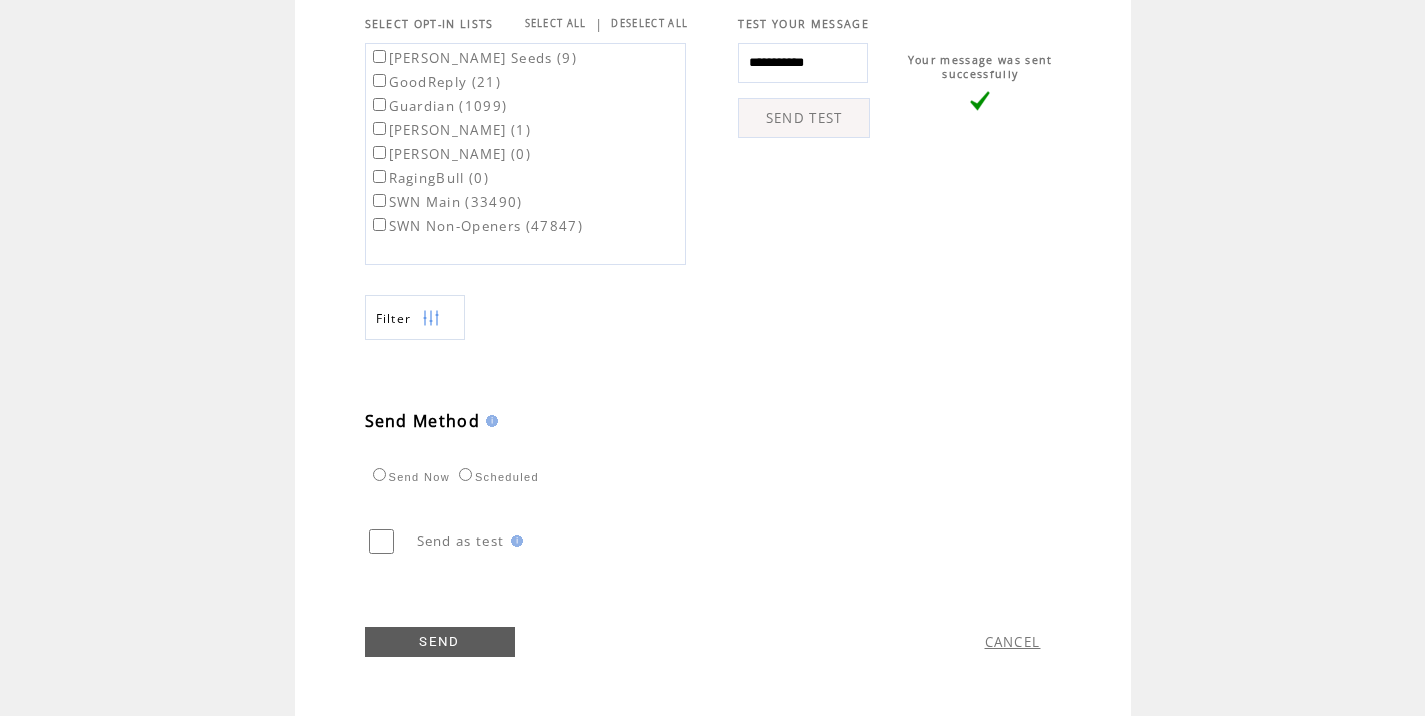 click on "SWN Main (33490)" at bounding box center [446, 202] 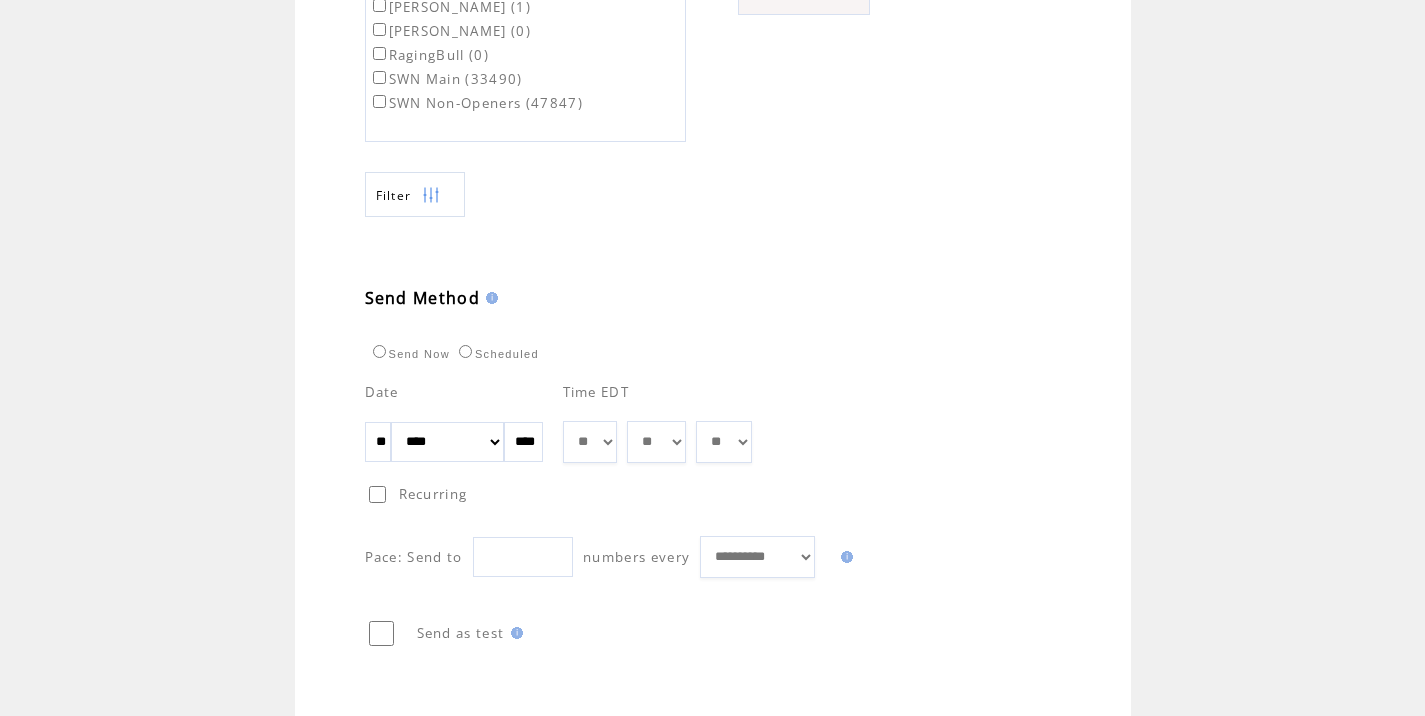 scroll, scrollTop: 904, scrollLeft: 0, axis: vertical 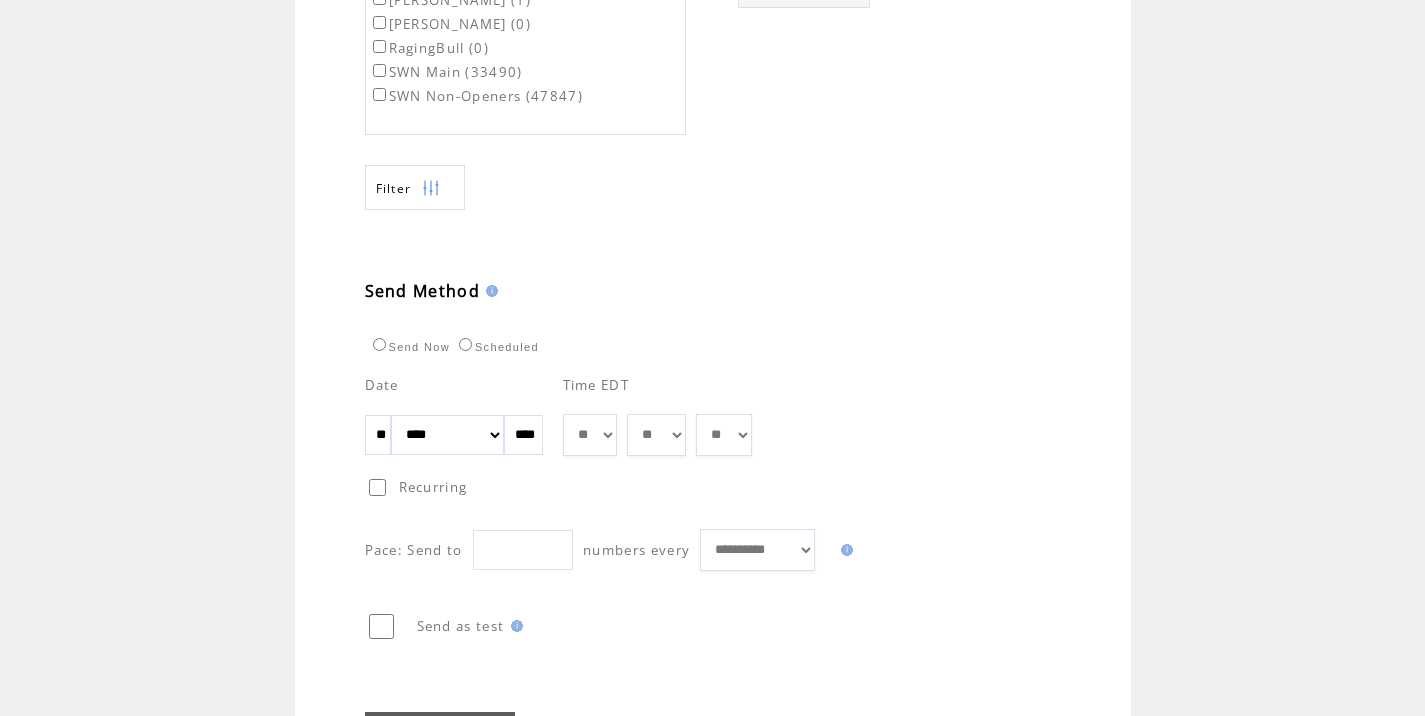 click on "** 	 ** 	 ** 	 ** 	 ** 	 ** 	 ** 	 ** 	 ** 	 ** 	 ** 	 ** 	 **" at bounding box center (590, 435) 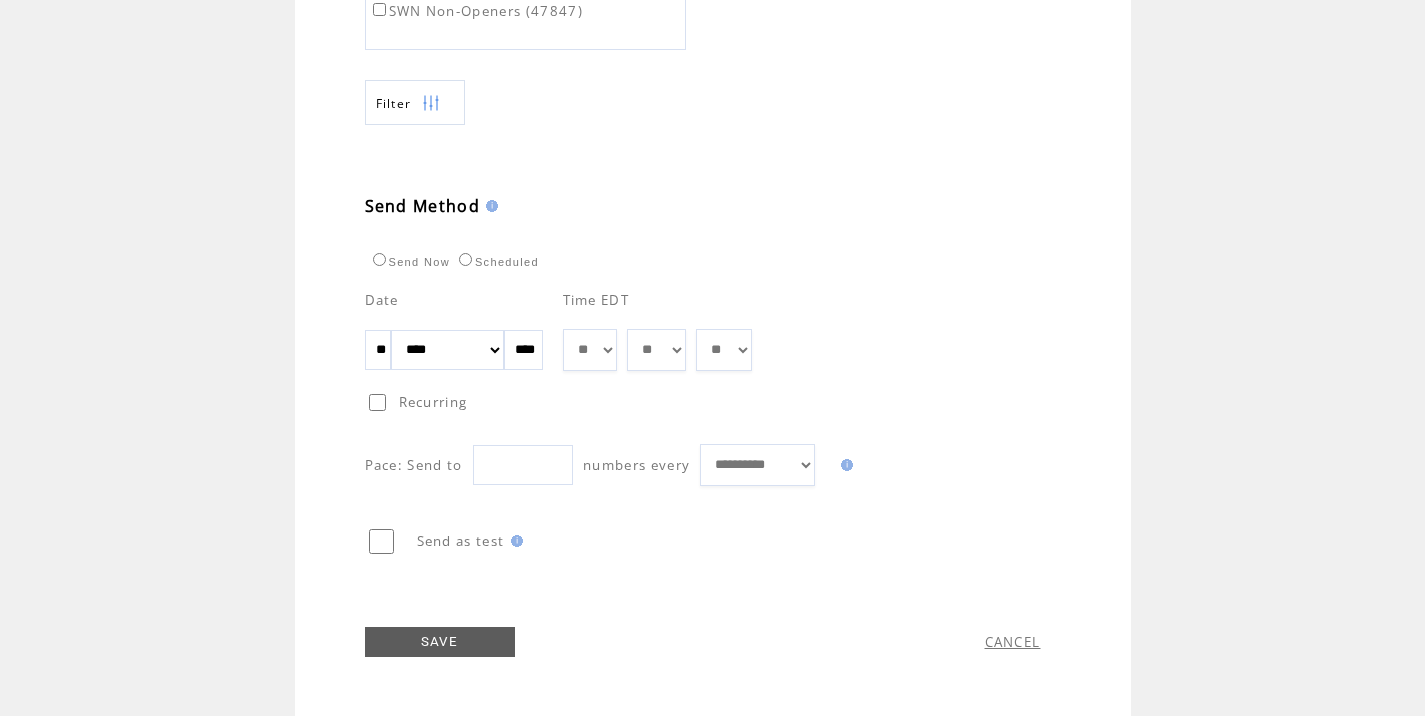 click on "SAVE" at bounding box center (440, 642) 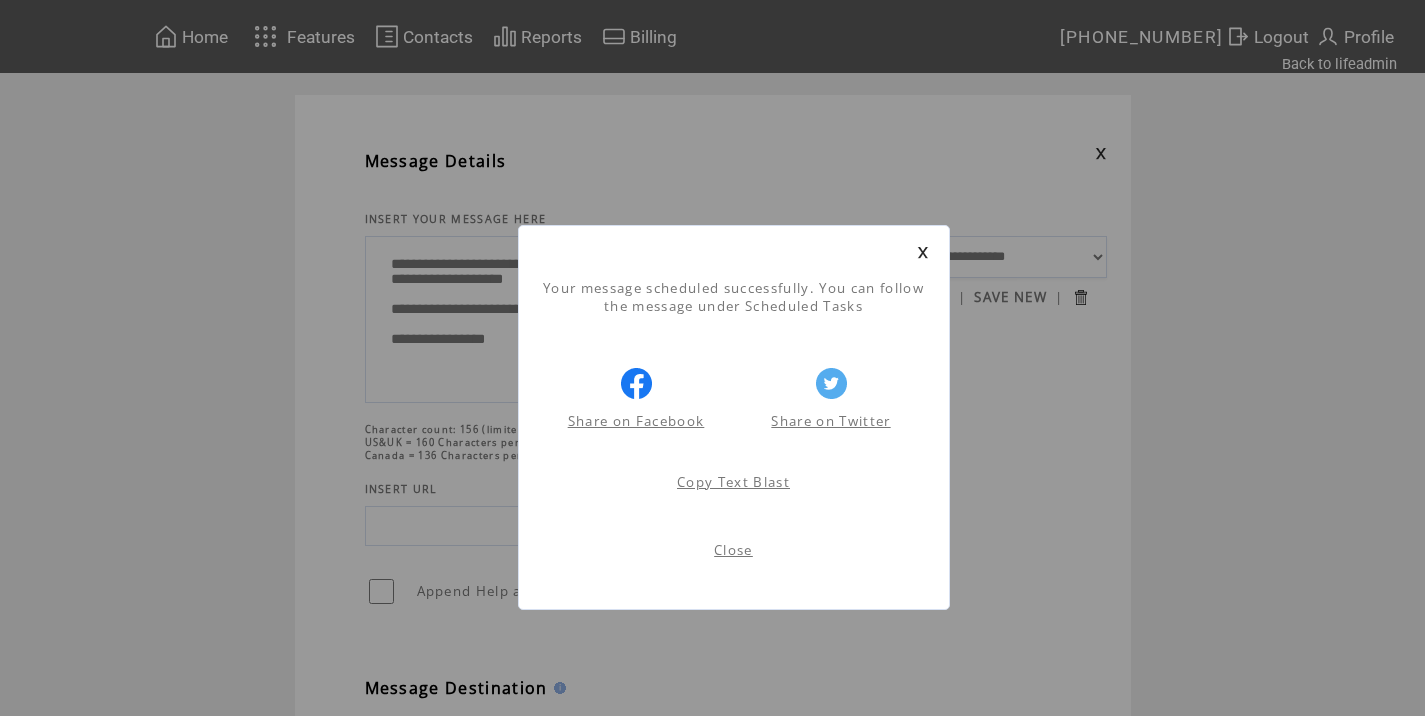 scroll, scrollTop: 1, scrollLeft: 0, axis: vertical 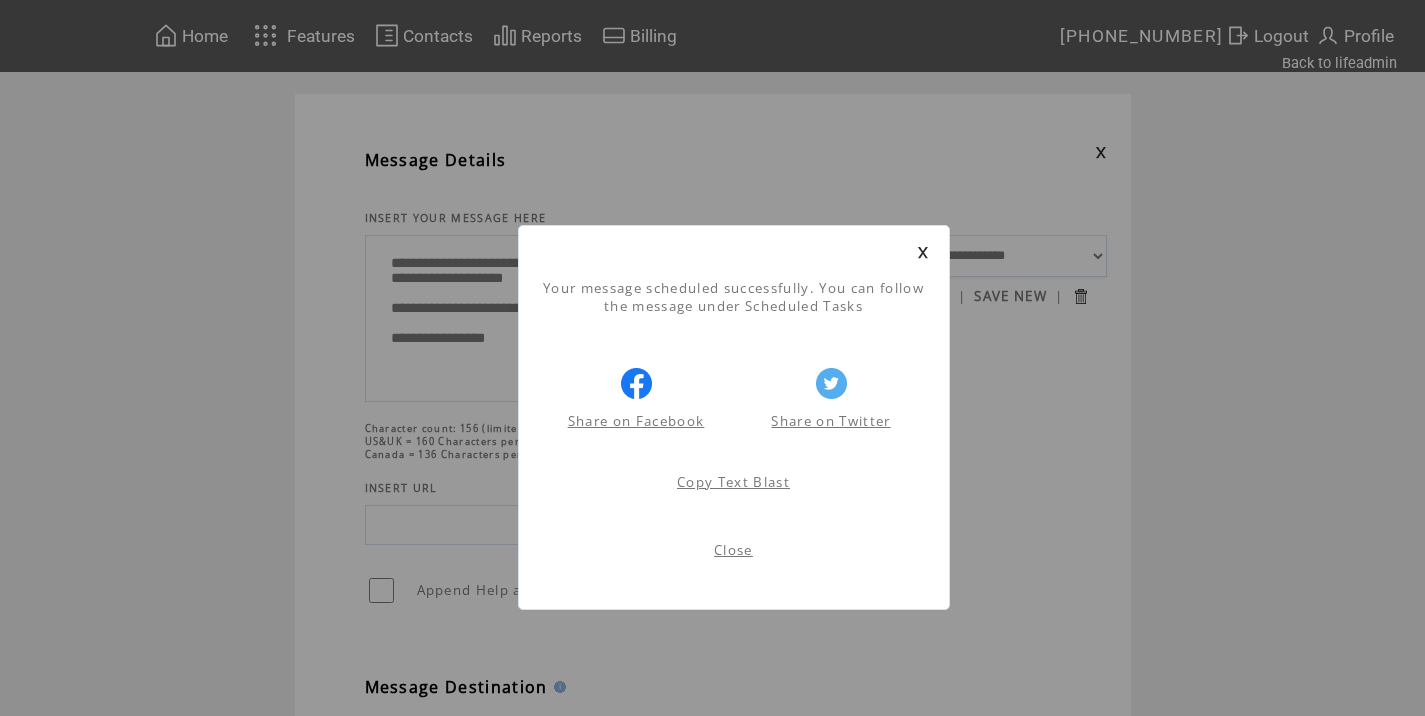 click on "Close" at bounding box center [733, 550] 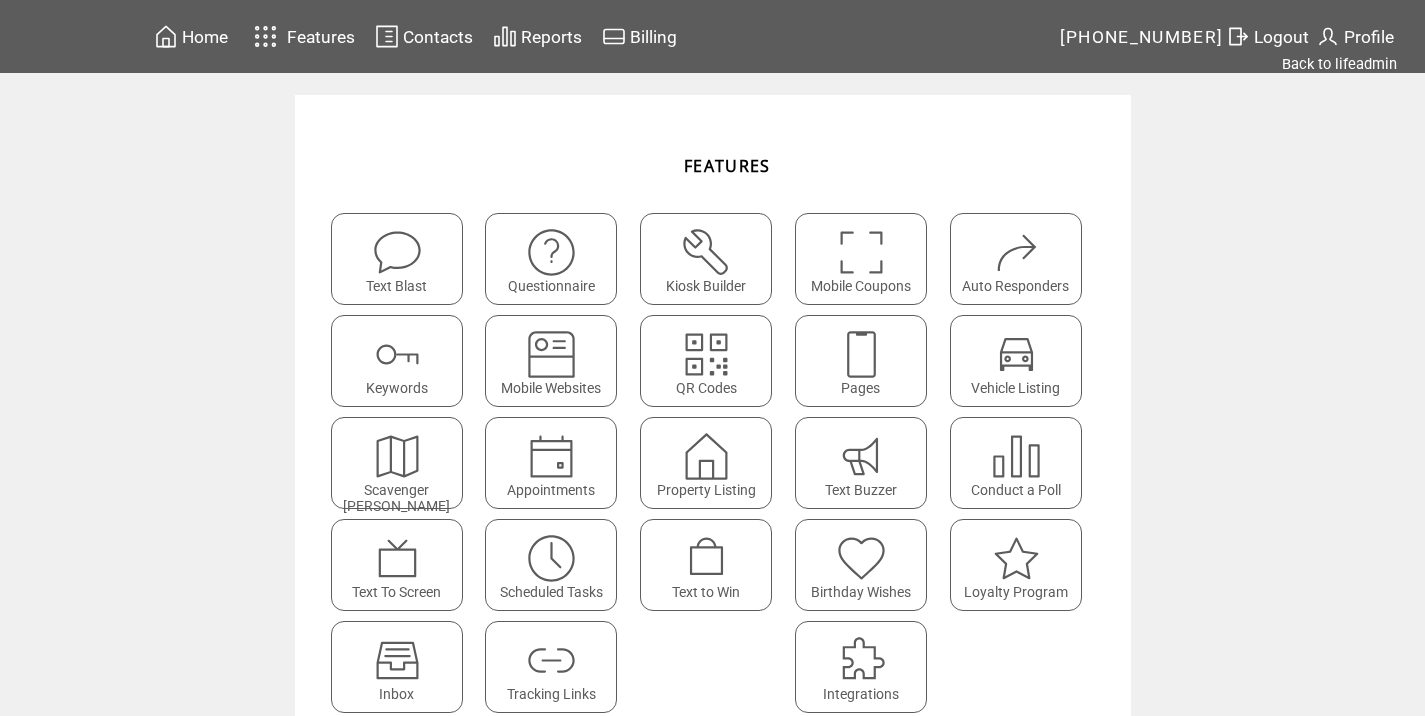 scroll, scrollTop: 0, scrollLeft: 0, axis: both 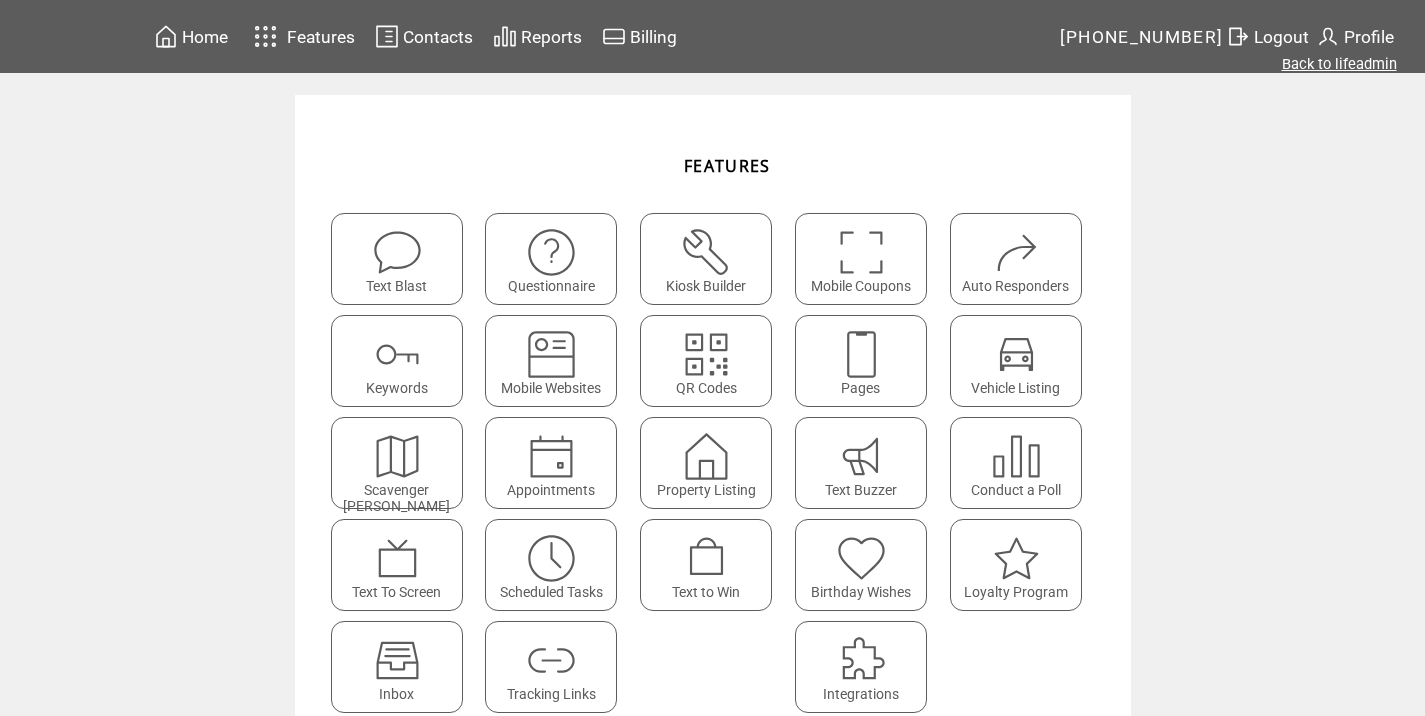 click on "Back to lifeadmin" at bounding box center [1339, 64] 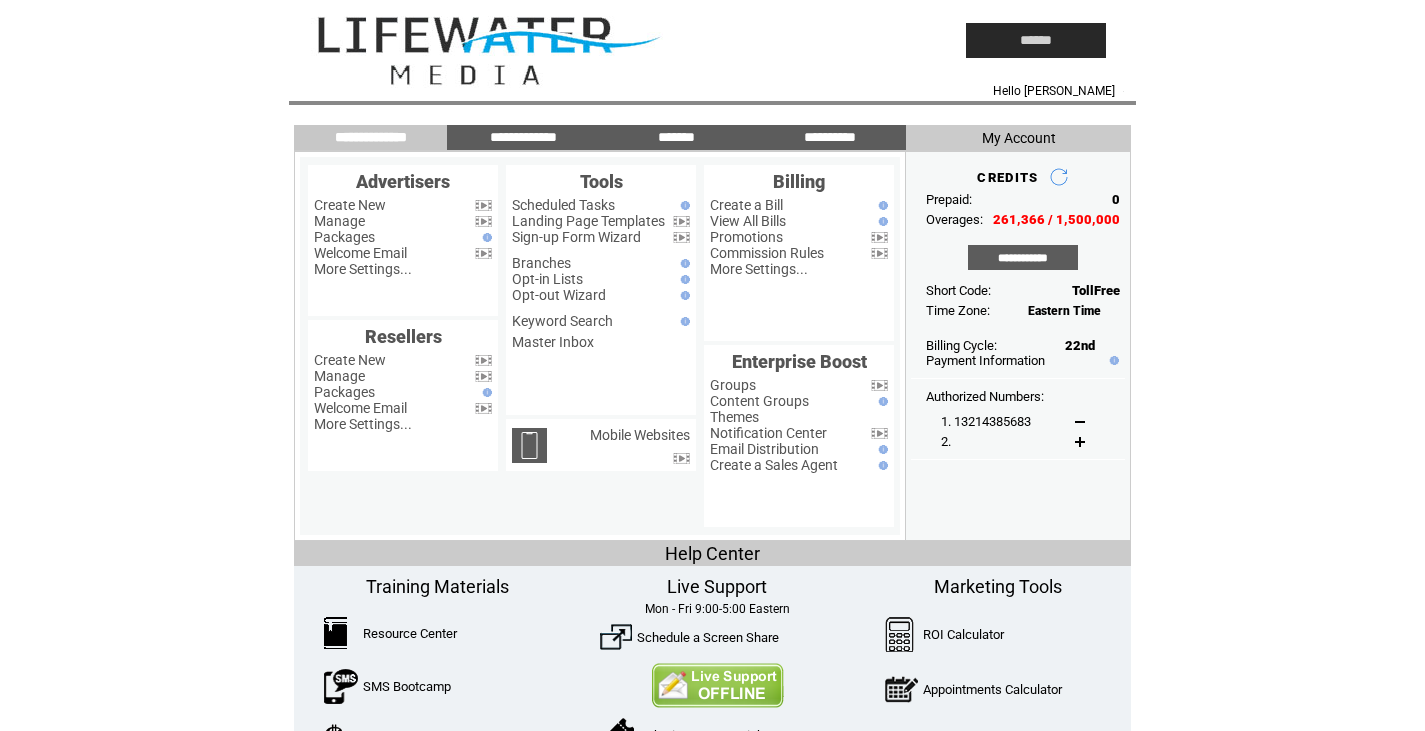 scroll, scrollTop: 0, scrollLeft: 0, axis: both 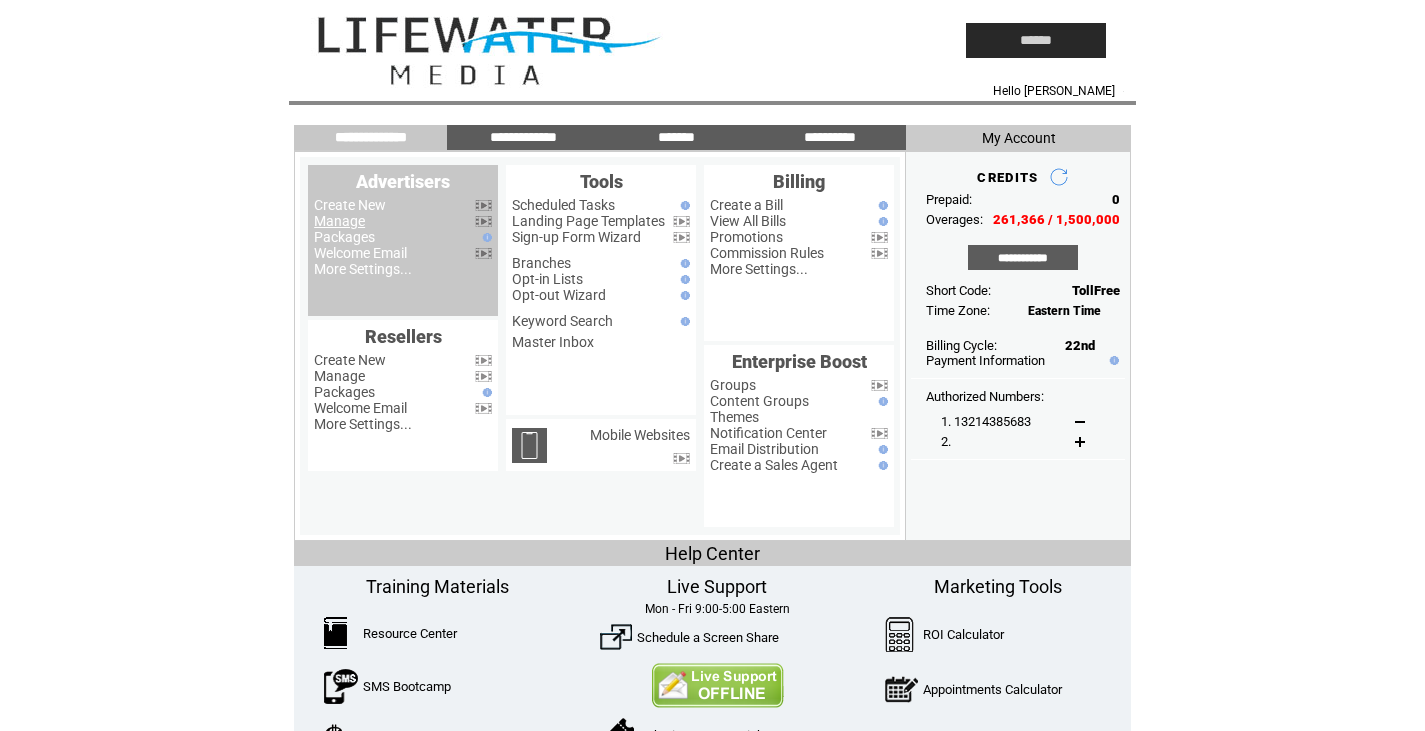 click on "Manage" at bounding box center (339, 221) 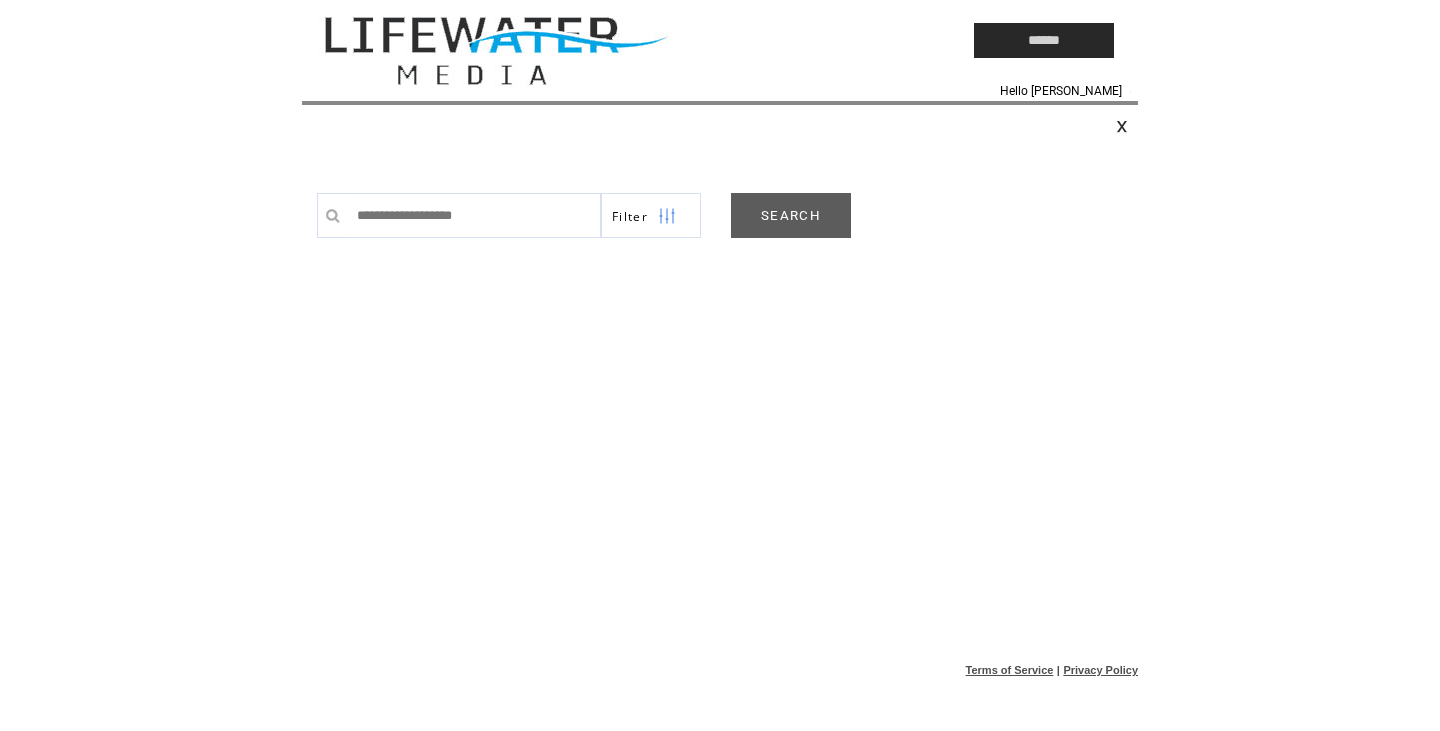 scroll, scrollTop: 0, scrollLeft: 0, axis: both 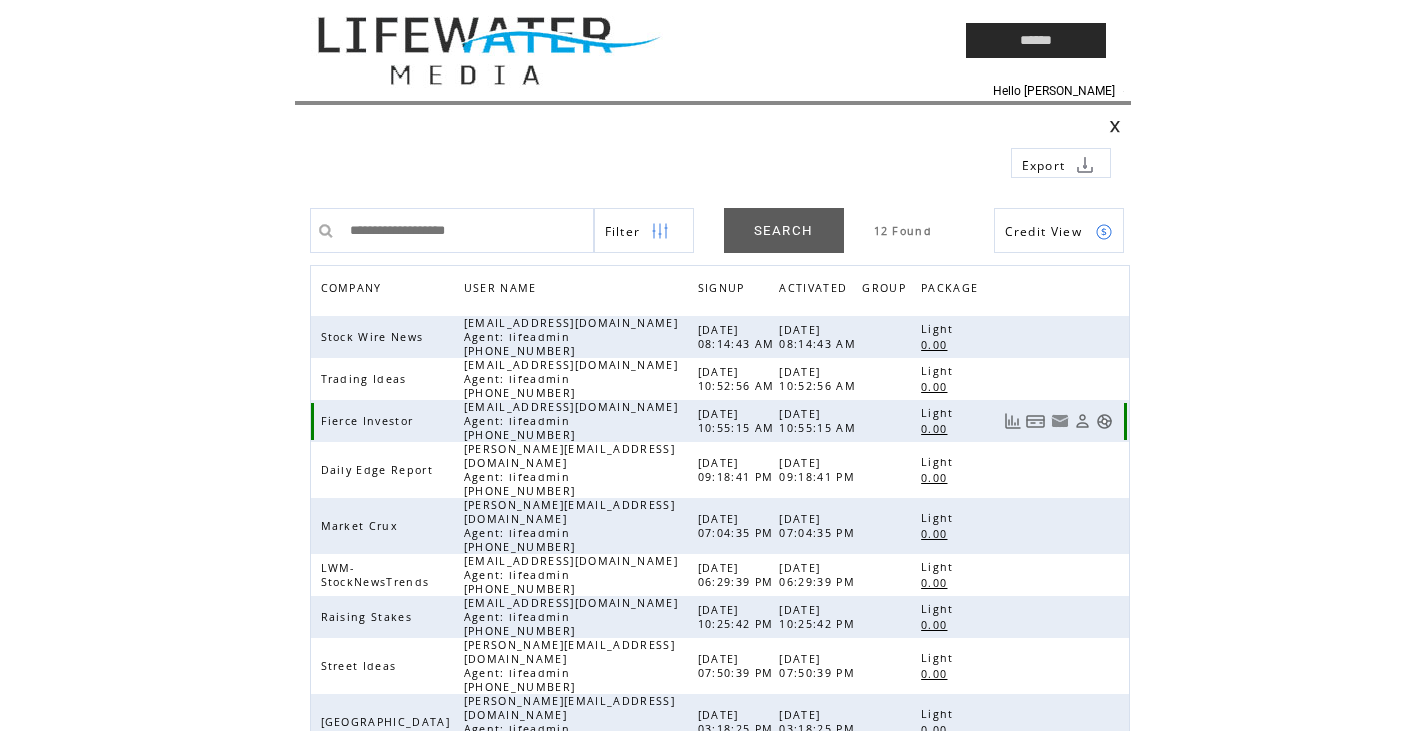 click at bounding box center (1104, 421) 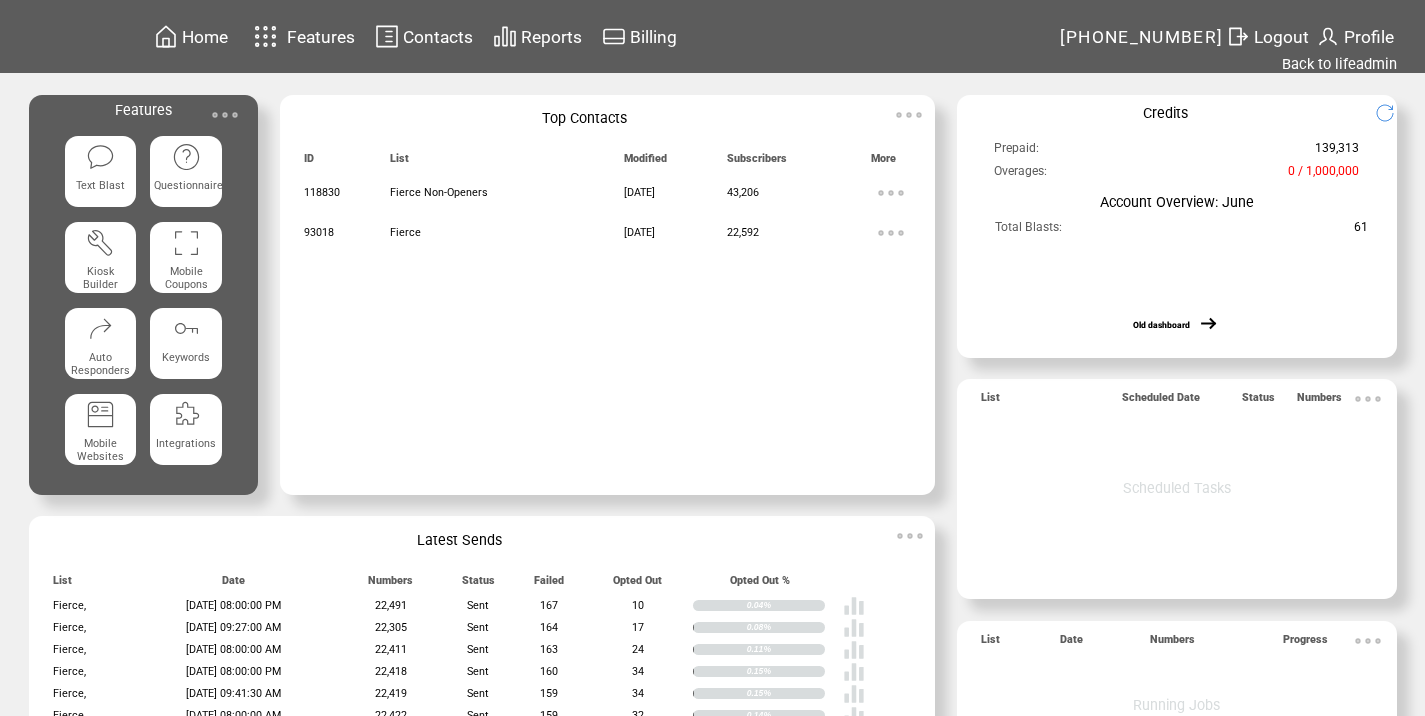 scroll, scrollTop: 0, scrollLeft: 0, axis: both 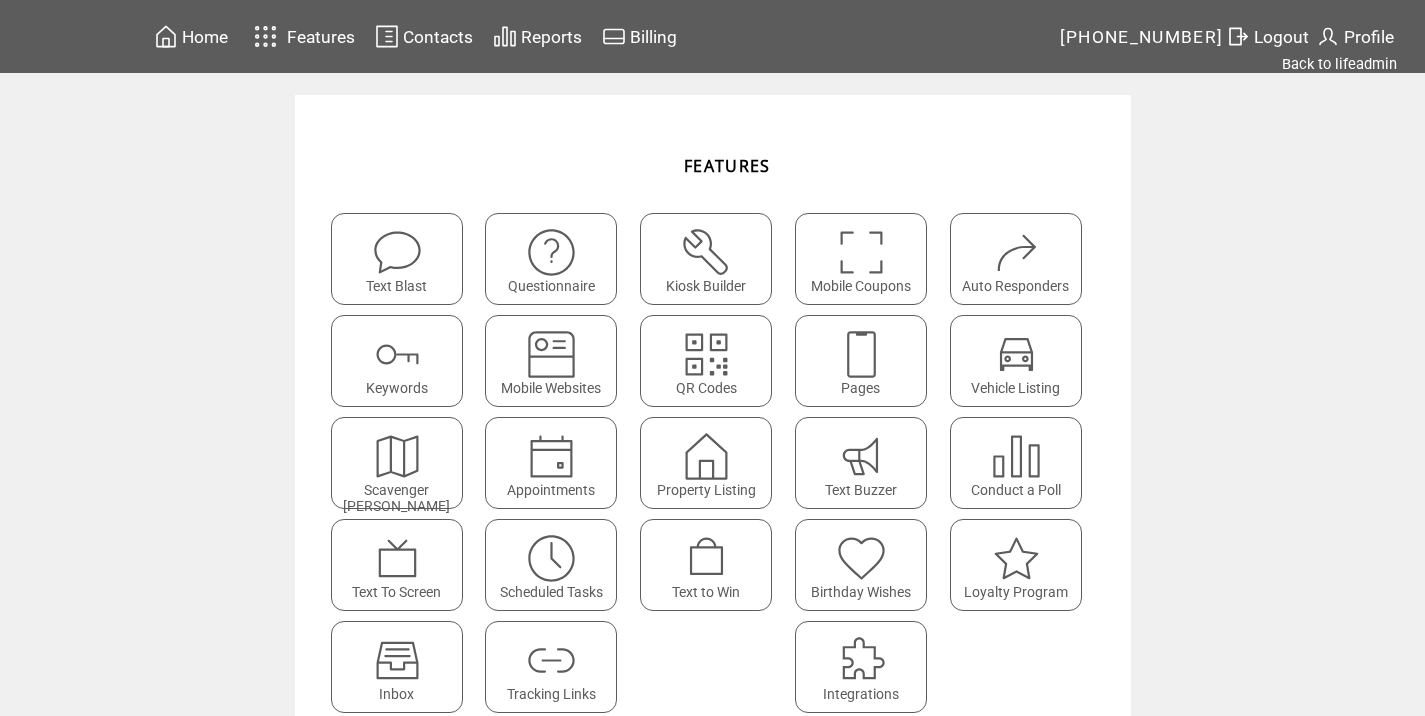 click at bounding box center [551, 653] 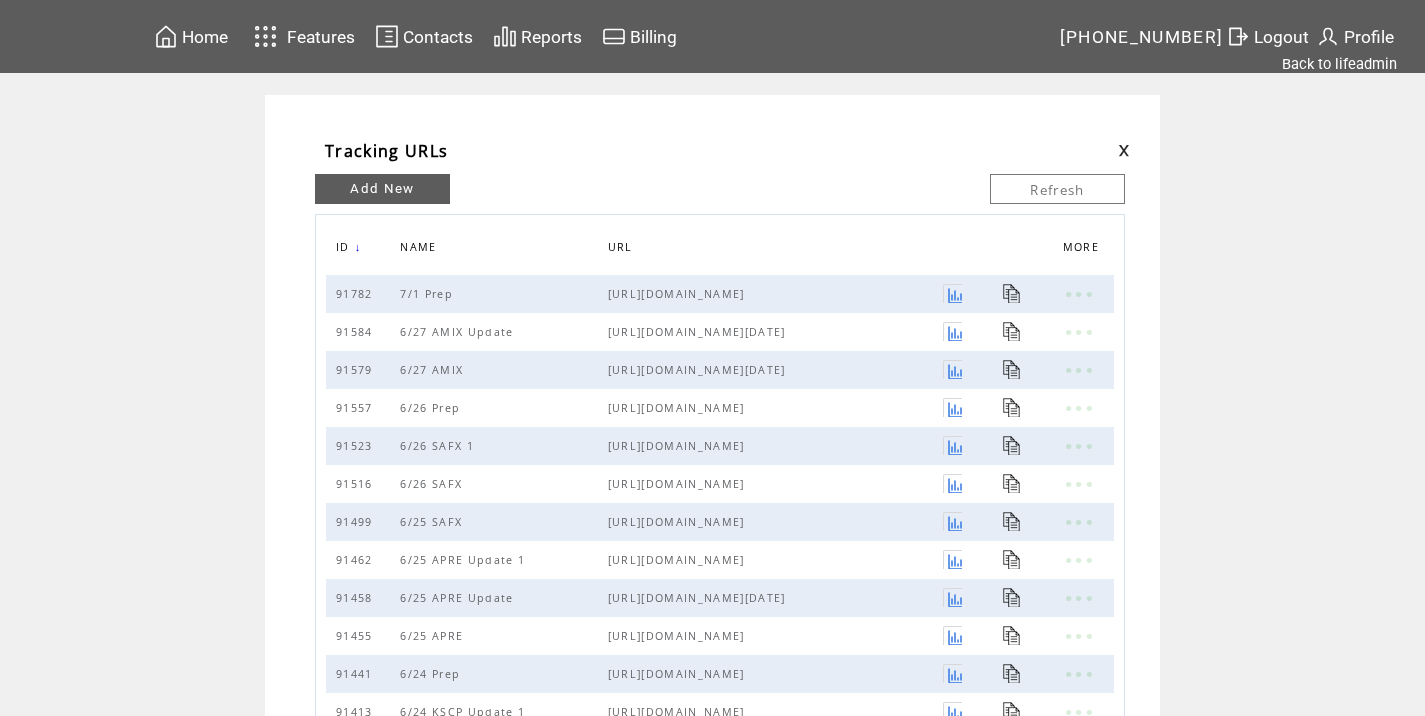 scroll, scrollTop: 0, scrollLeft: 0, axis: both 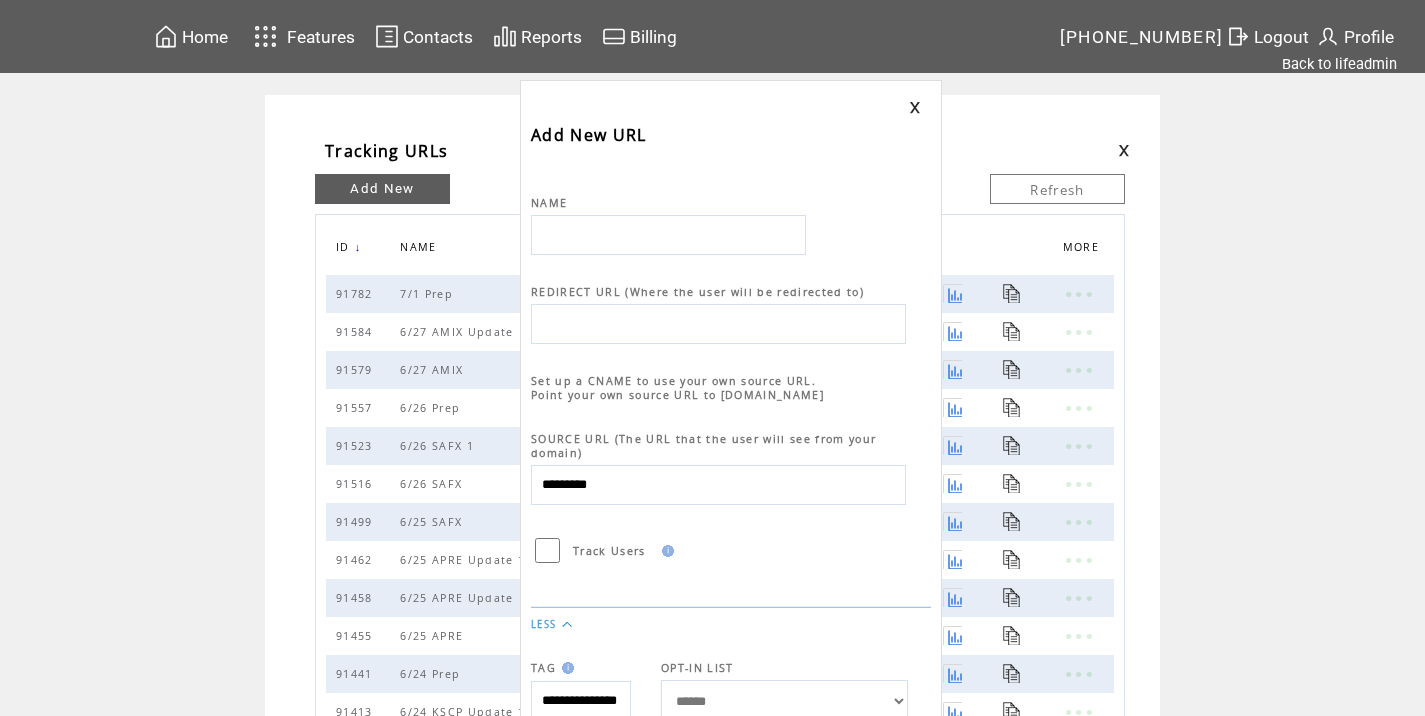 click at bounding box center [668, 235] 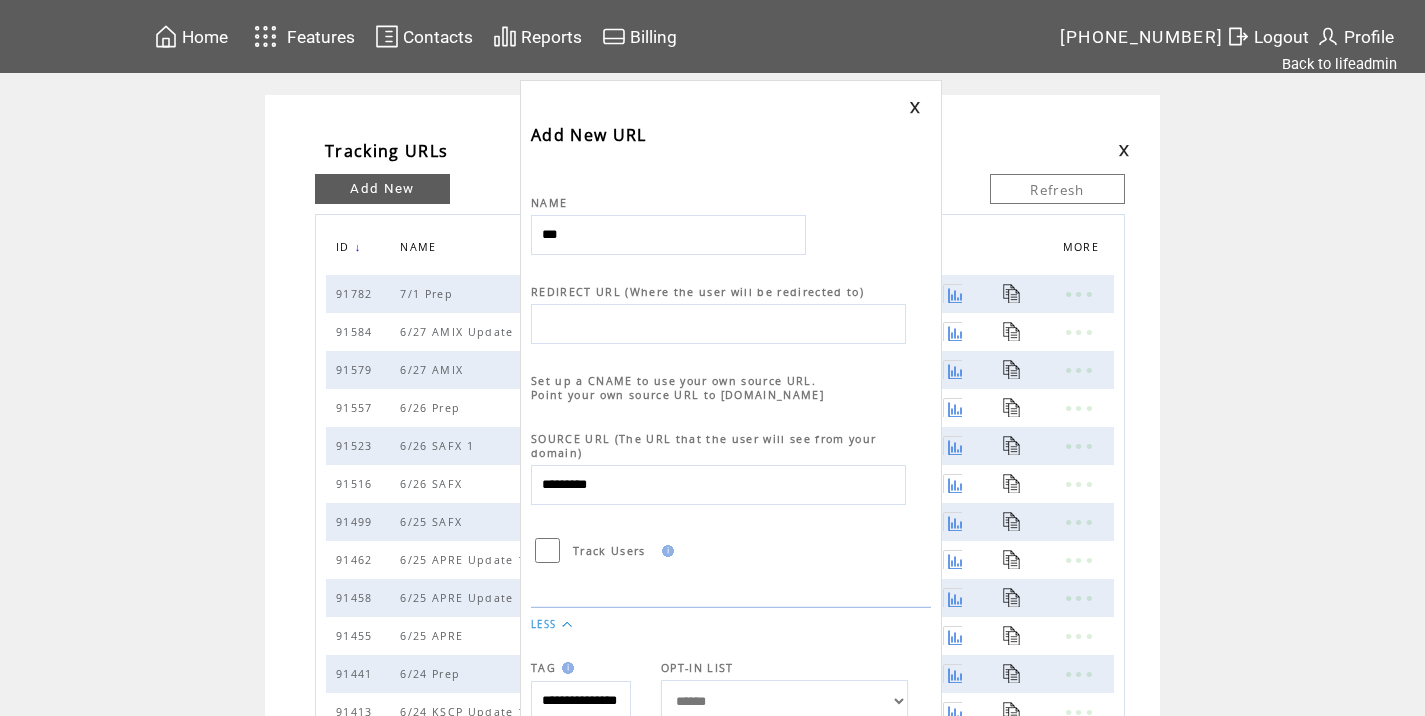 type on "********" 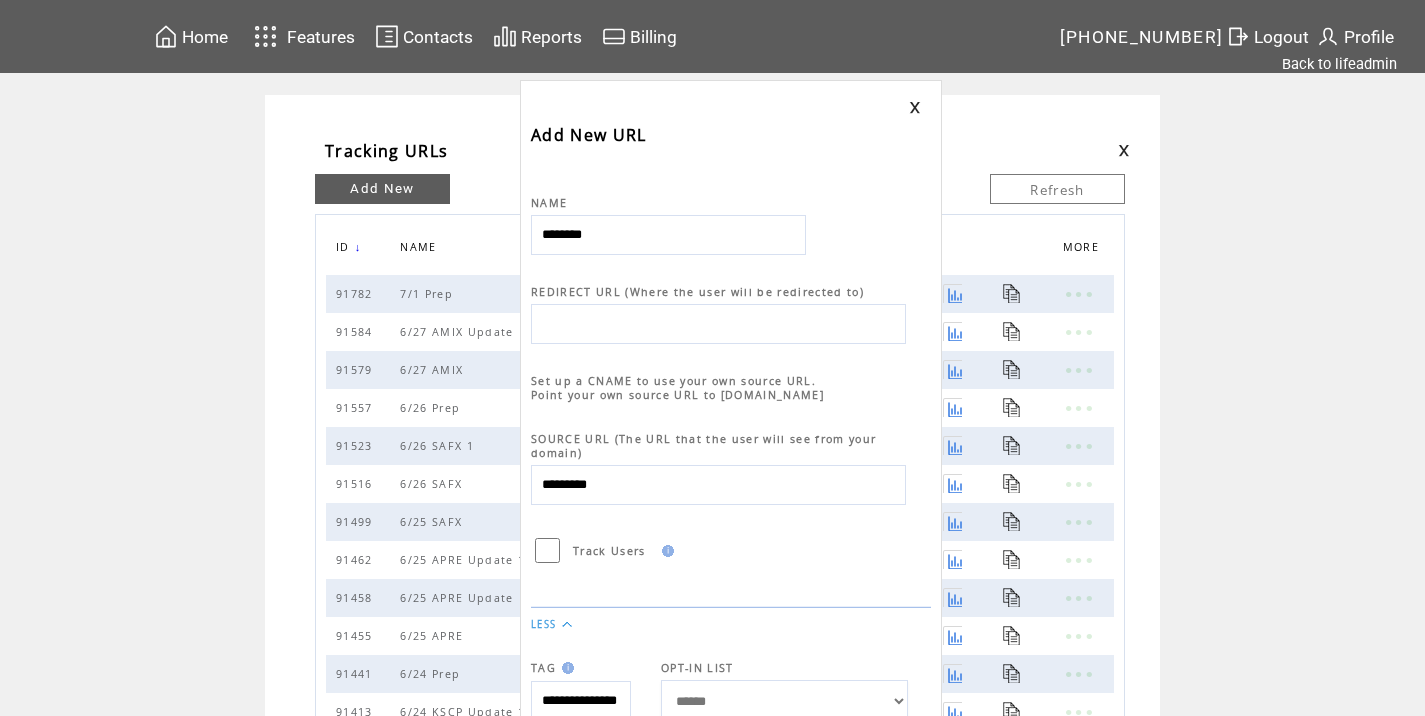 click at bounding box center [718, 324] 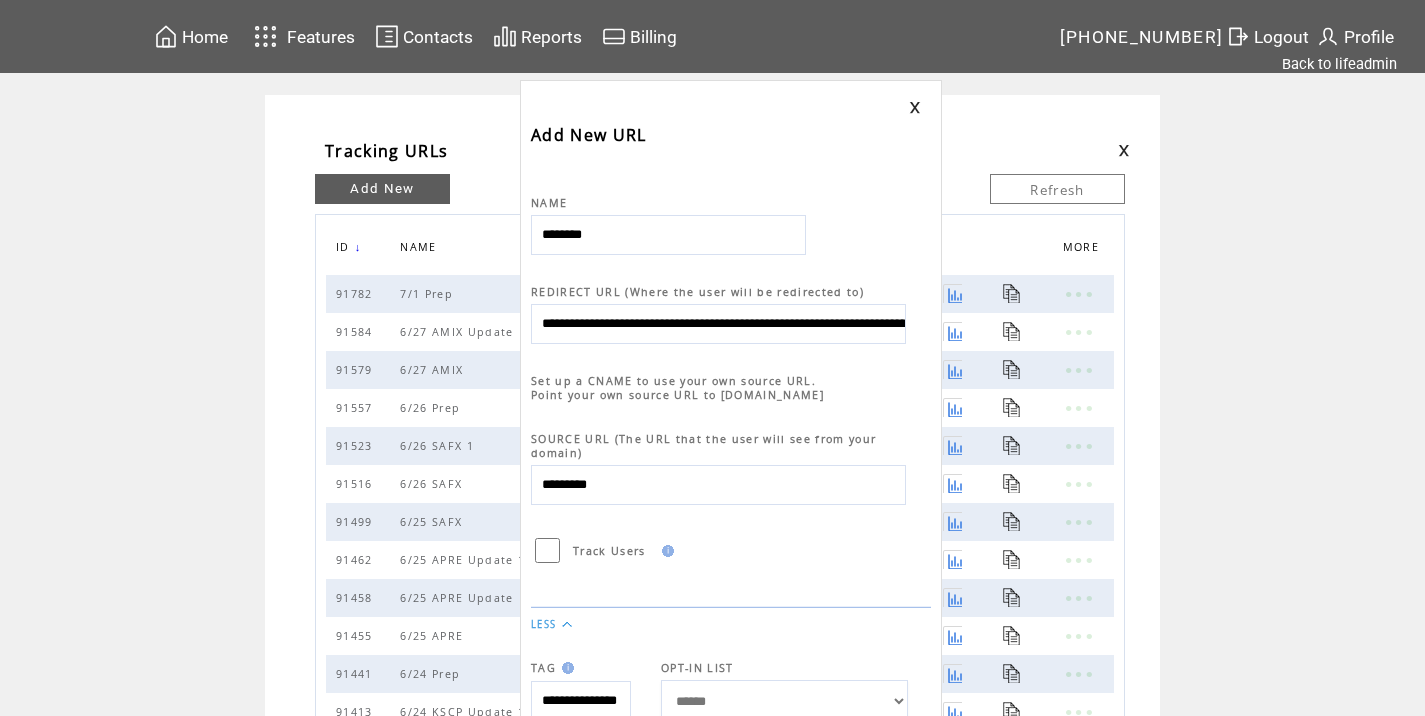 scroll, scrollTop: 0, scrollLeft: 971, axis: horizontal 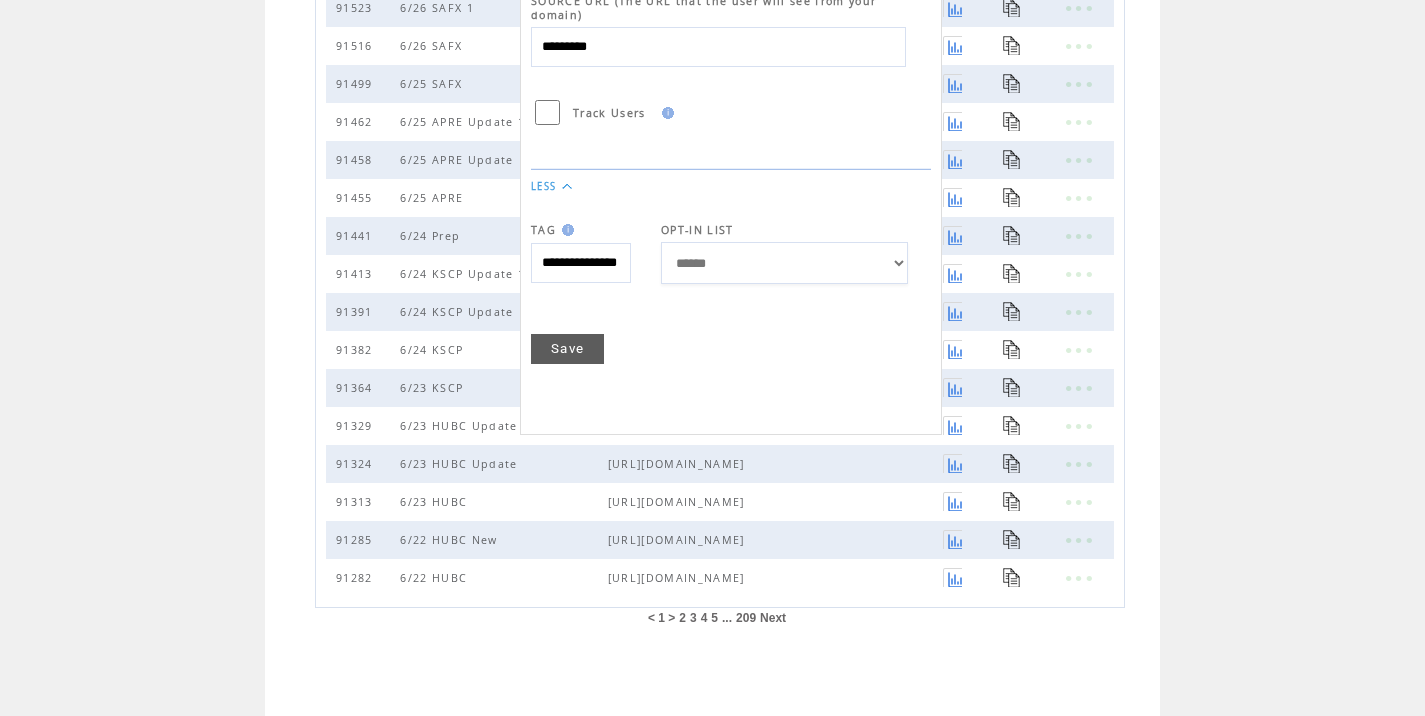 type on "**********" 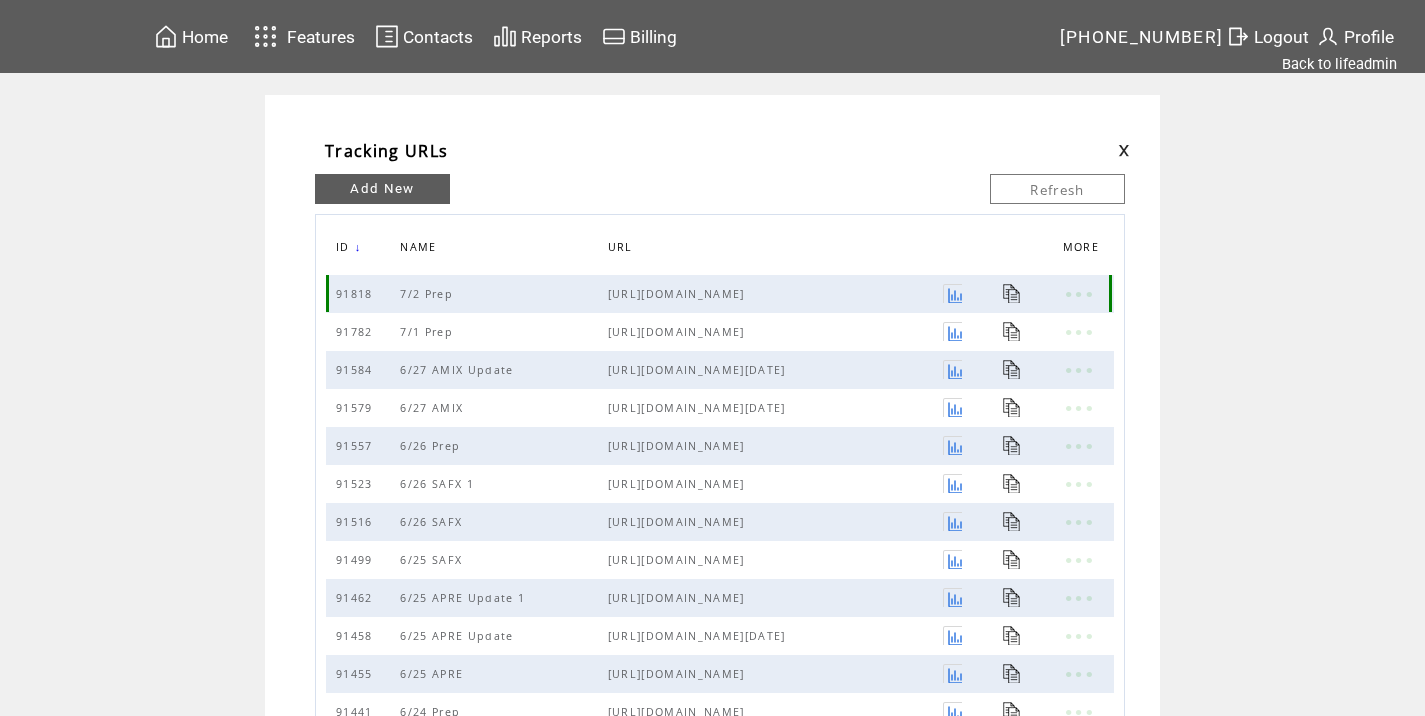 click at bounding box center (1012, 293) 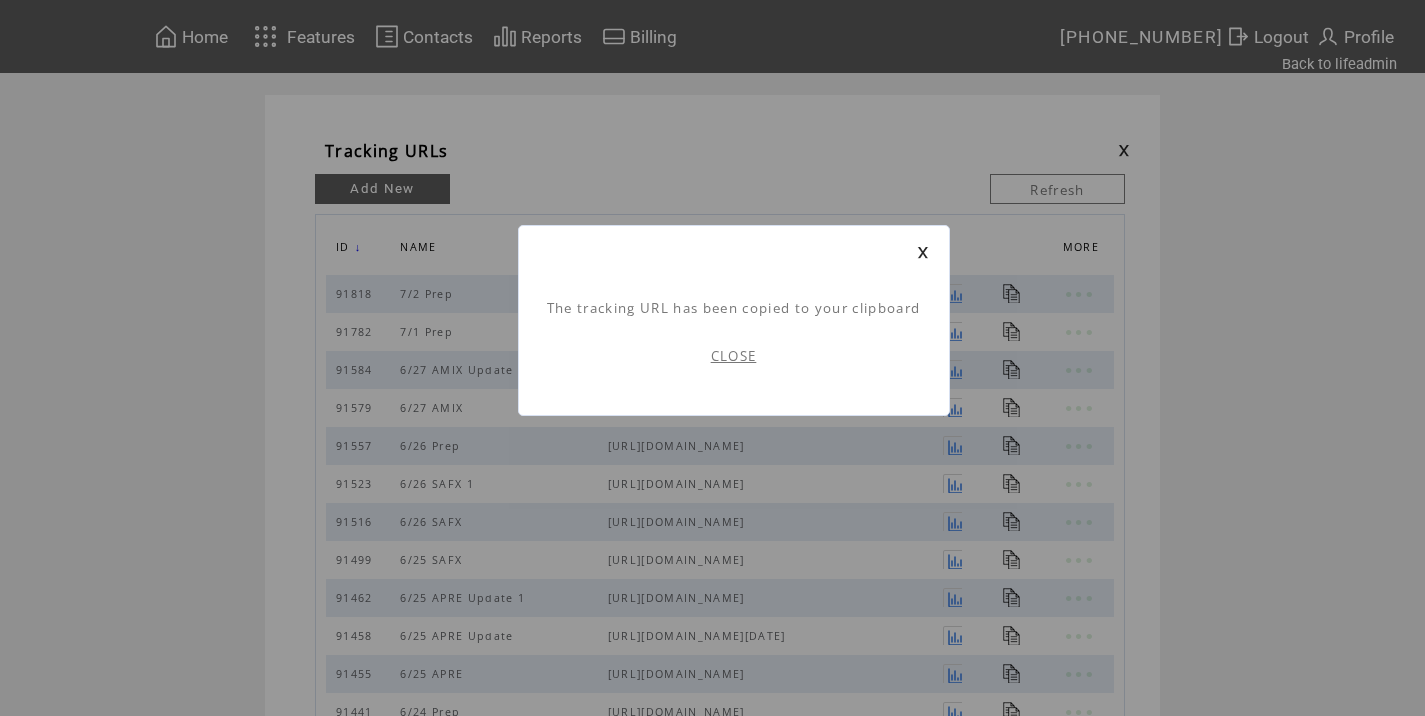 scroll, scrollTop: 1, scrollLeft: 0, axis: vertical 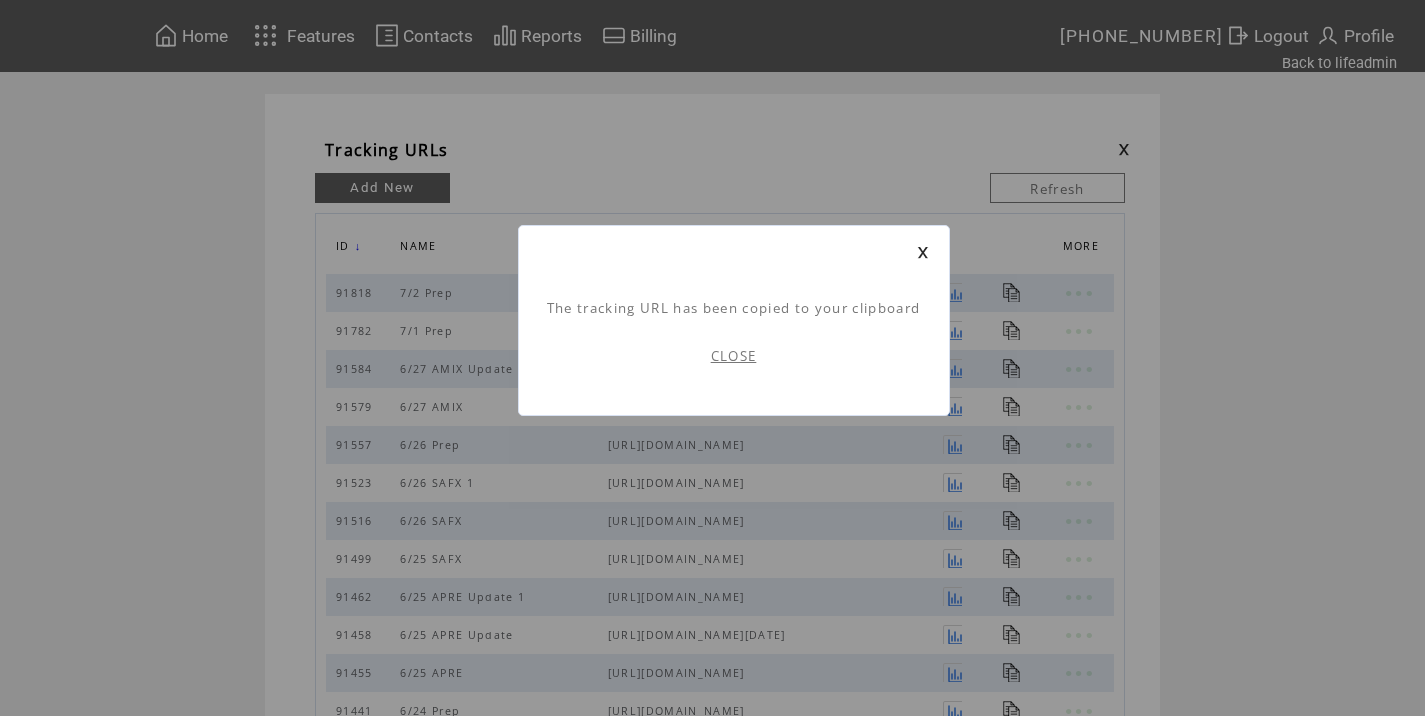 click on "CLOSE" at bounding box center (734, 356) 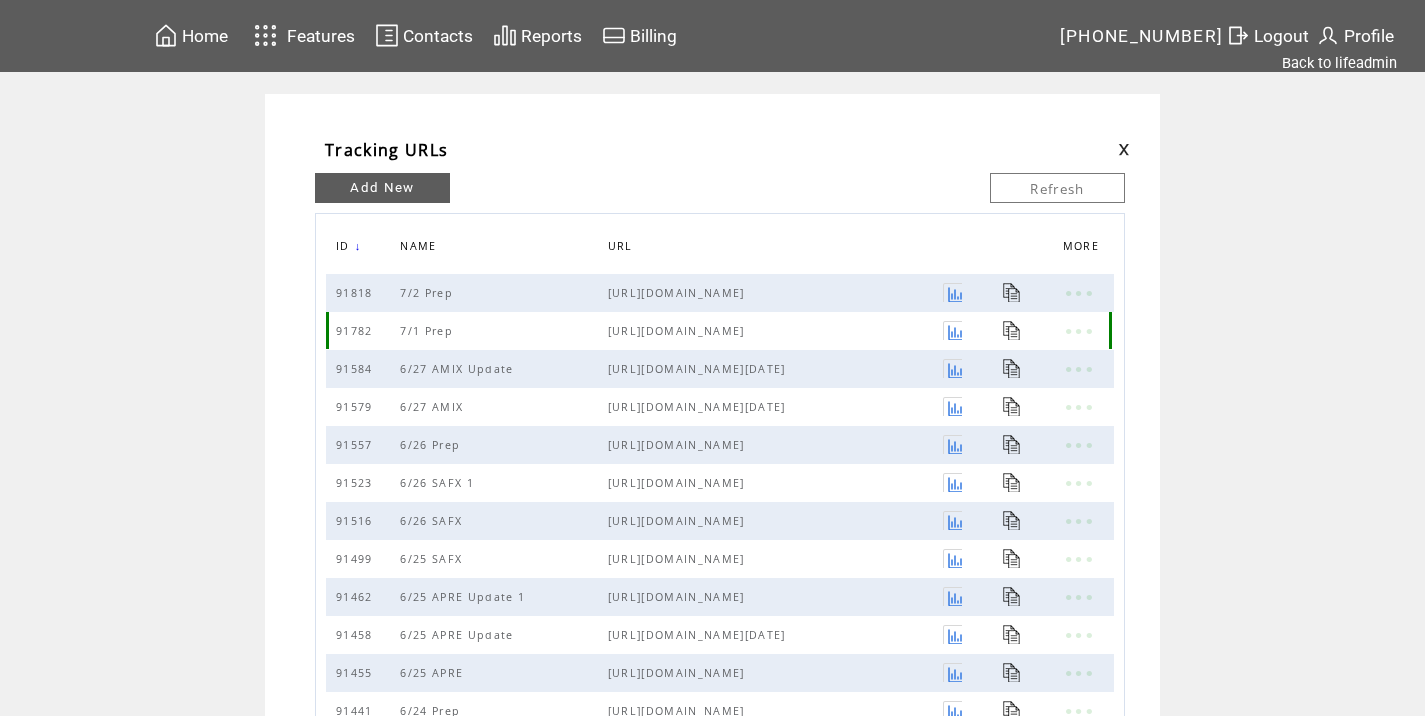 scroll, scrollTop: 0, scrollLeft: 0, axis: both 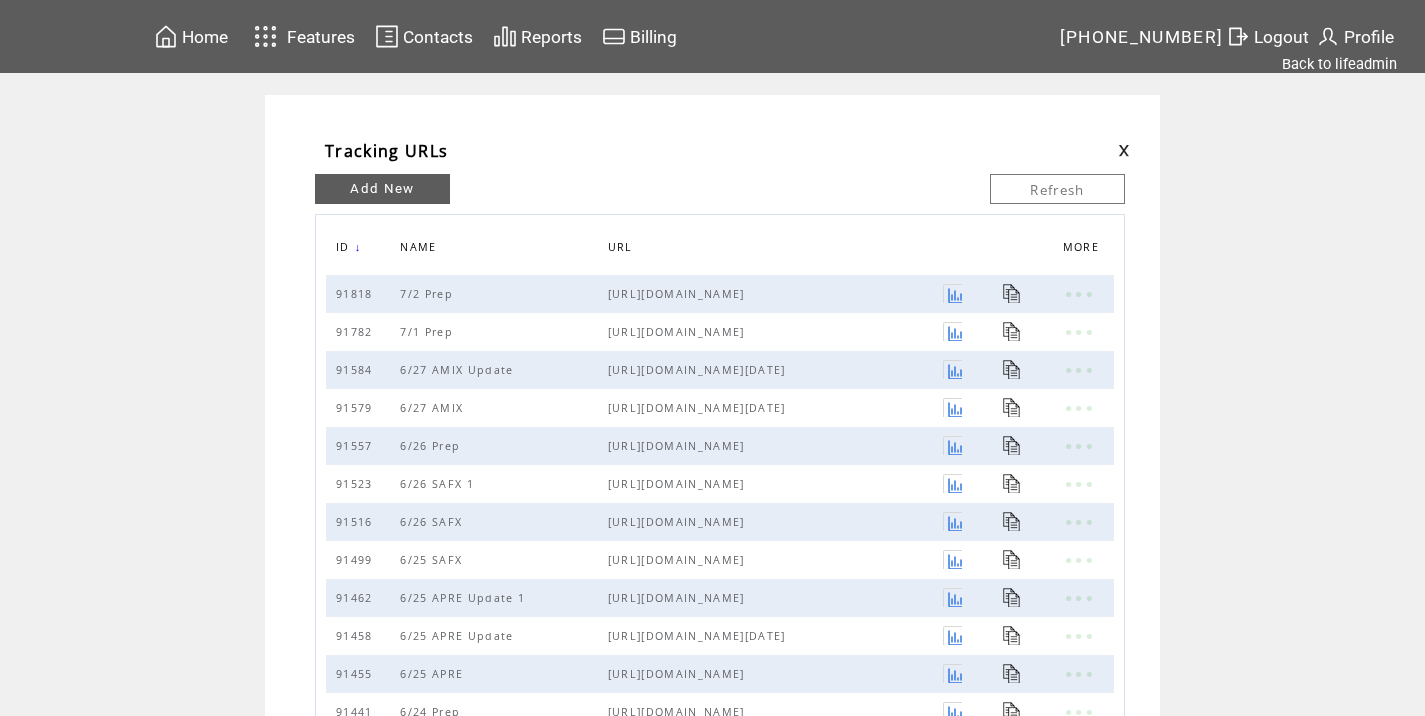 click at bounding box center [1124, 150] 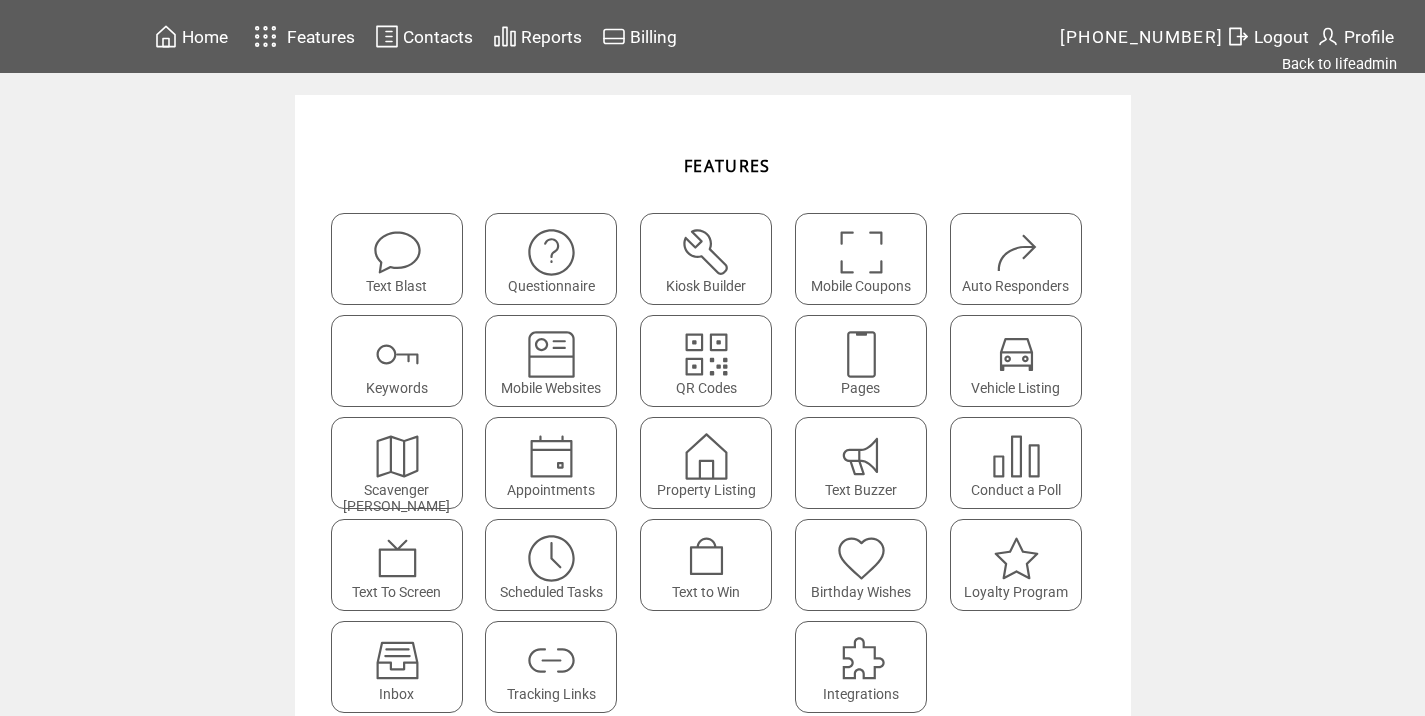 scroll, scrollTop: 0, scrollLeft: 0, axis: both 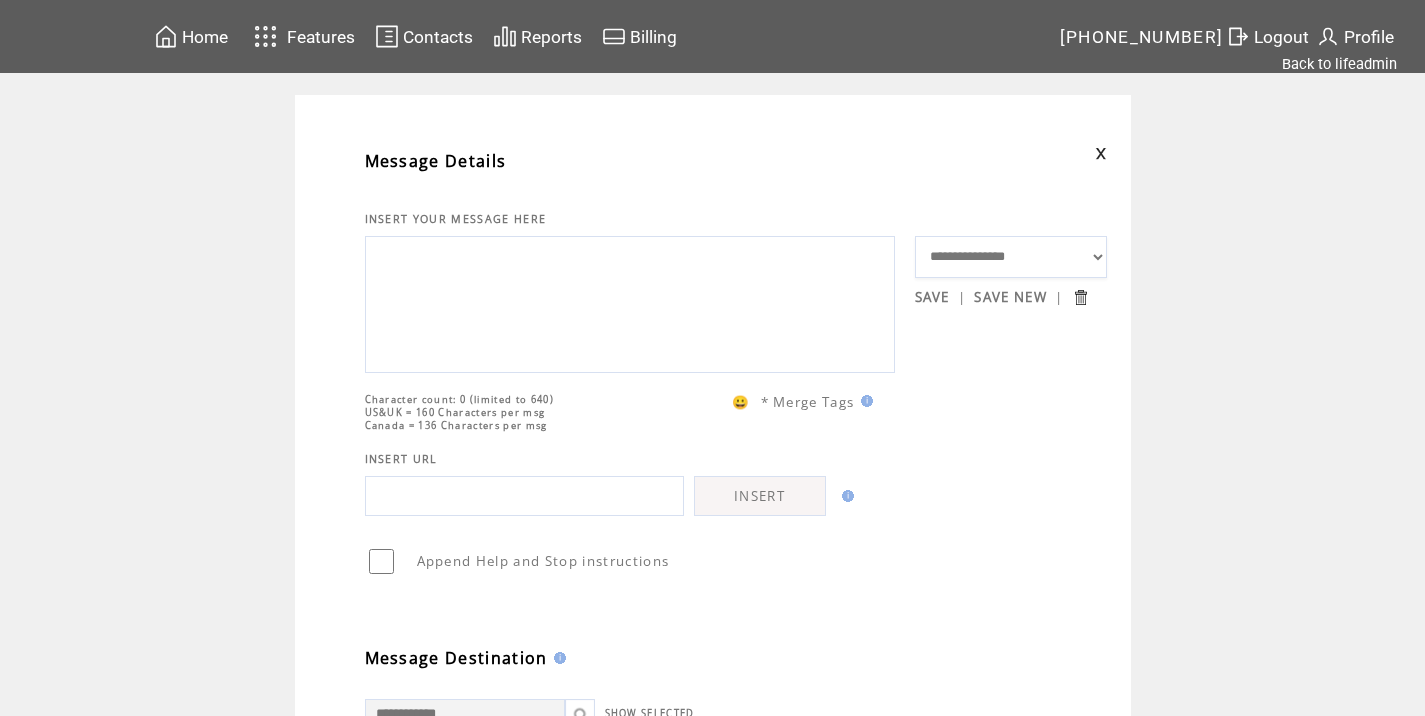 click at bounding box center [630, 302] 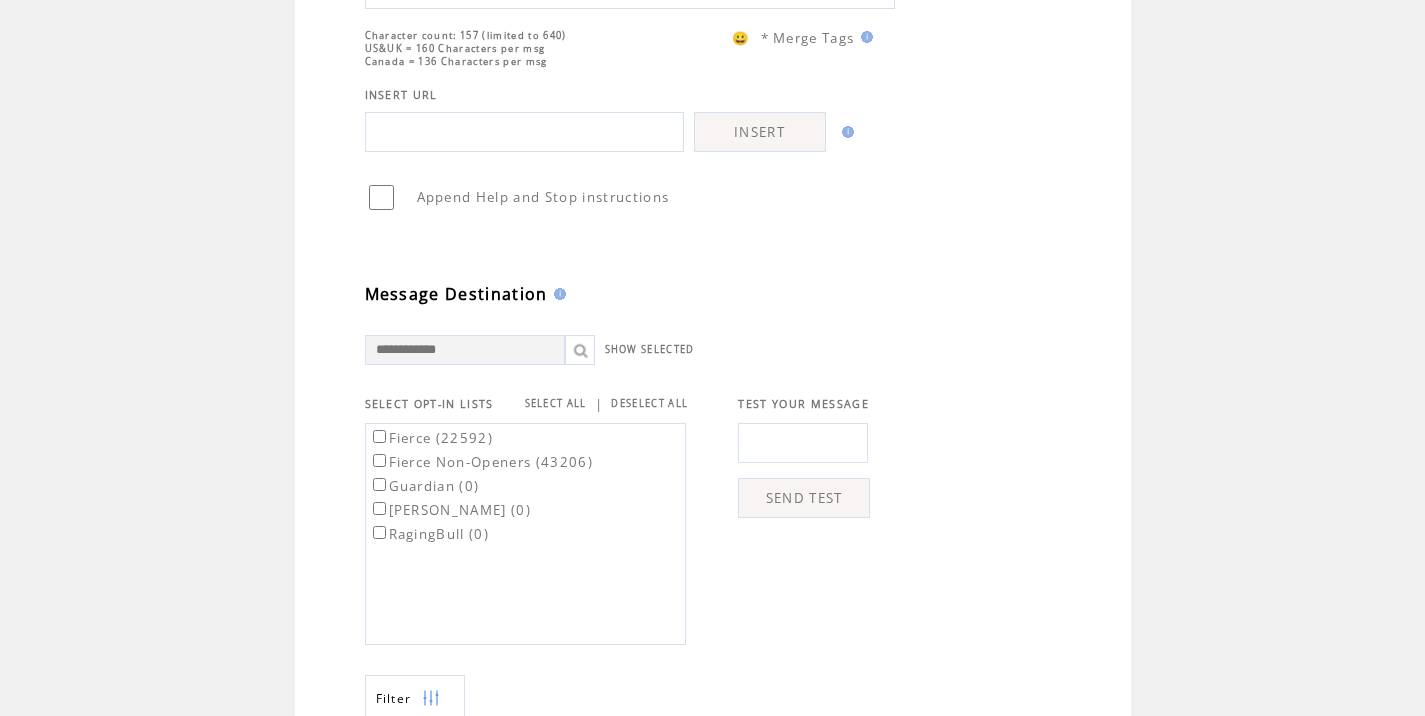 scroll, scrollTop: 368, scrollLeft: 0, axis: vertical 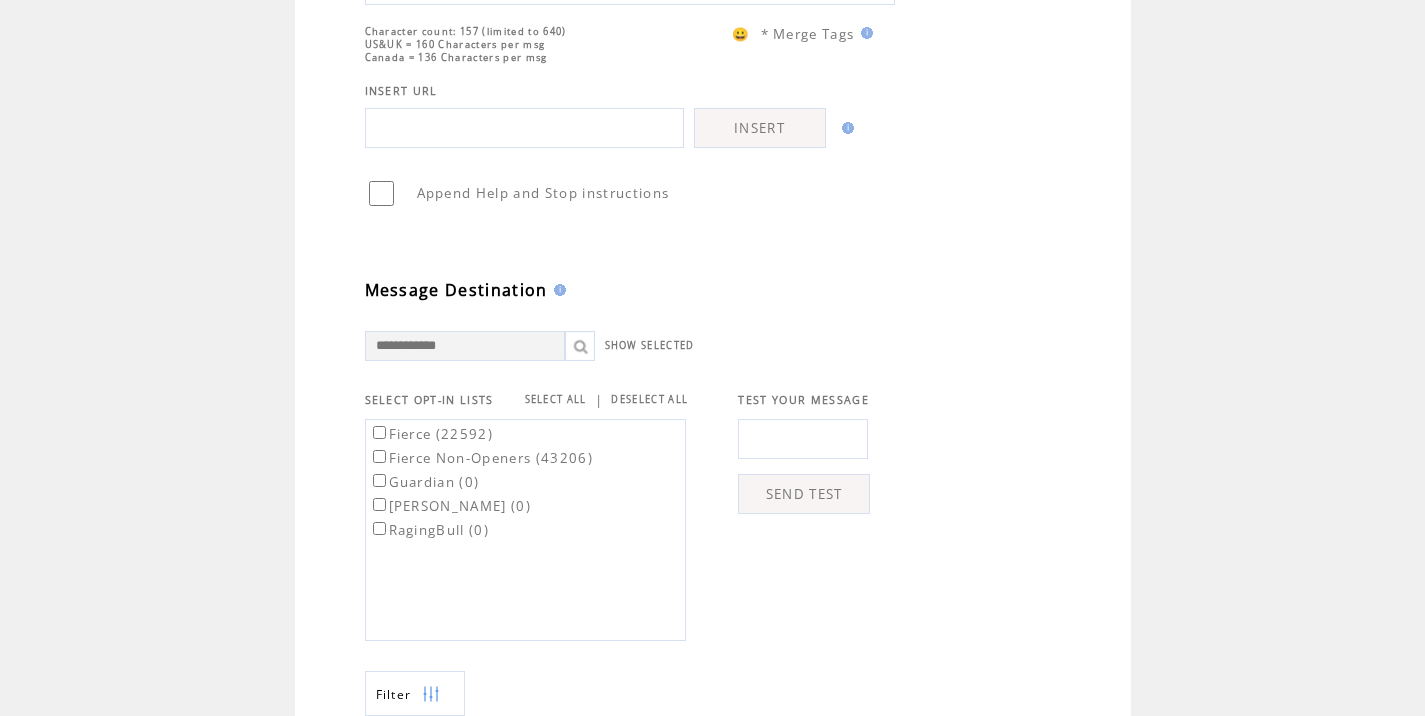 type on "**********" 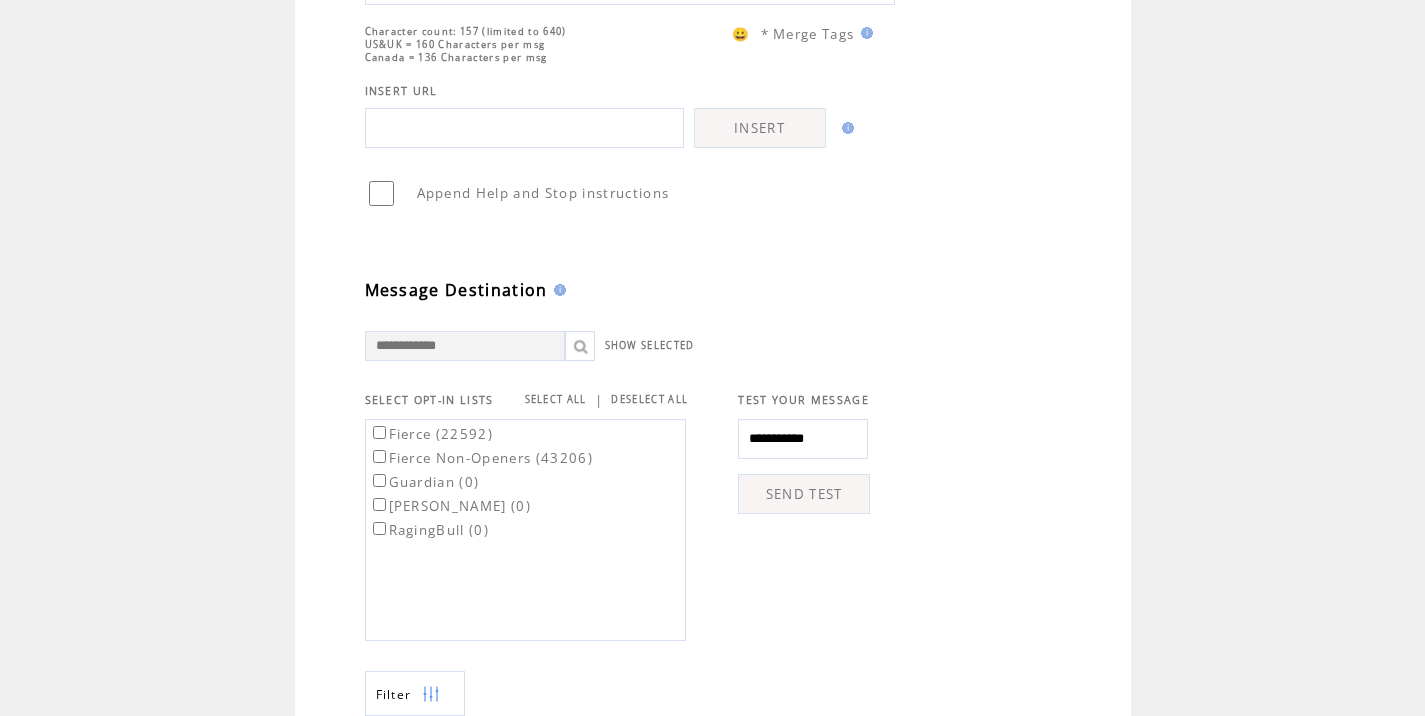 click on "SEND TEST" at bounding box center [804, 494] 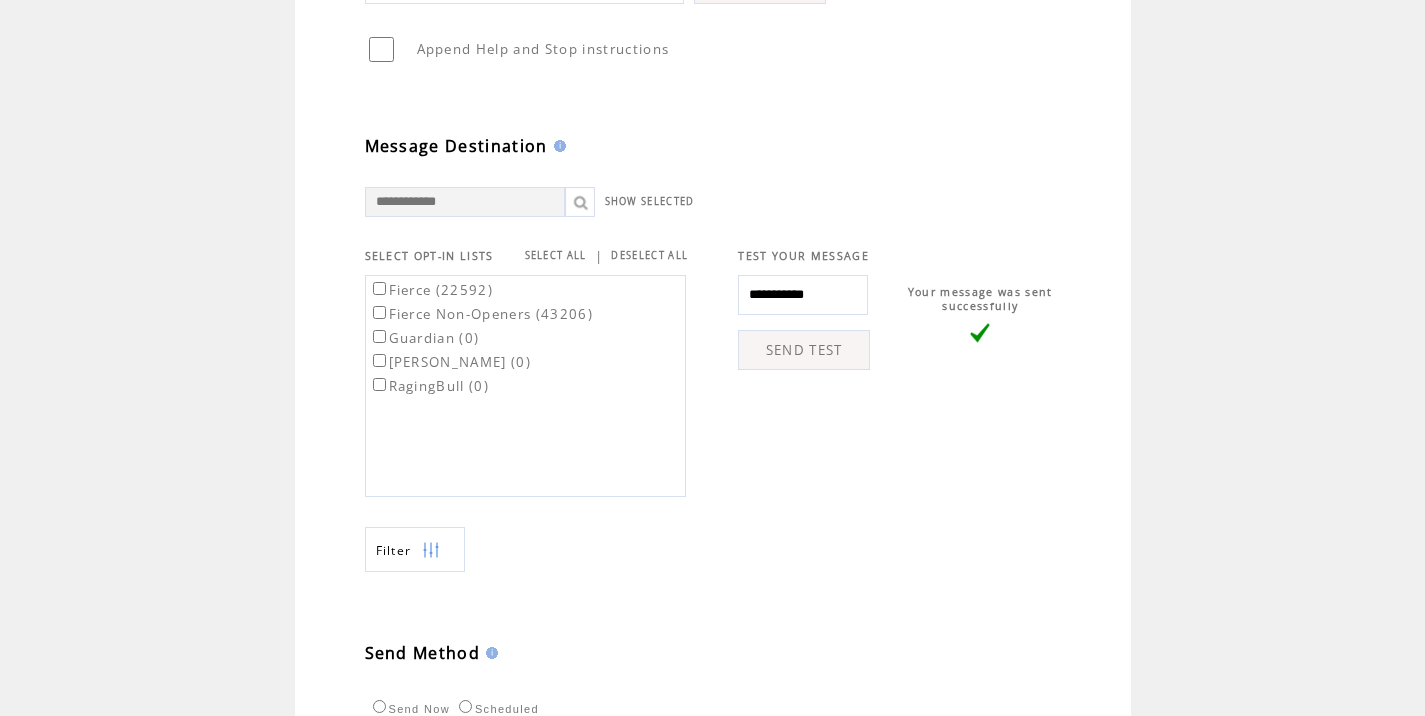 scroll, scrollTop: 567, scrollLeft: 0, axis: vertical 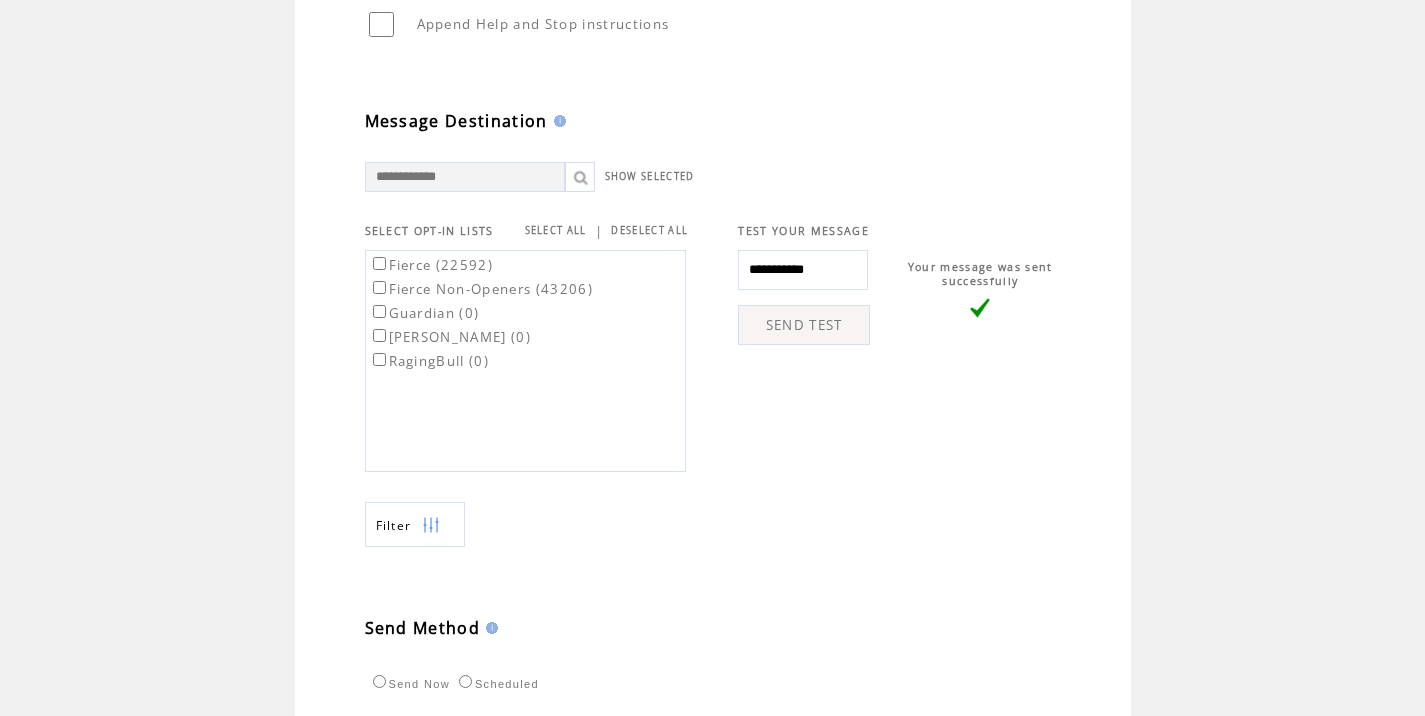 click on "Fierce (22592)" at bounding box center [431, 265] 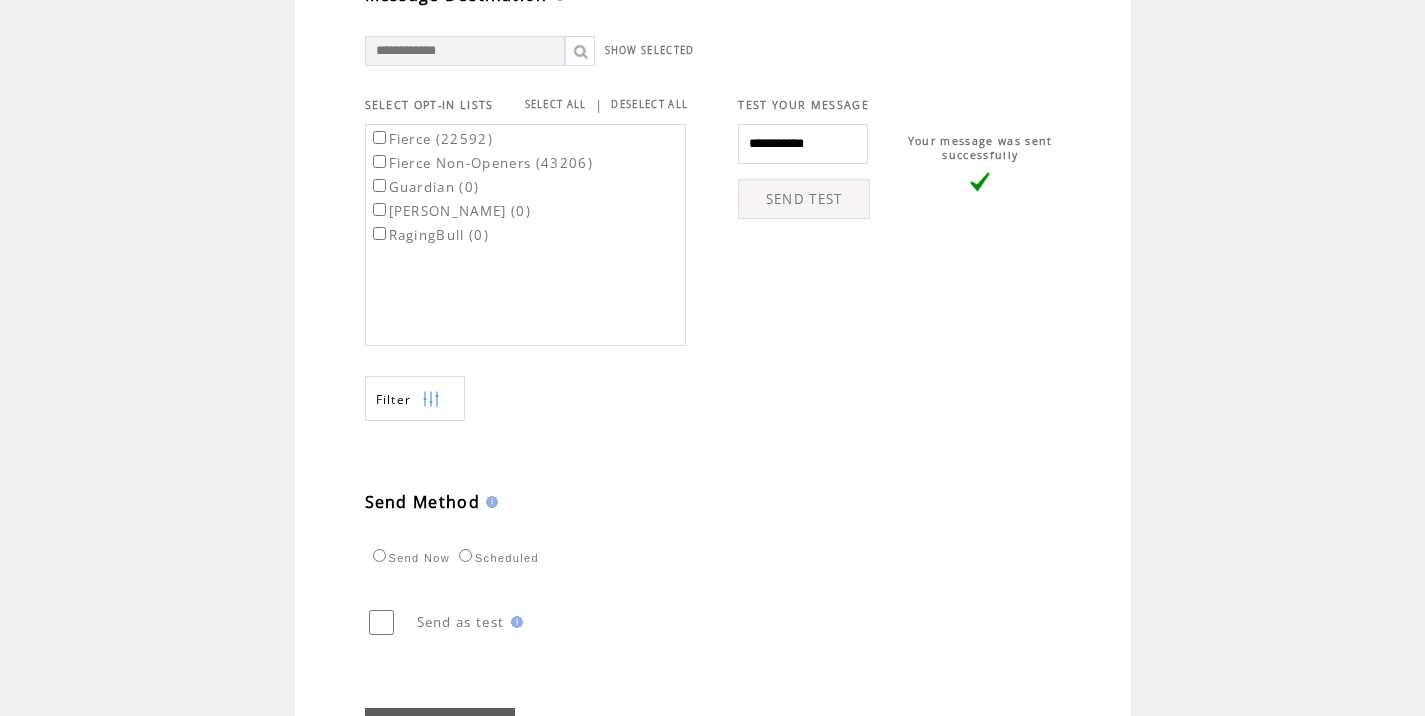 scroll, scrollTop: 698, scrollLeft: 0, axis: vertical 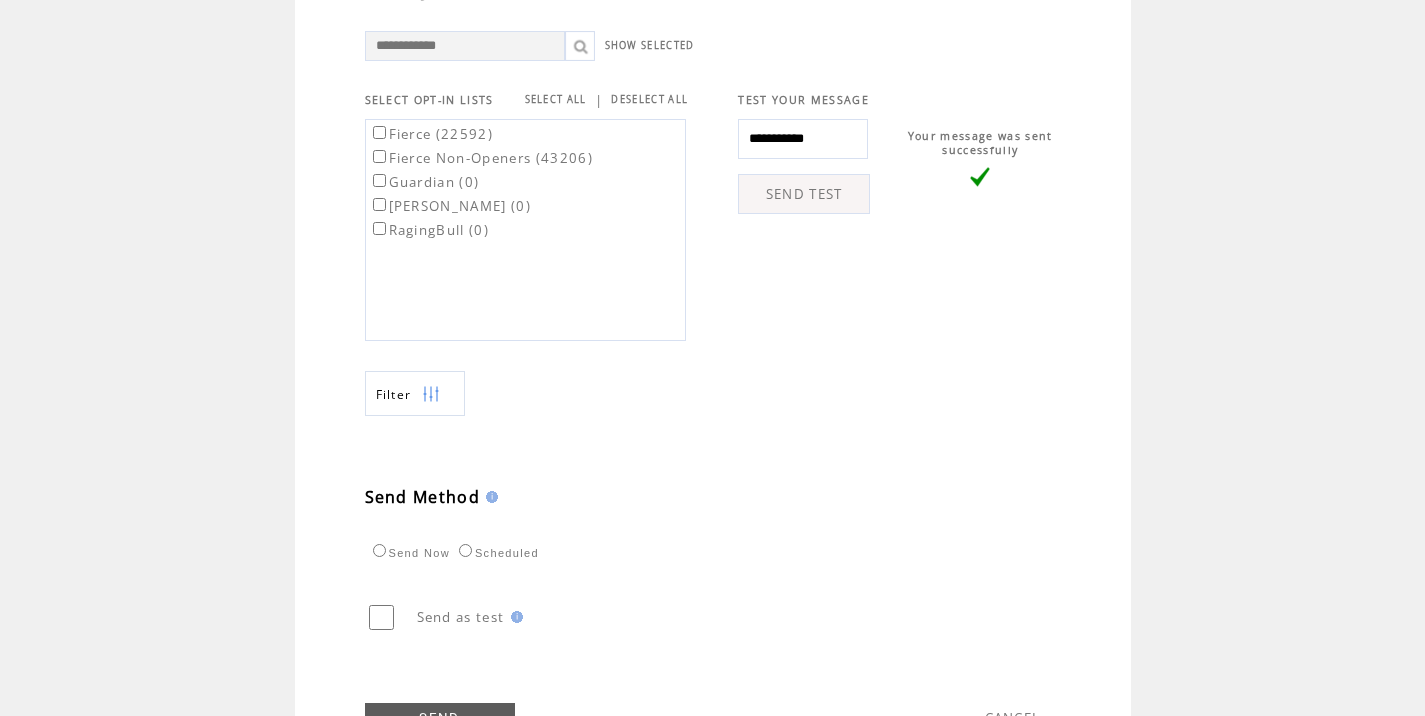 click on "Scheduled" at bounding box center [496, 553] 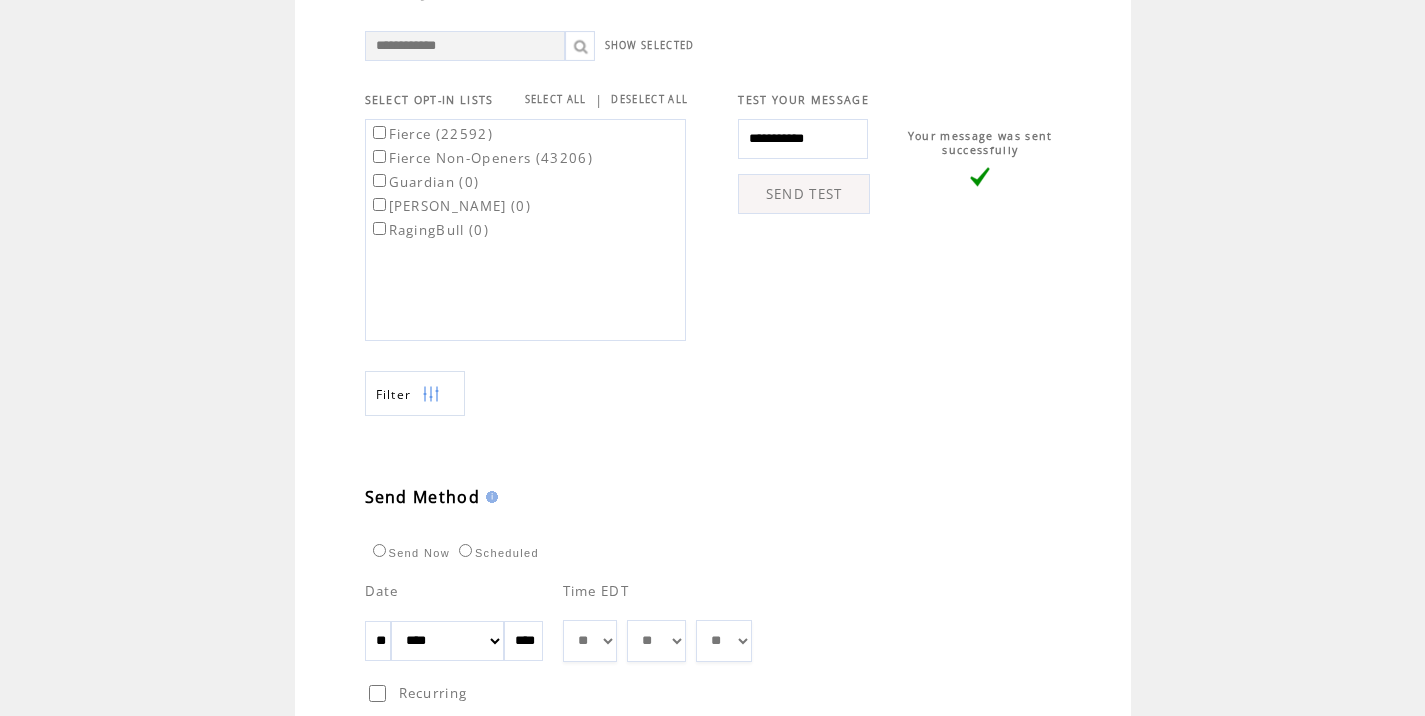 click on "** 	 ** 	 ** 	 ** 	 ** 	 ** 	 ** 	 ** 	 ** 	 ** 	 ** 	 ** 	 **" at bounding box center (590, 641) 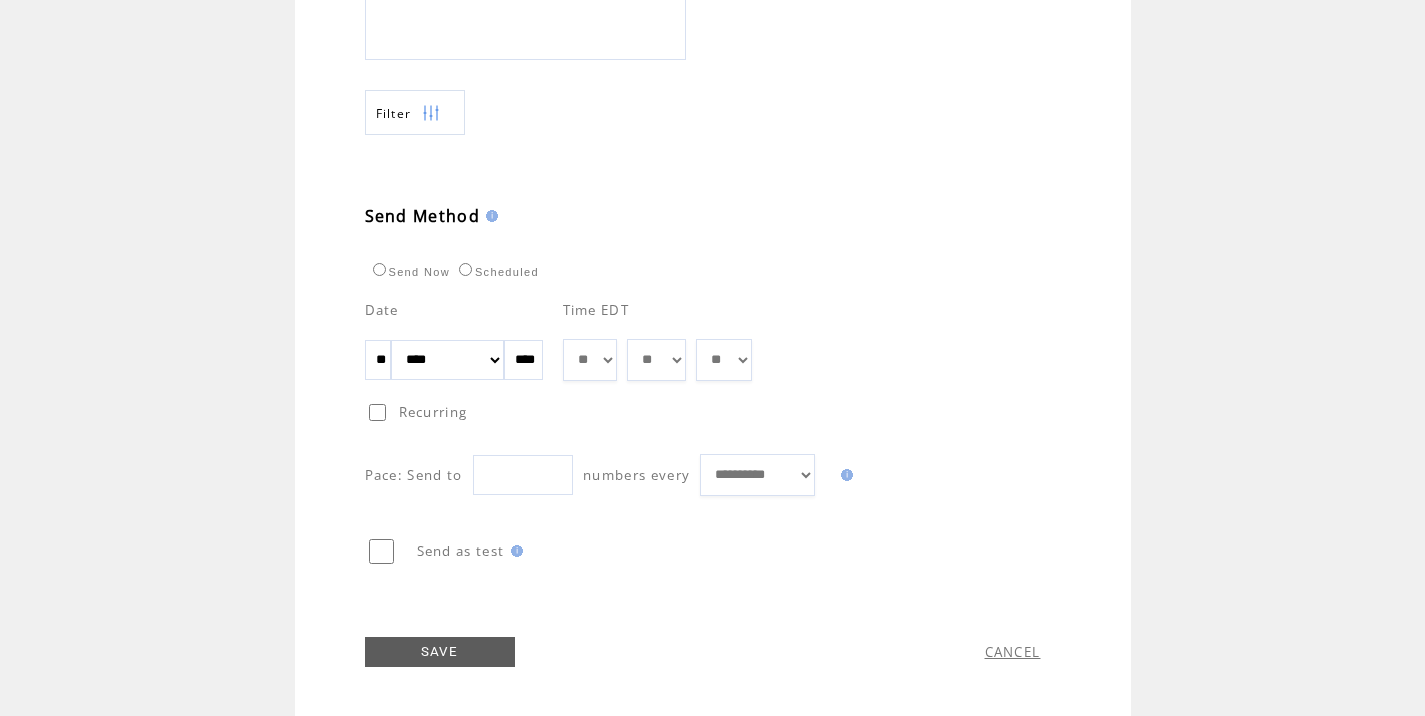 scroll, scrollTop: 989, scrollLeft: 0, axis: vertical 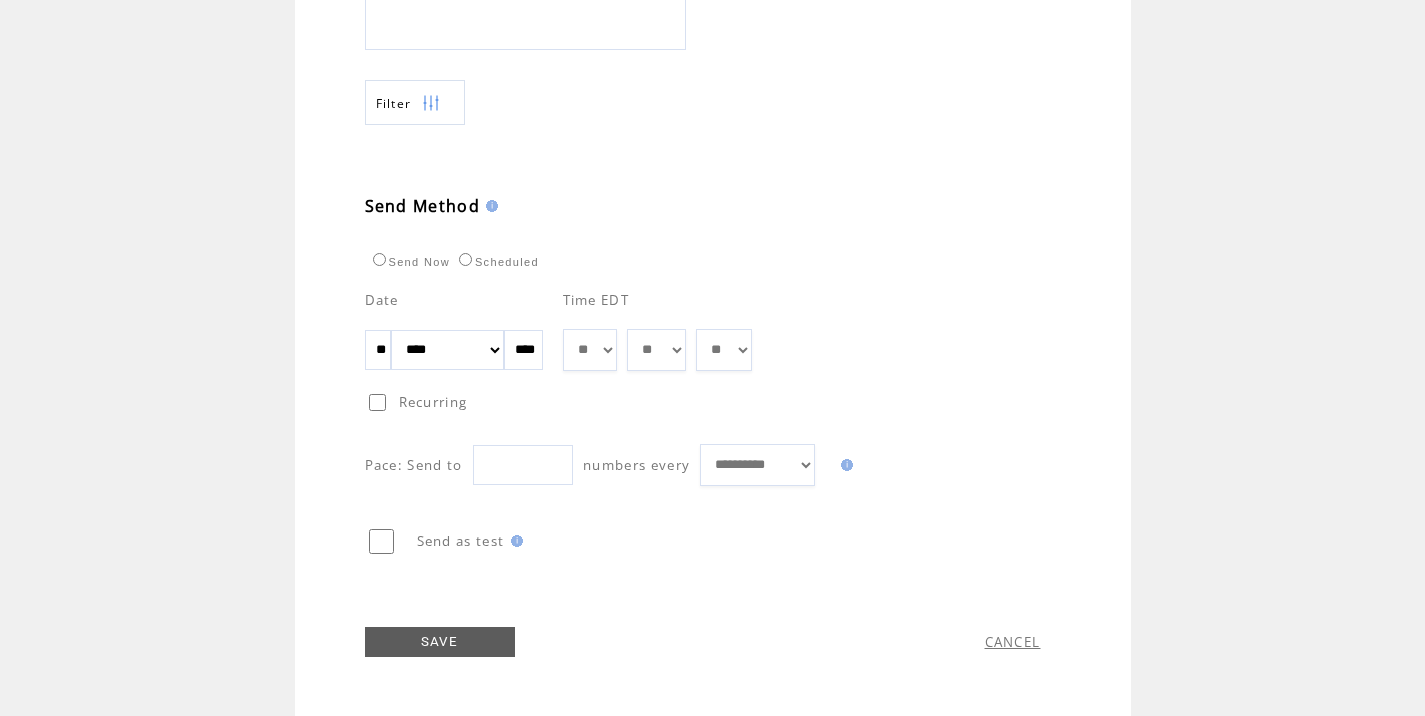 click on "SAVE" at bounding box center (440, 642) 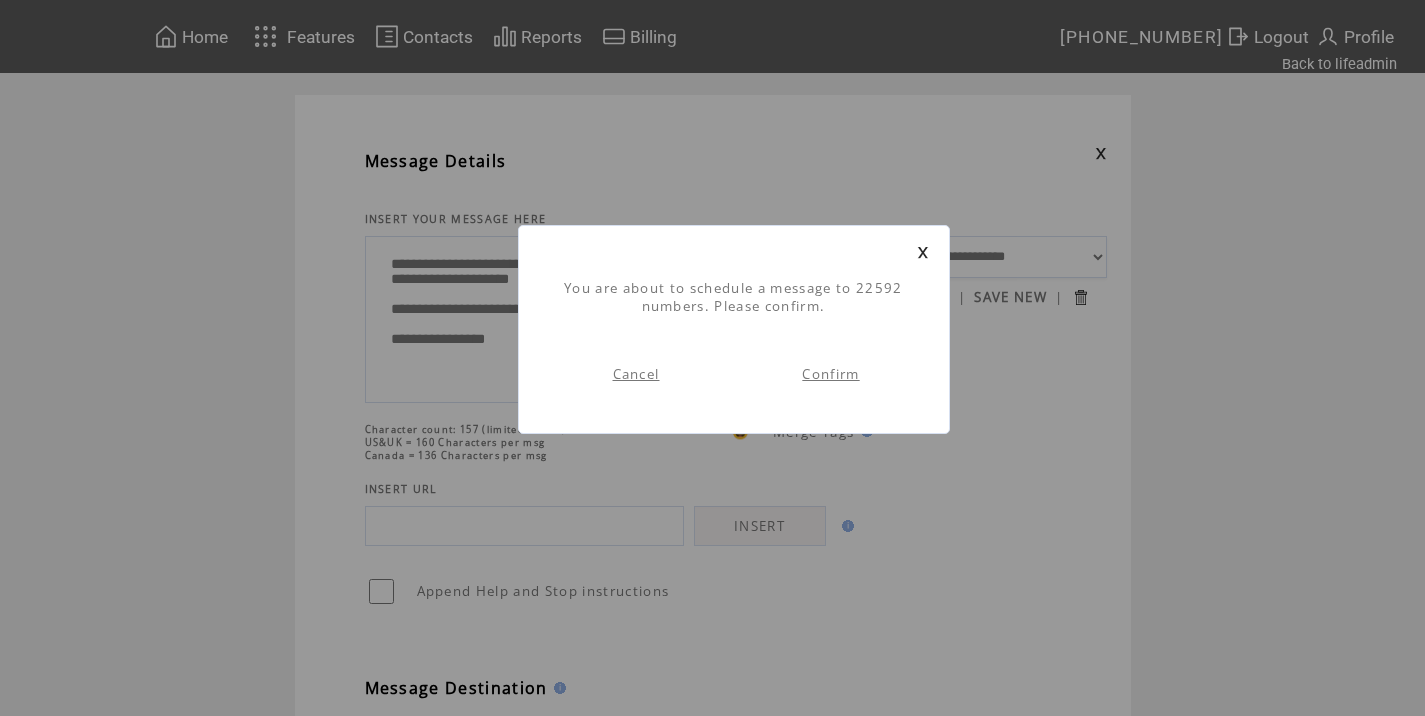 scroll, scrollTop: 1, scrollLeft: 0, axis: vertical 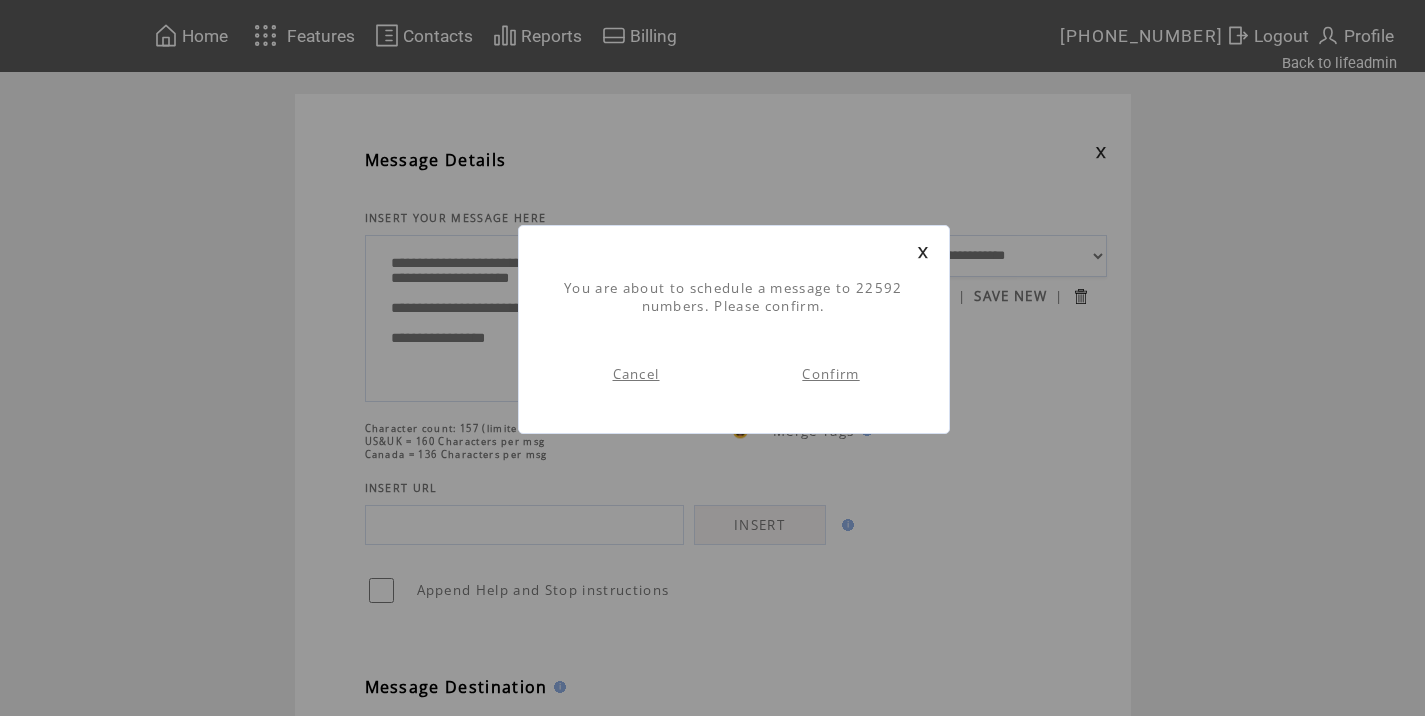 click on "Confirm" at bounding box center [830, 374] 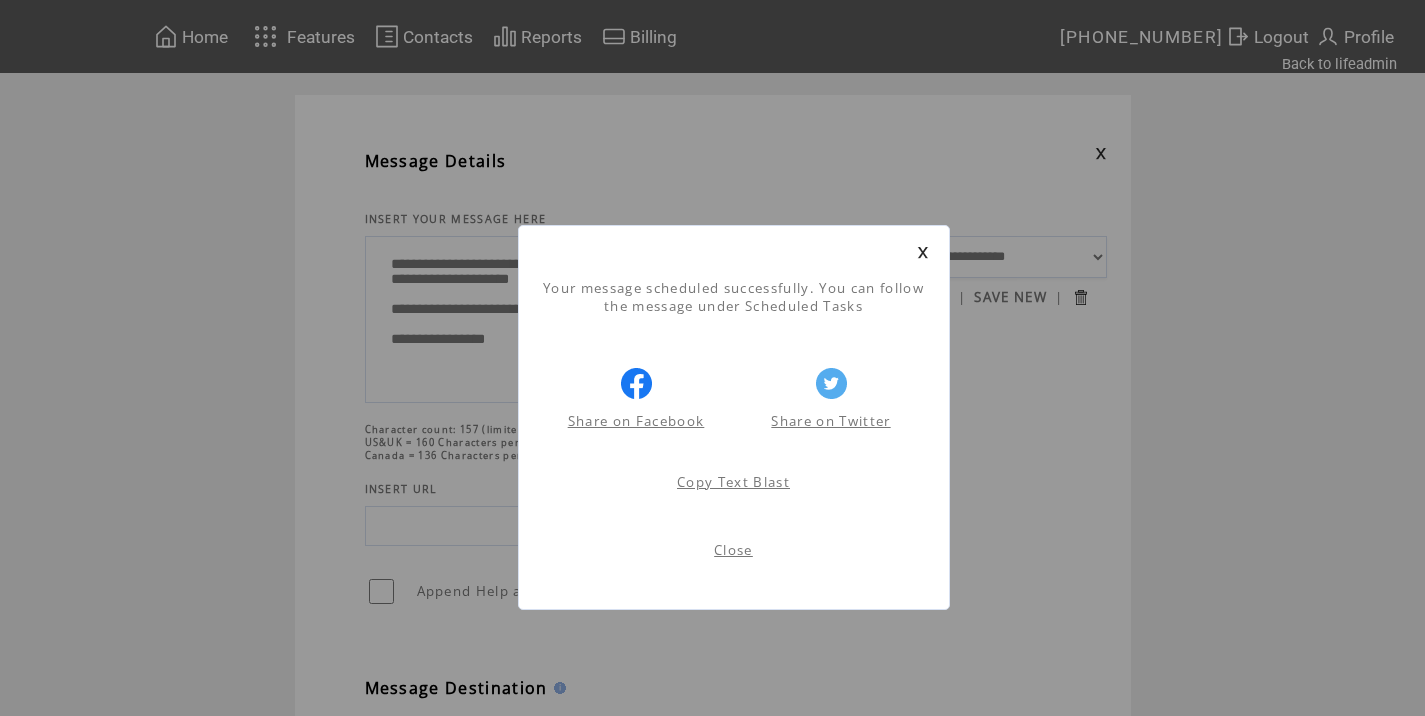 scroll, scrollTop: 1, scrollLeft: 0, axis: vertical 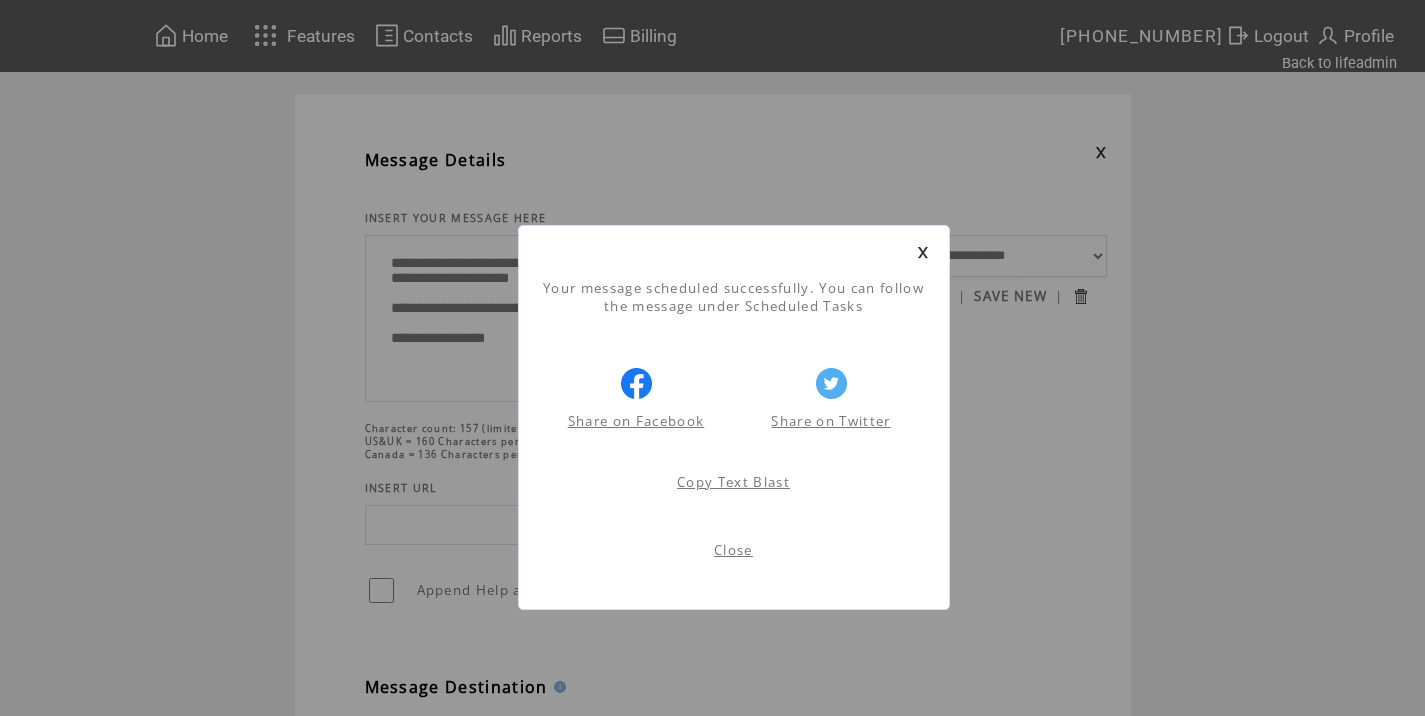click on "Close" at bounding box center (733, 550) 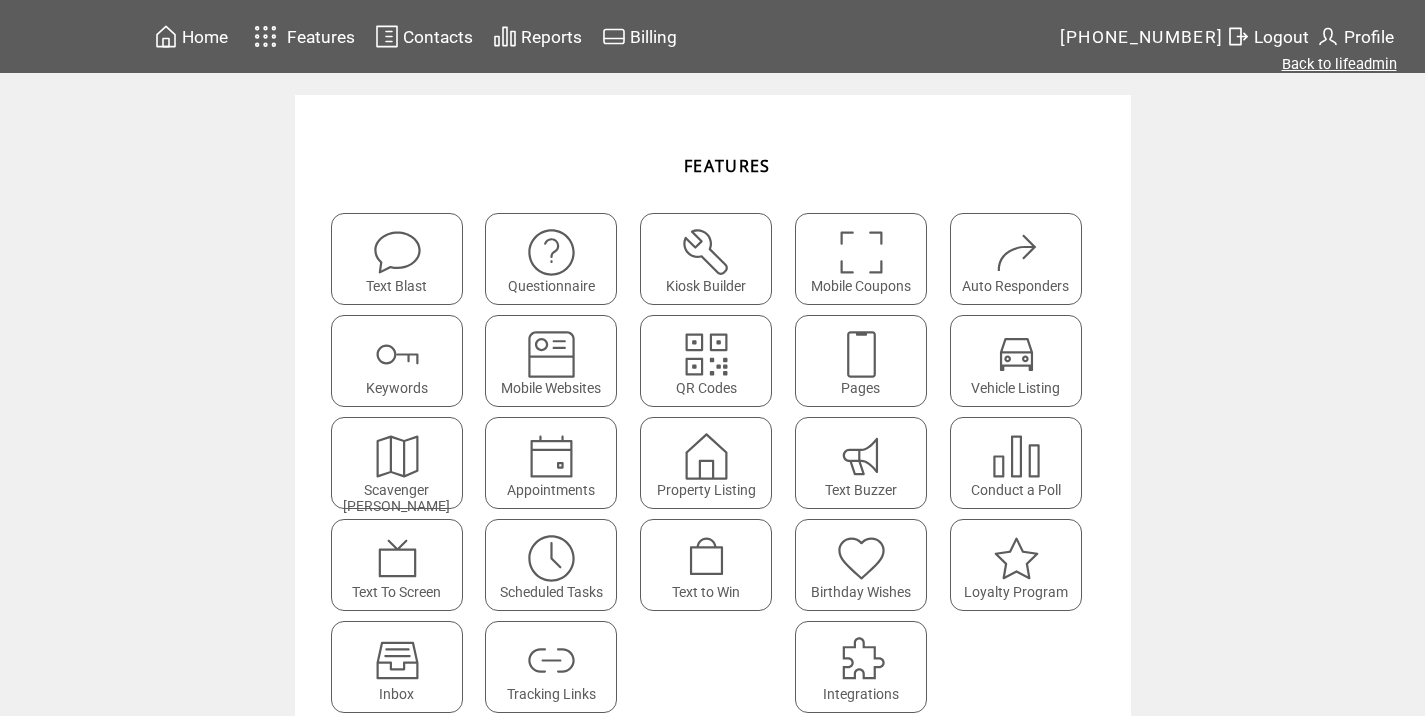 scroll, scrollTop: 0, scrollLeft: 0, axis: both 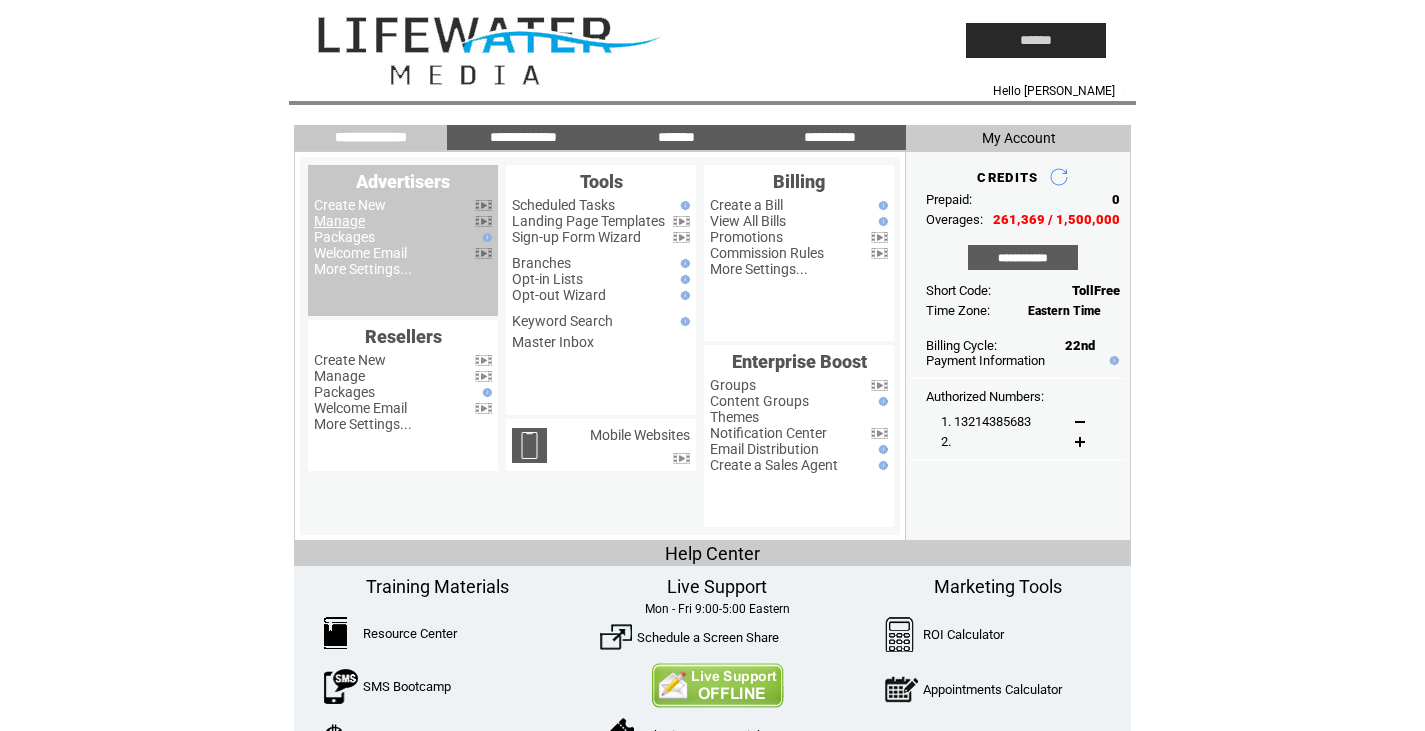 click on "Manage" at bounding box center [339, 221] 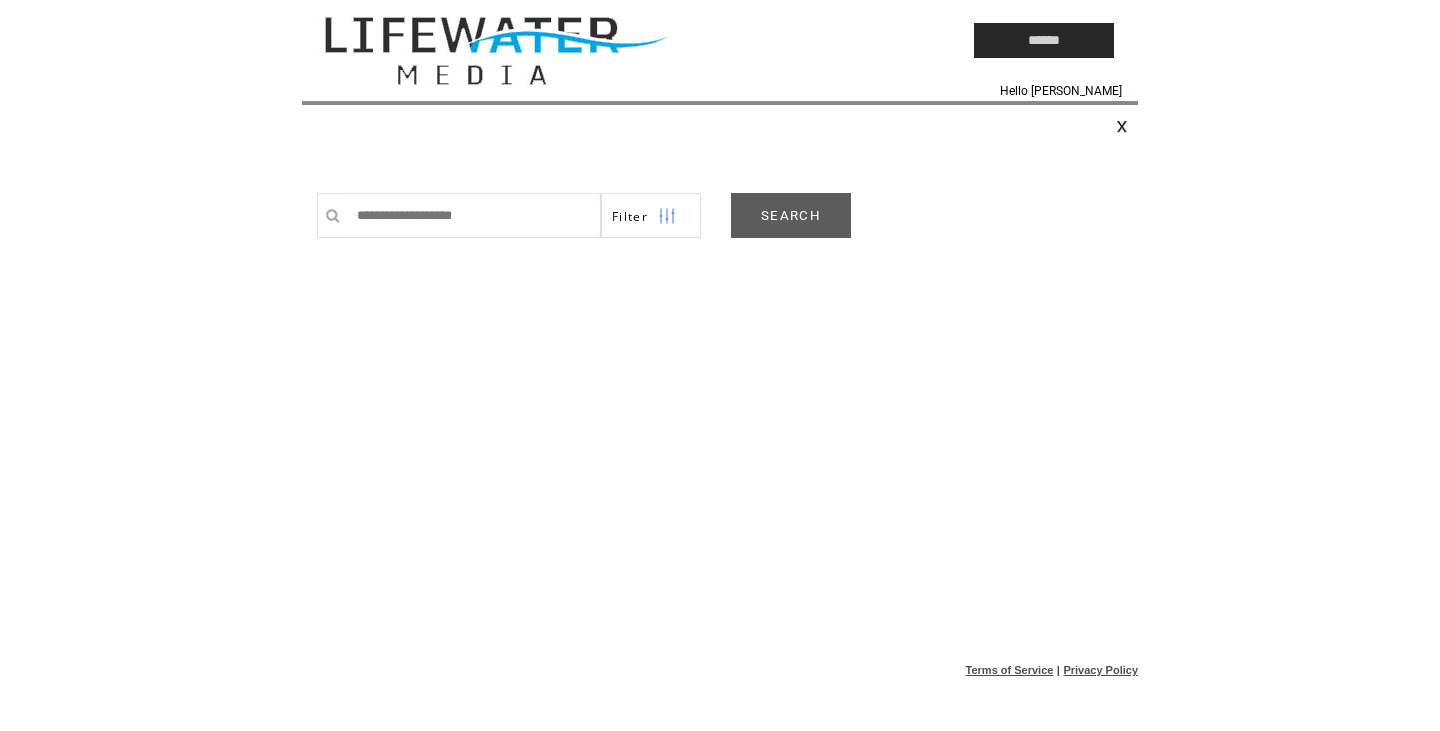 scroll, scrollTop: 0, scrollLeft: 0, axis: both 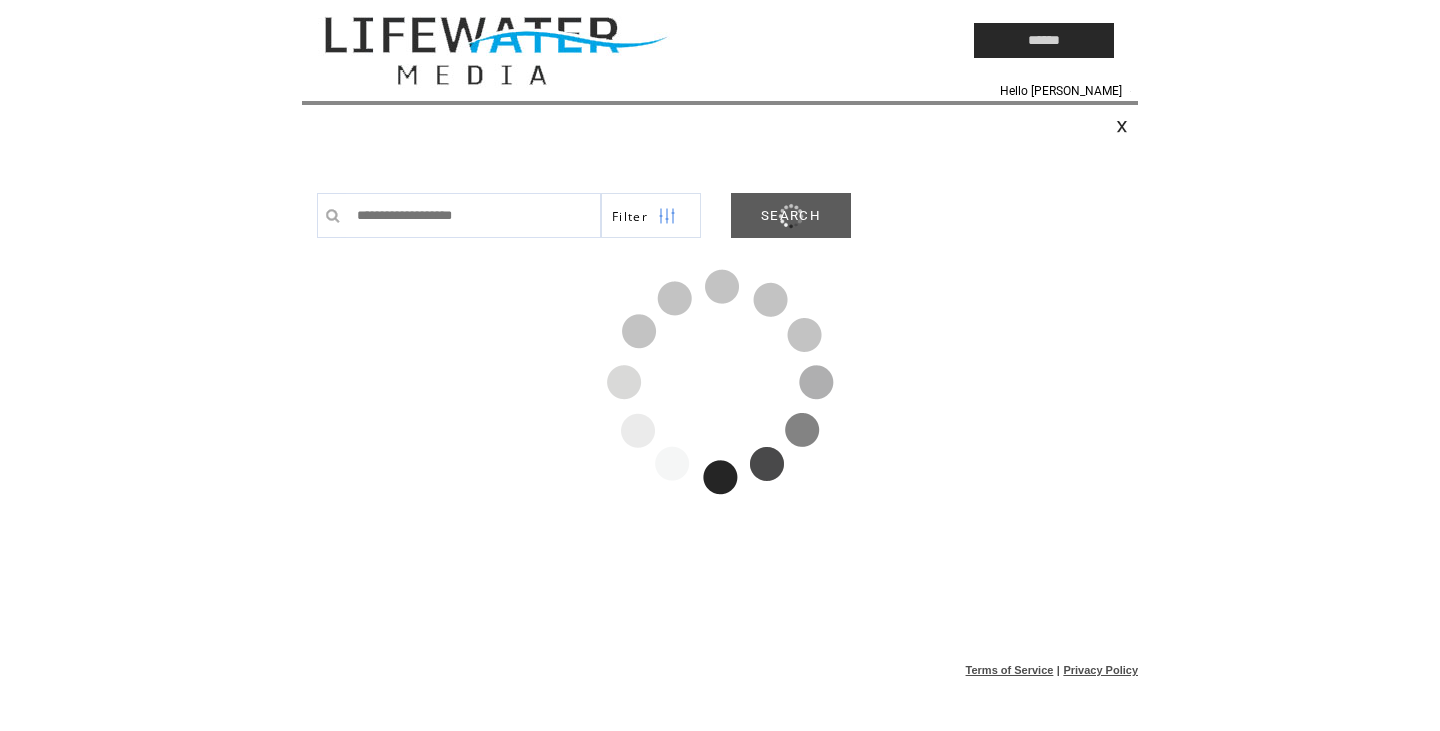 drag, startPoint x: 815, startPoint y: 225, endPoint x: 1050, endPoint y: 327, distance: 256.18158 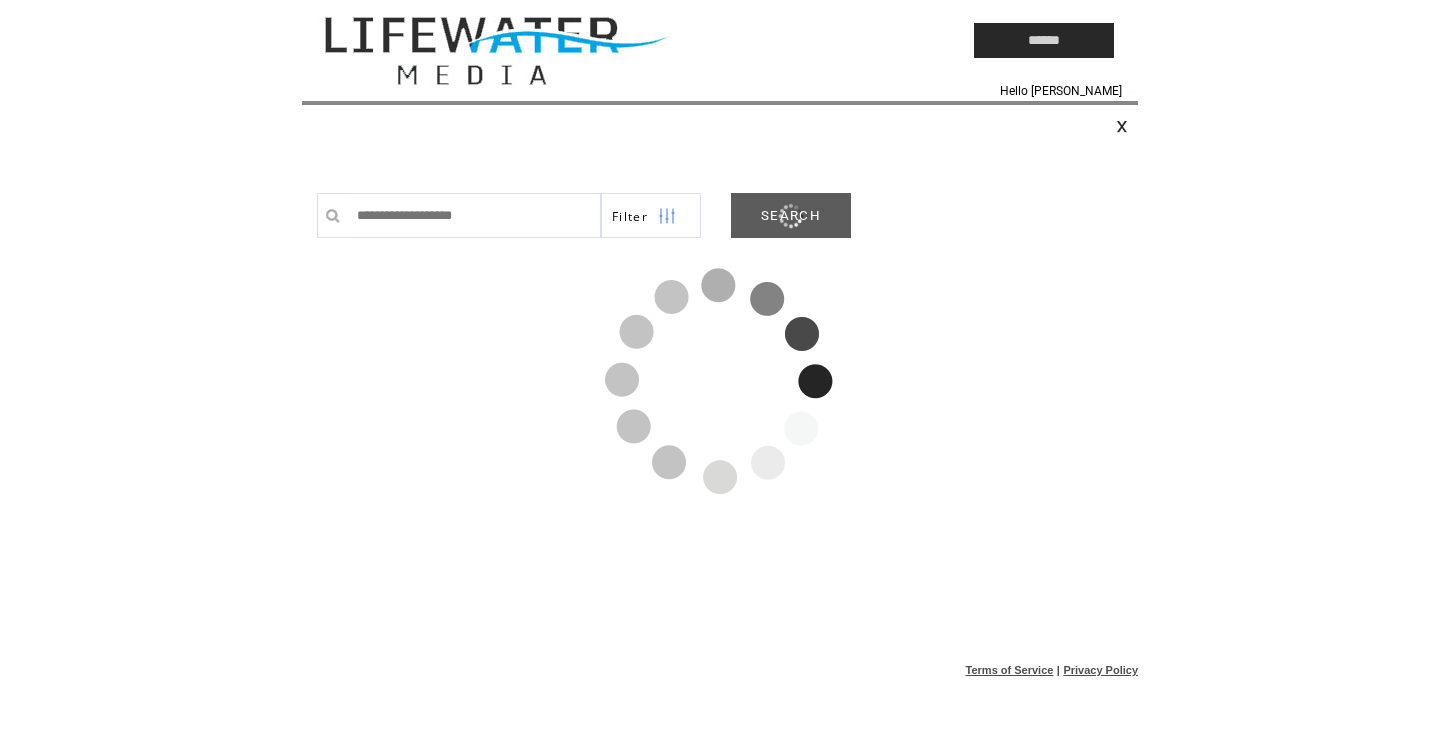 click on "**********" at bounding box center (727, 373) 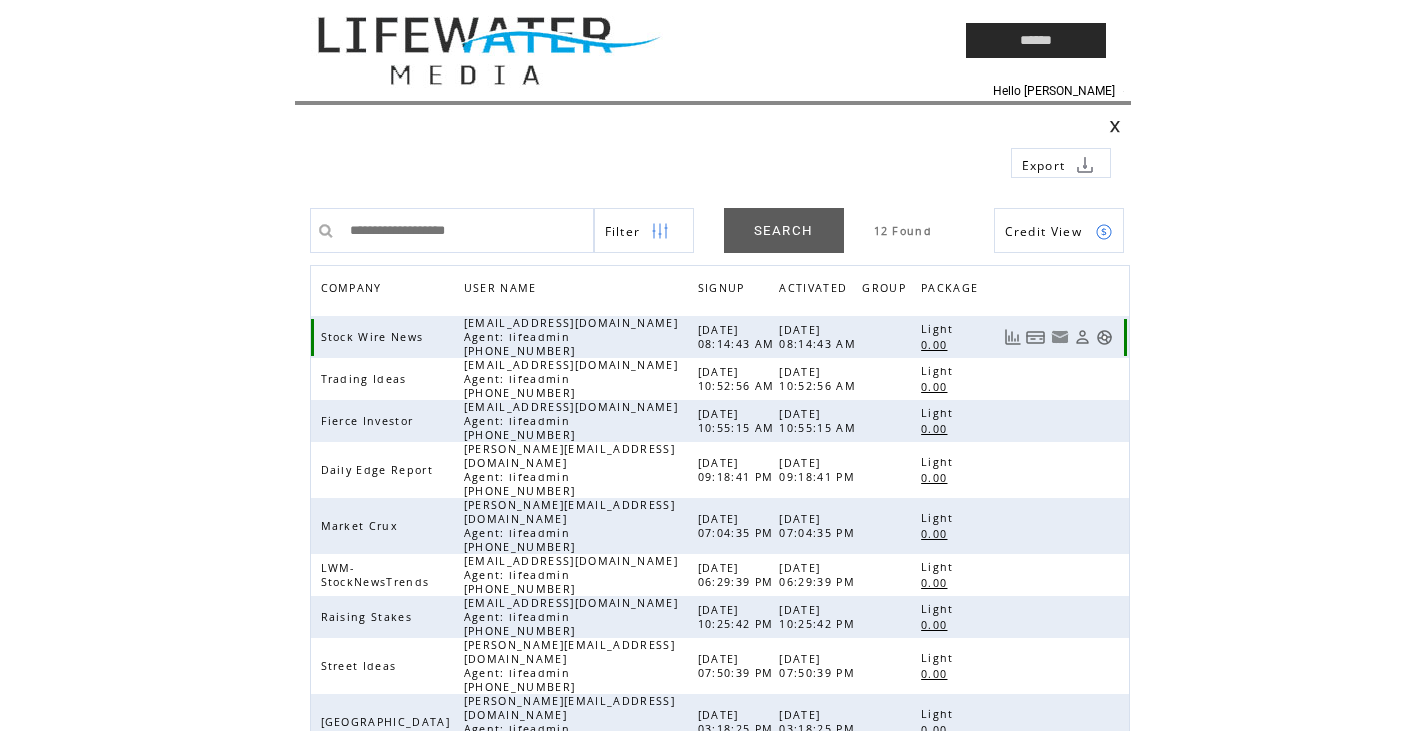 scroll, scrollTop: 0, scrollLeft: 0, axis: both 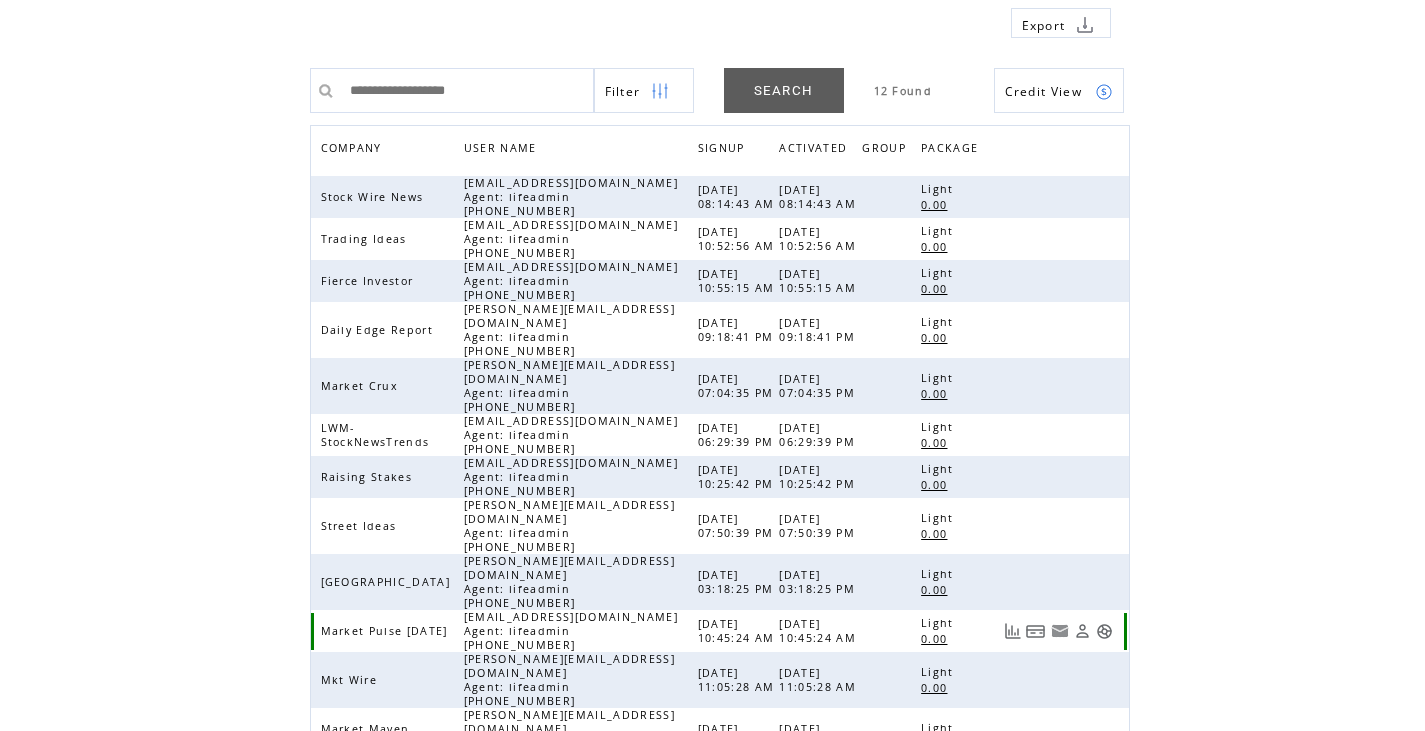 click at bounding box center (1104, 631) 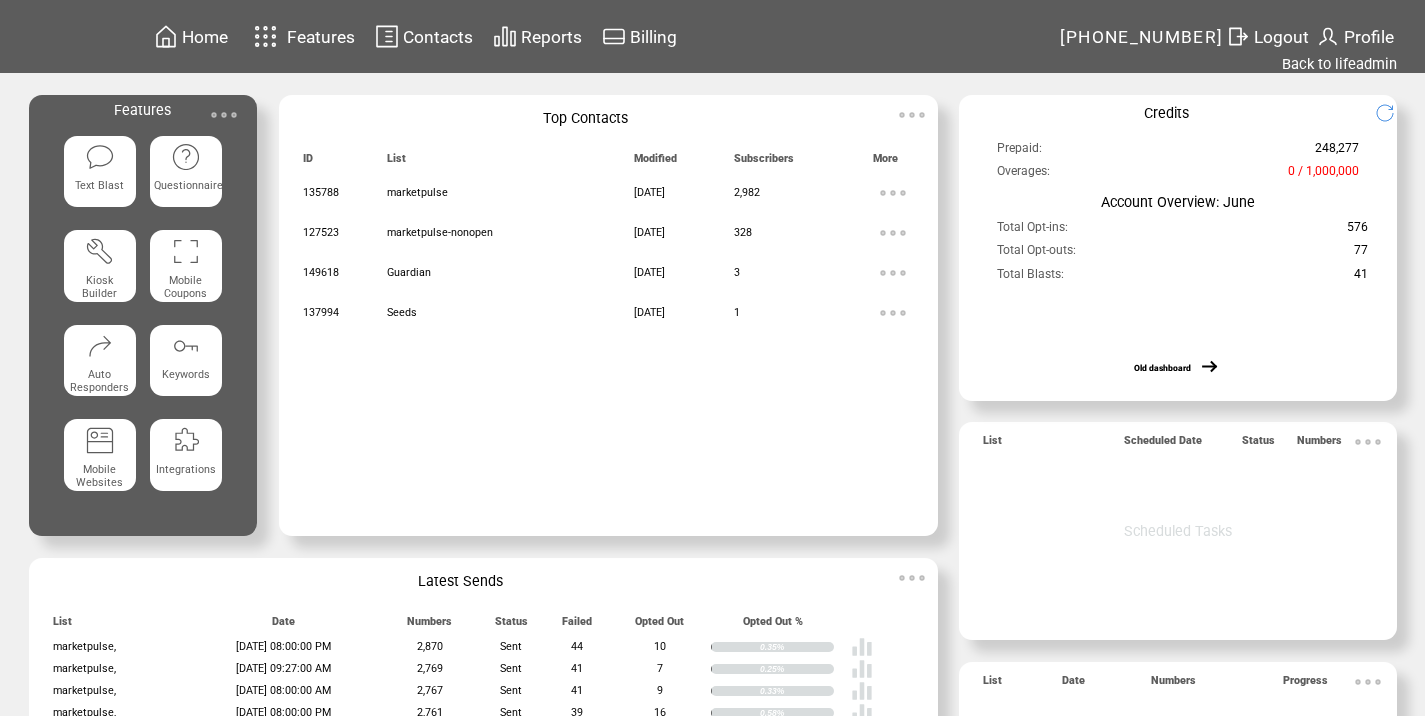 scroll, scrollTop: 0, scrollLeft: 0, axis: both 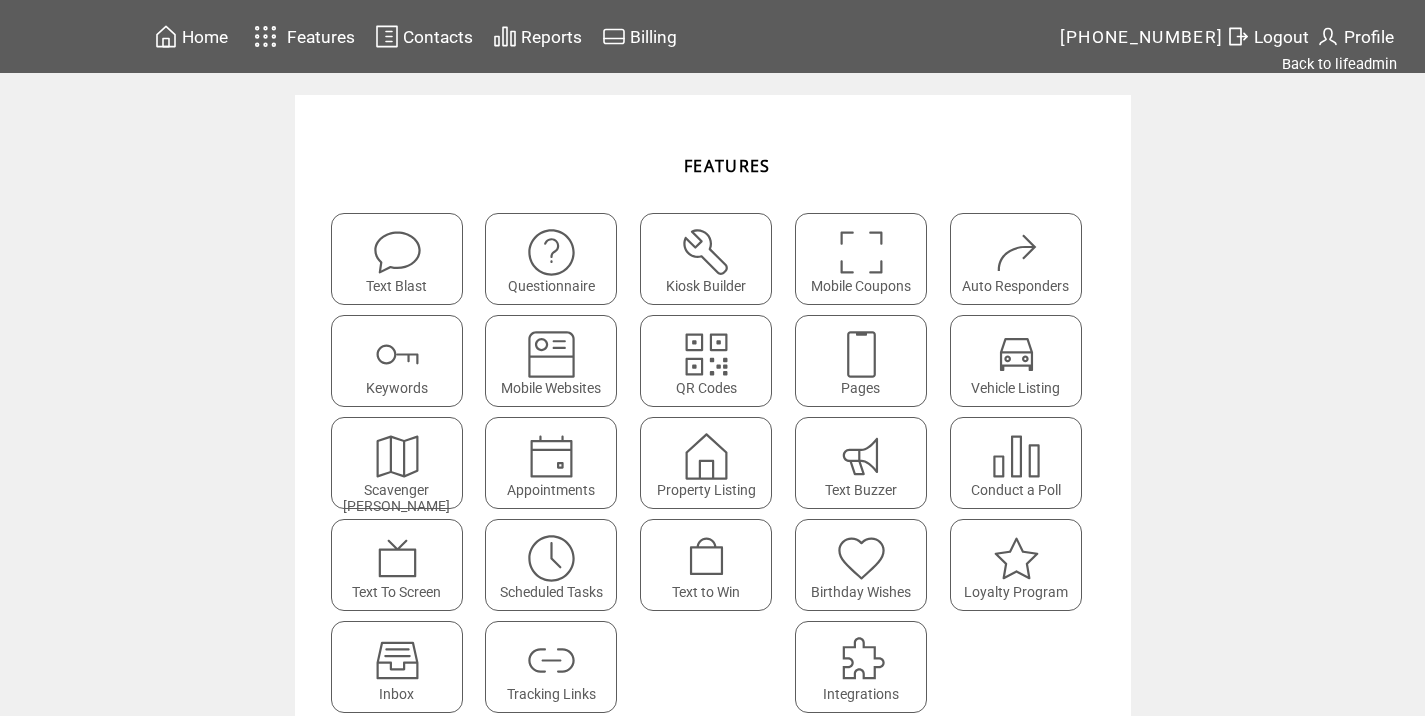 click at bounding box center (551, 660) 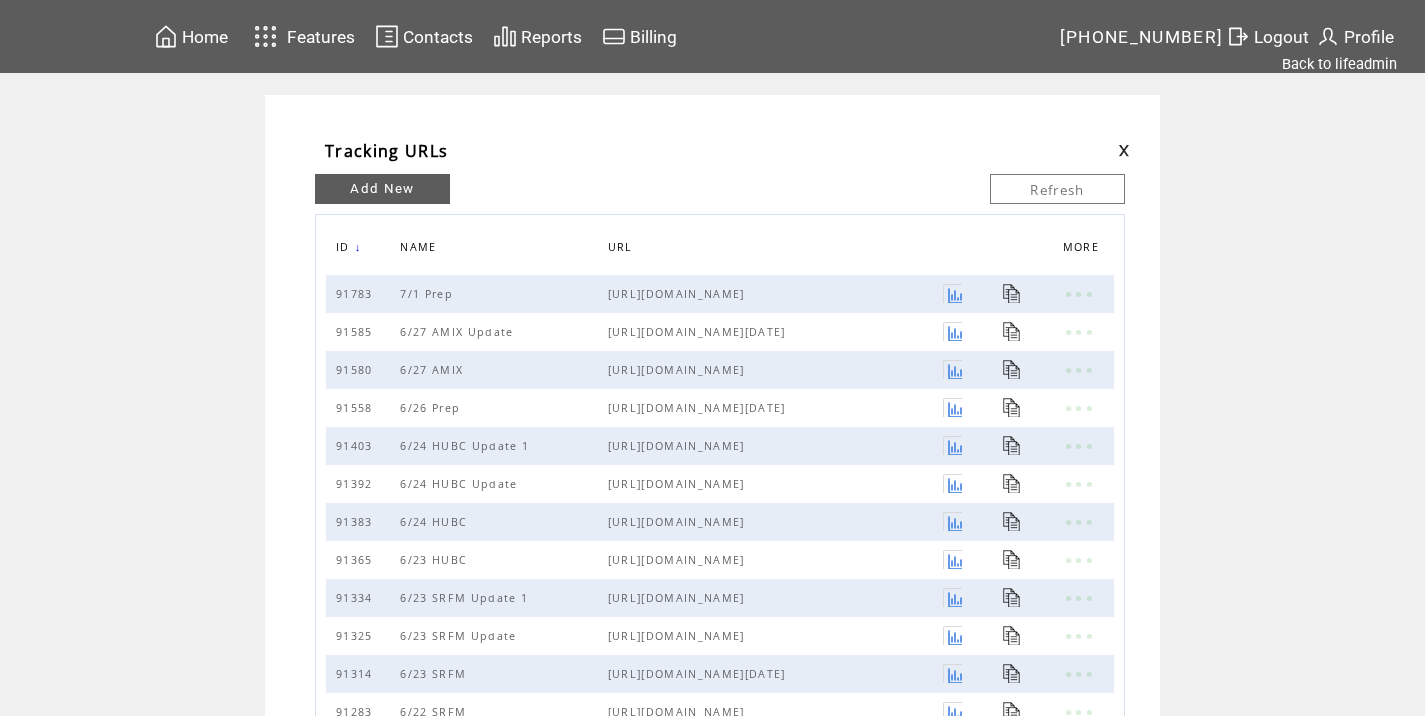 scroll, scrollTop: 0, scrollLeft: 0, axis: both 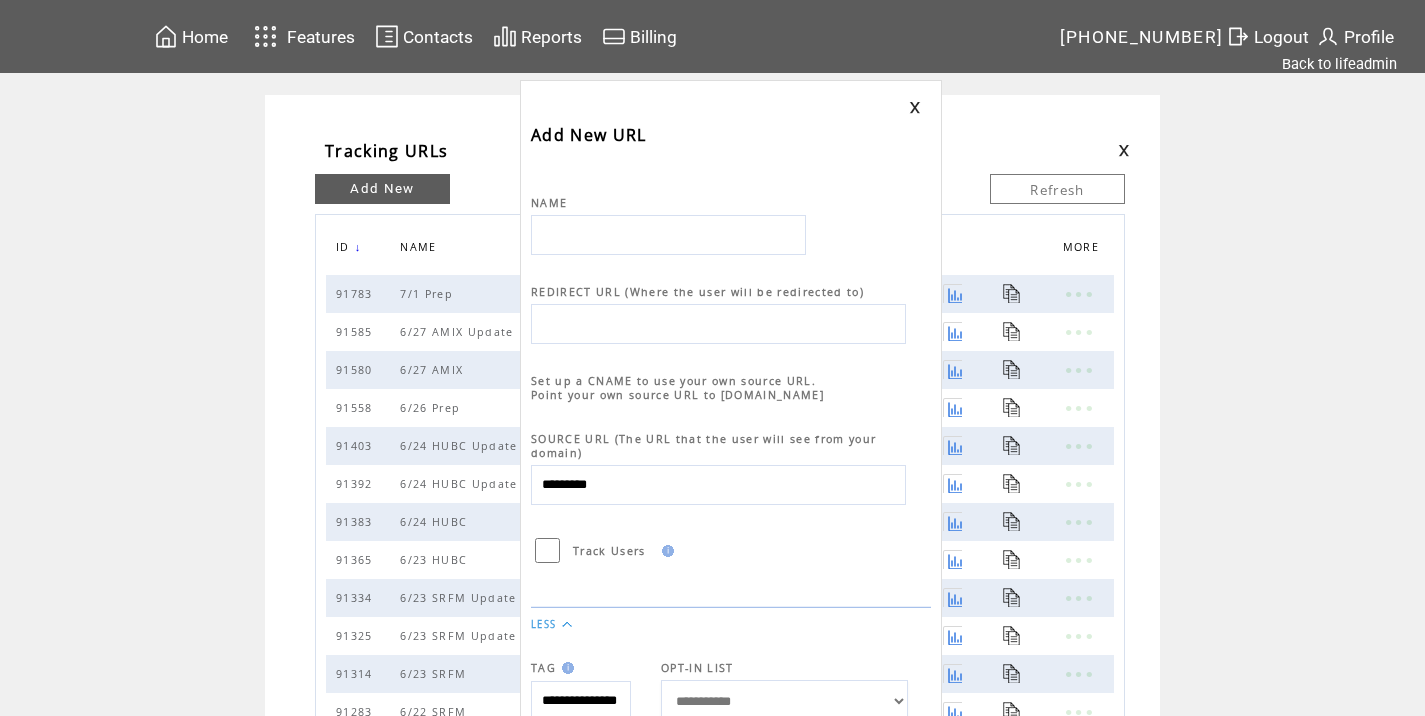 click at bounding box center [668, 235] 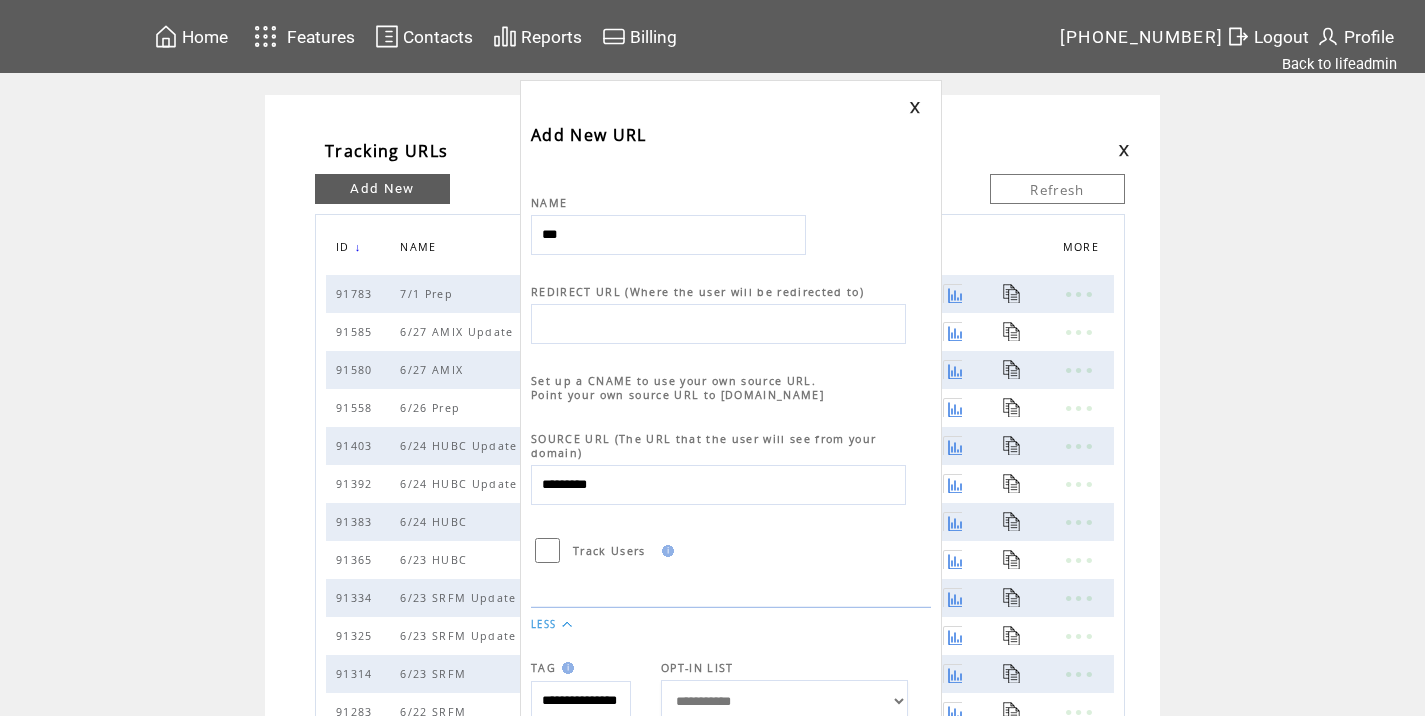 type on "********" 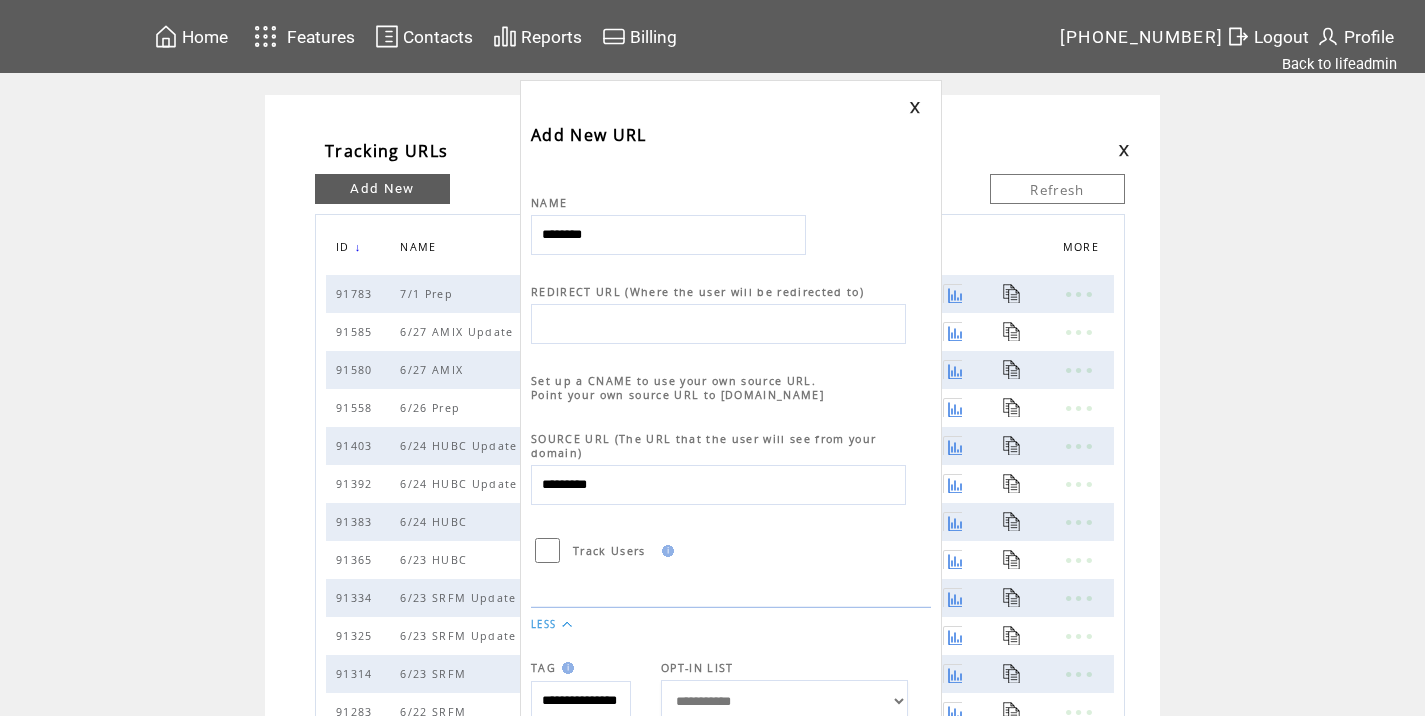 click at bounding box center [718, 324] 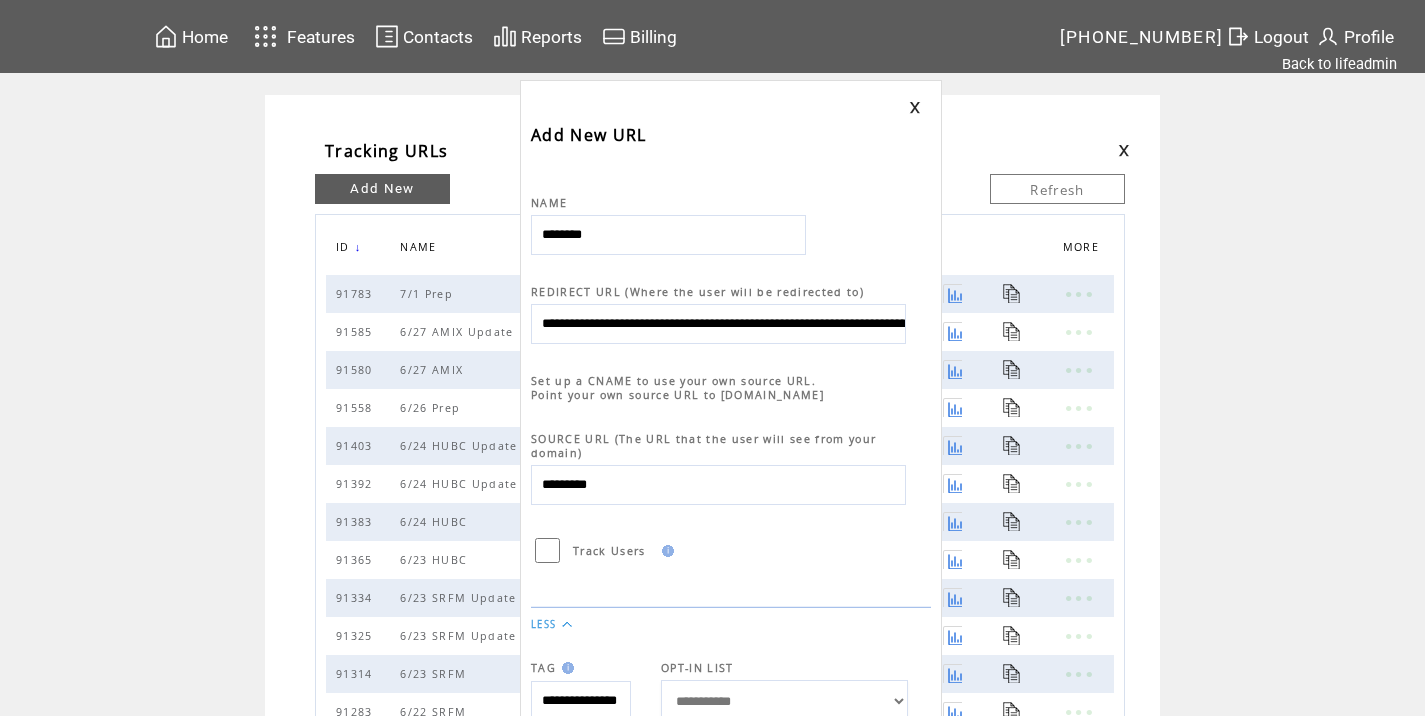 scroll, scrollTop: 0, scrollLeft: 948, axis: horizontal 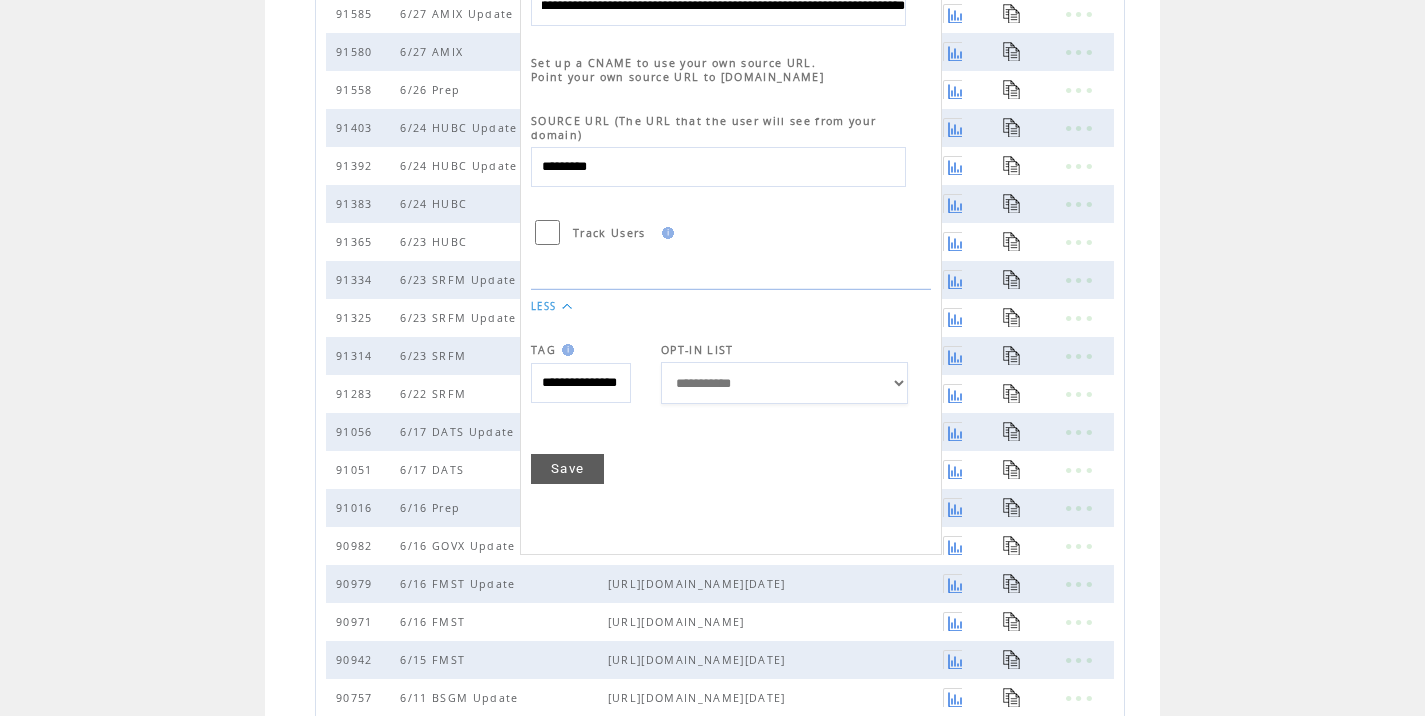type on "**********" 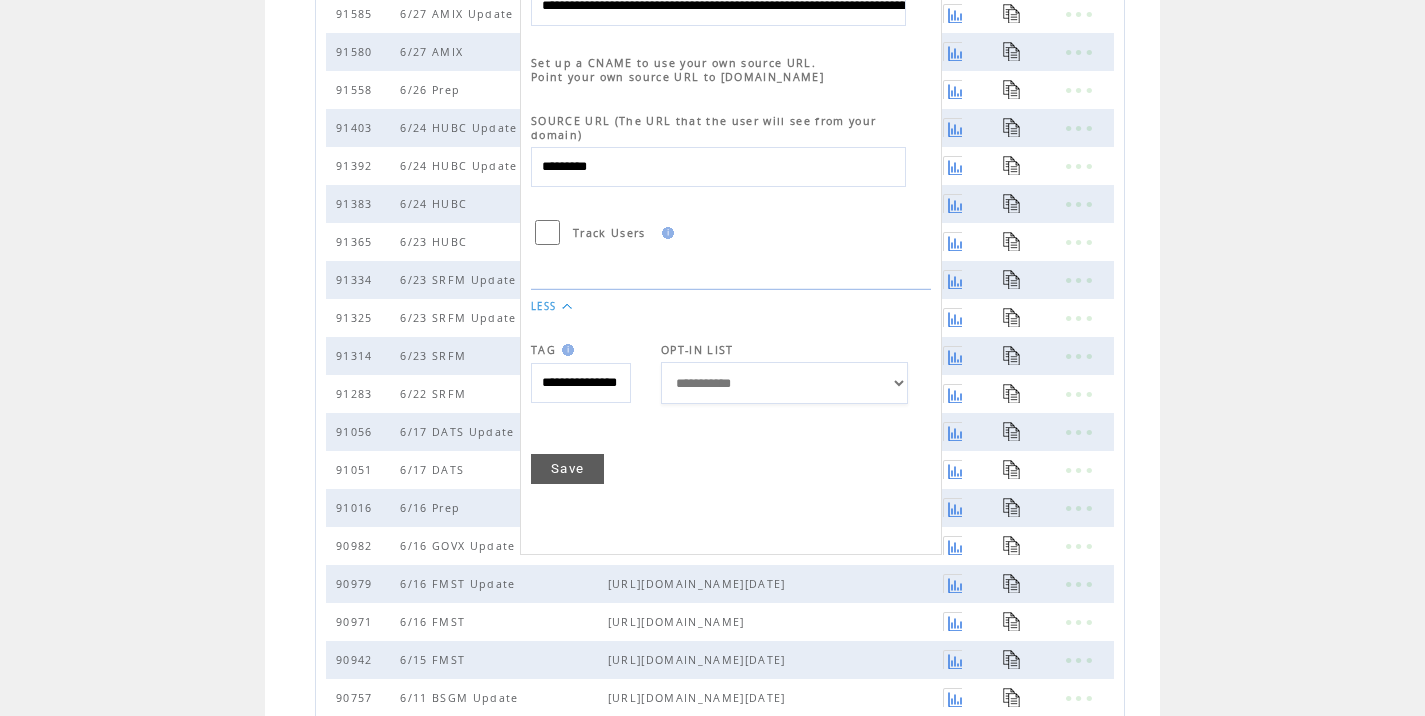 click on "Save" at bounding box center (567, 469) 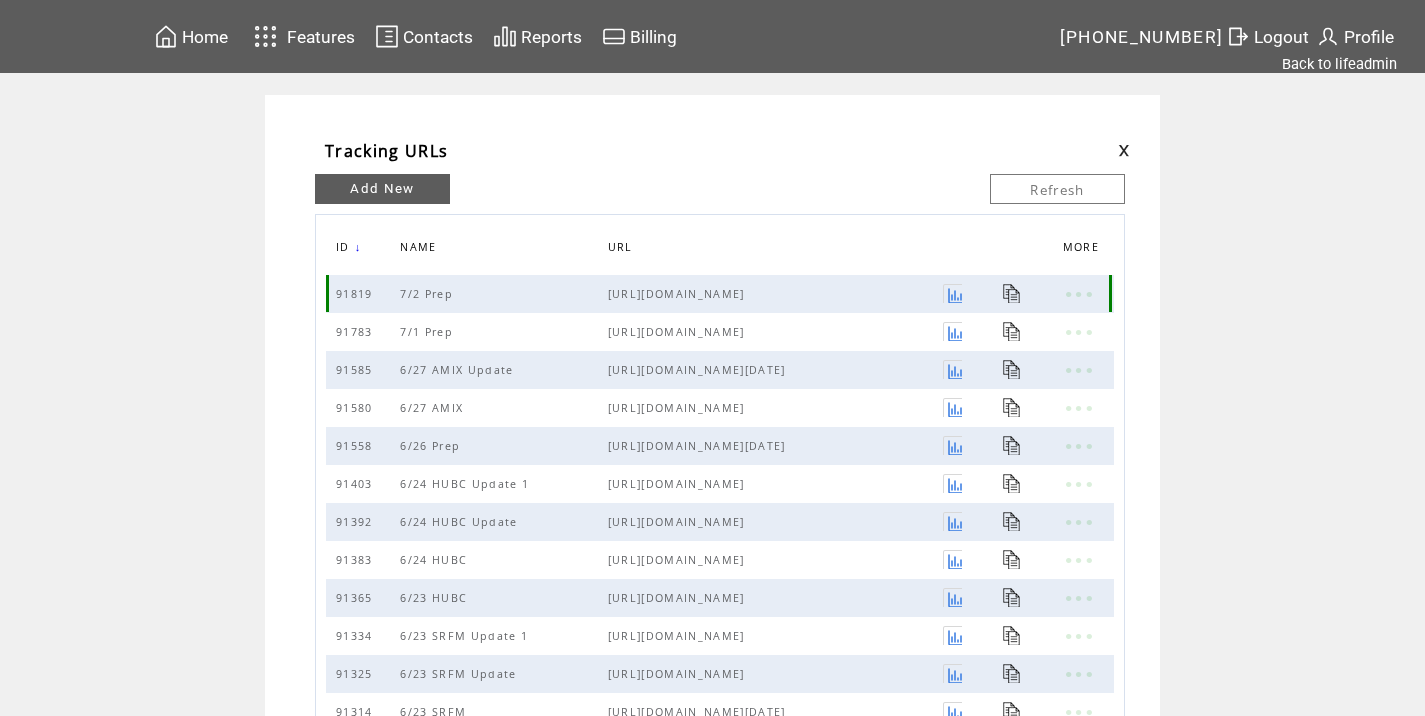 click at bounding box center (1012, 293) 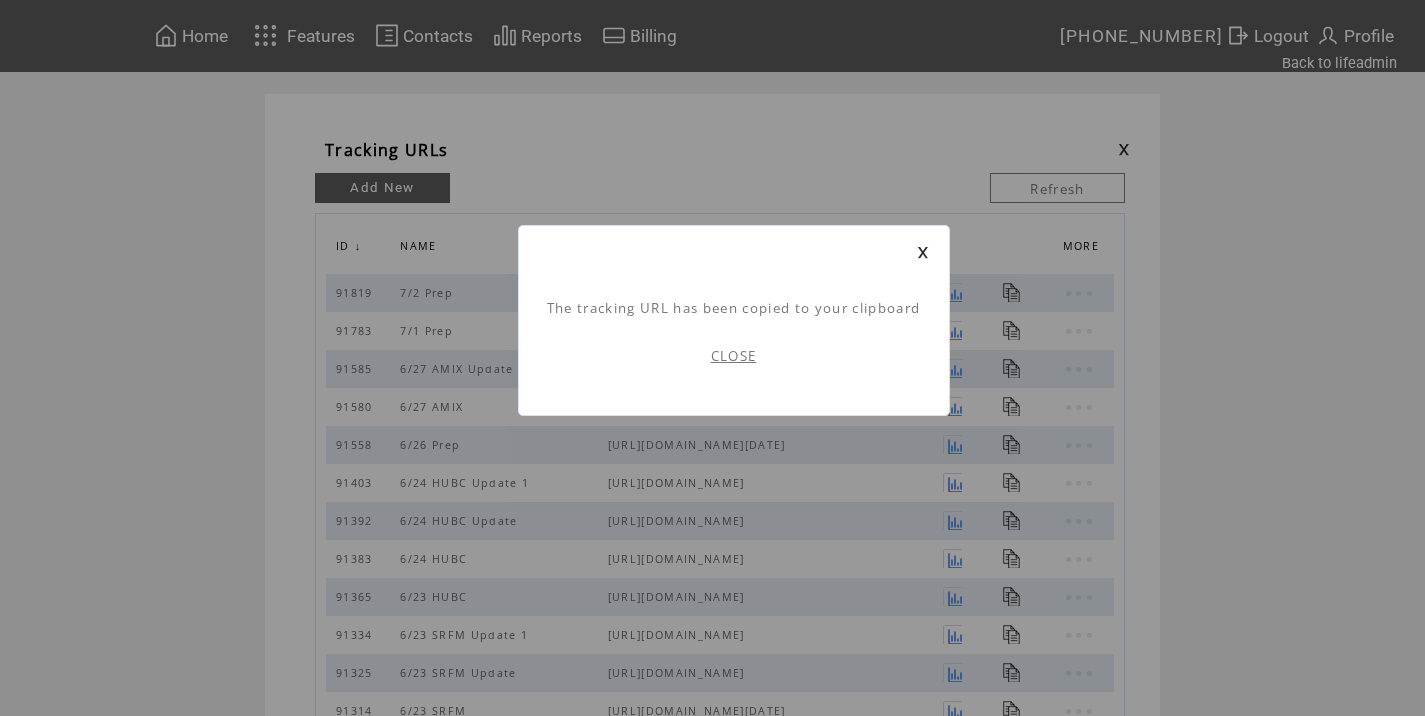click on "CLOSE" at bounding box center [734, 356] 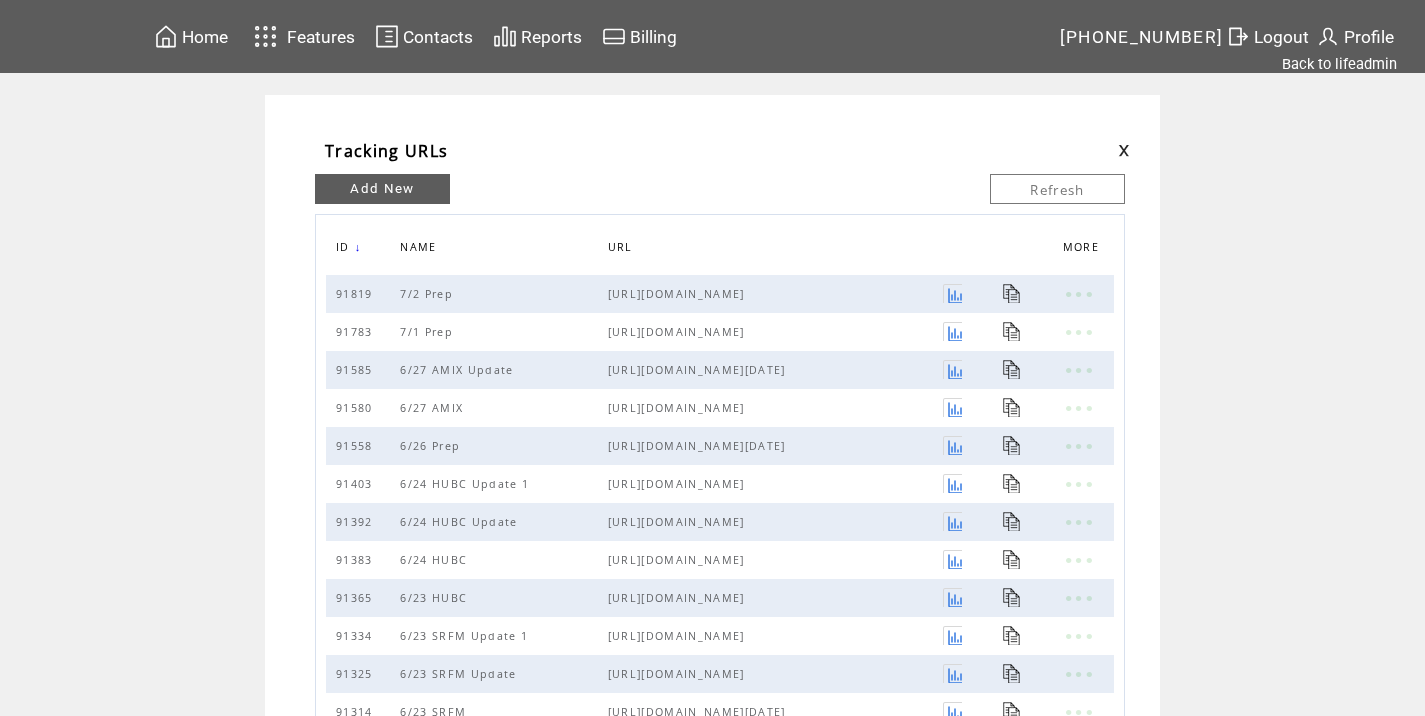click on "Tracking URLs
EDIT
DELETE
DISABLE
TOTAL VIEWS
Add New
Refresh
ID ↓ NAME URL MORE 91819 7/2 Prep https://myemail.constantcontact.com/5-Potential-Catalysts-Could-Put--Nasdaq--NTRB--In-The-Spotlight--Key-Triggered-Technicals-.html?soid=1141518242942&aid=QeySTnzeRJk 91783 7/1 Prep https://myemail.constantcontact.com/Two-Recent-Ideas-Make-Serious-Chart-Moves--Low-Float-Nasdaq-Profile-Incoming-.html?soid=1141518242942&aid=ttYUHe-sKQA 91585 6/27 AMIX Update https://myemail.constantcontact.com/Low-Float--Nasdaq--AMIX--Shares-Breaking-News-Early-Friday--New-U-S--Patent-Granted-.html?soid=1141518242942&aid=WO8N-tZVMqU 91580 6/27 AMIX https://myemail.constantcontact.com/Strong-Analyst-Targets-And-A-Tiny-Float-Lift--Nasdaq--AMIX--To-A-Top-Watchlist-Spot.html?soid=1141518242942&aid=o-x-eKE-w6w 91558 6/26 Prep 91403 6/24 HUBC Update 1 91392 91383 91365" at bounding box center (712, 624) 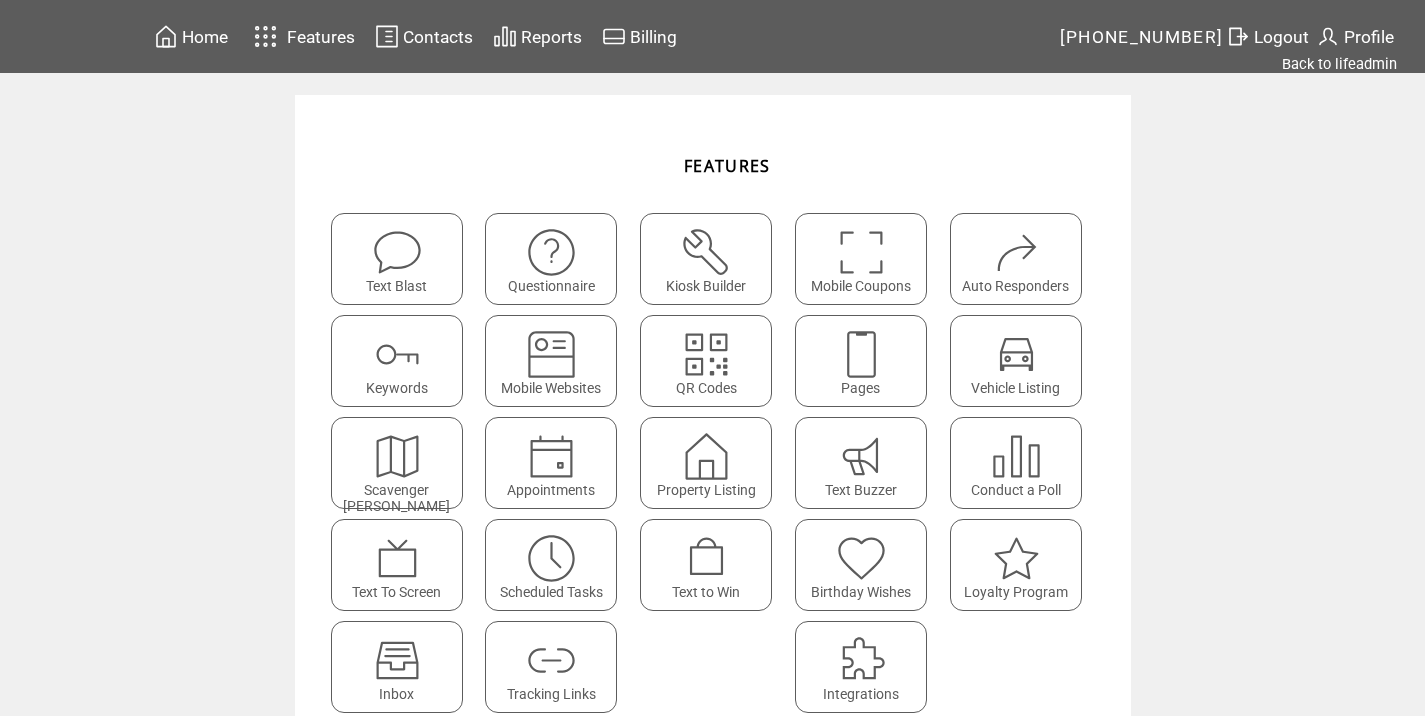 scroll, scrollTop: 0, scrollLeft: 0, axis: both 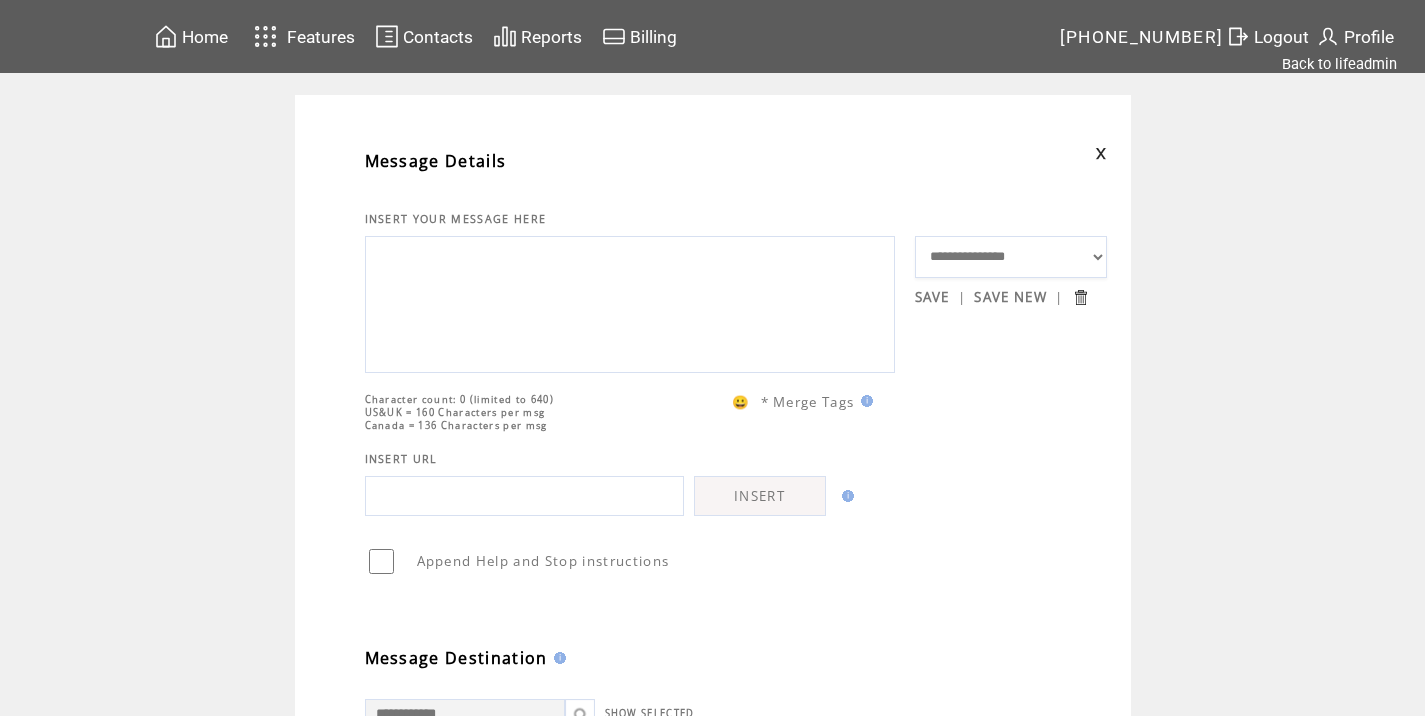 click at bounding box center [630, 302] 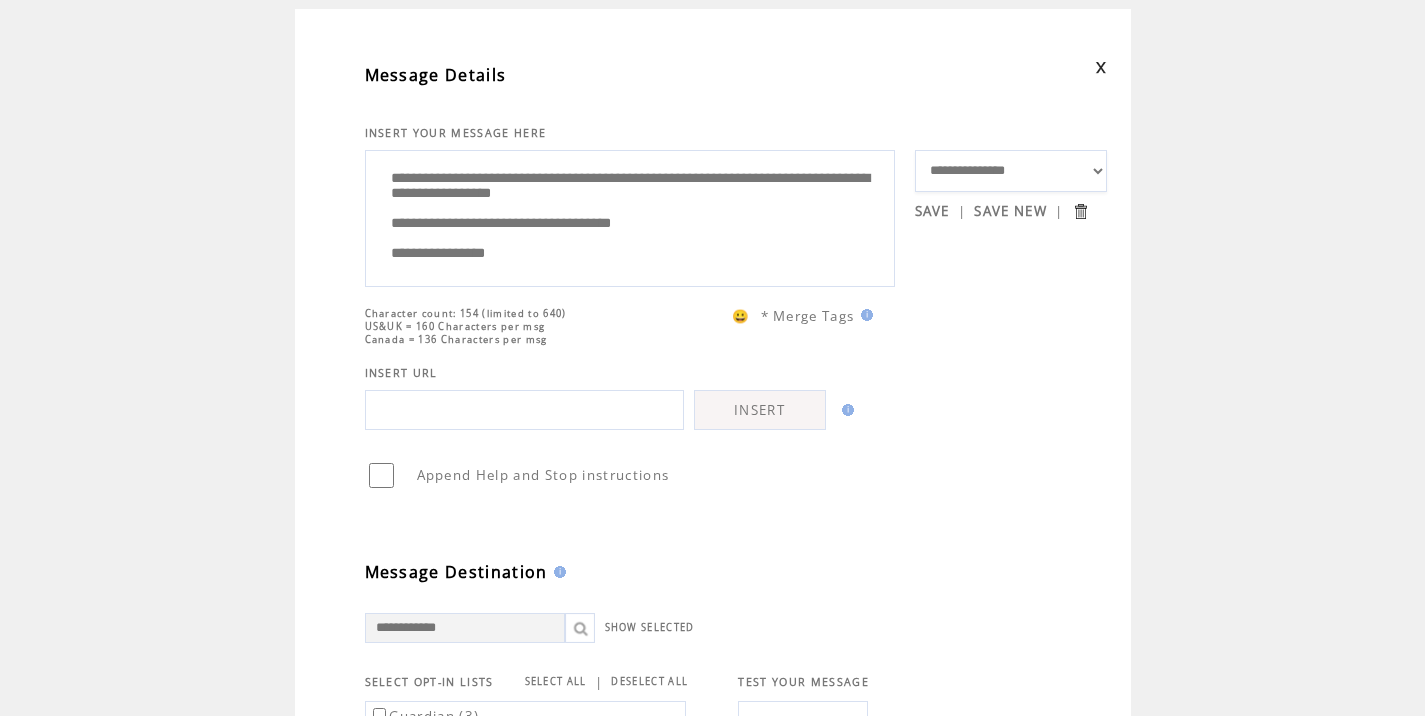 scroll, scrollTop: 7, scrollLeft: 0, axis: vertical 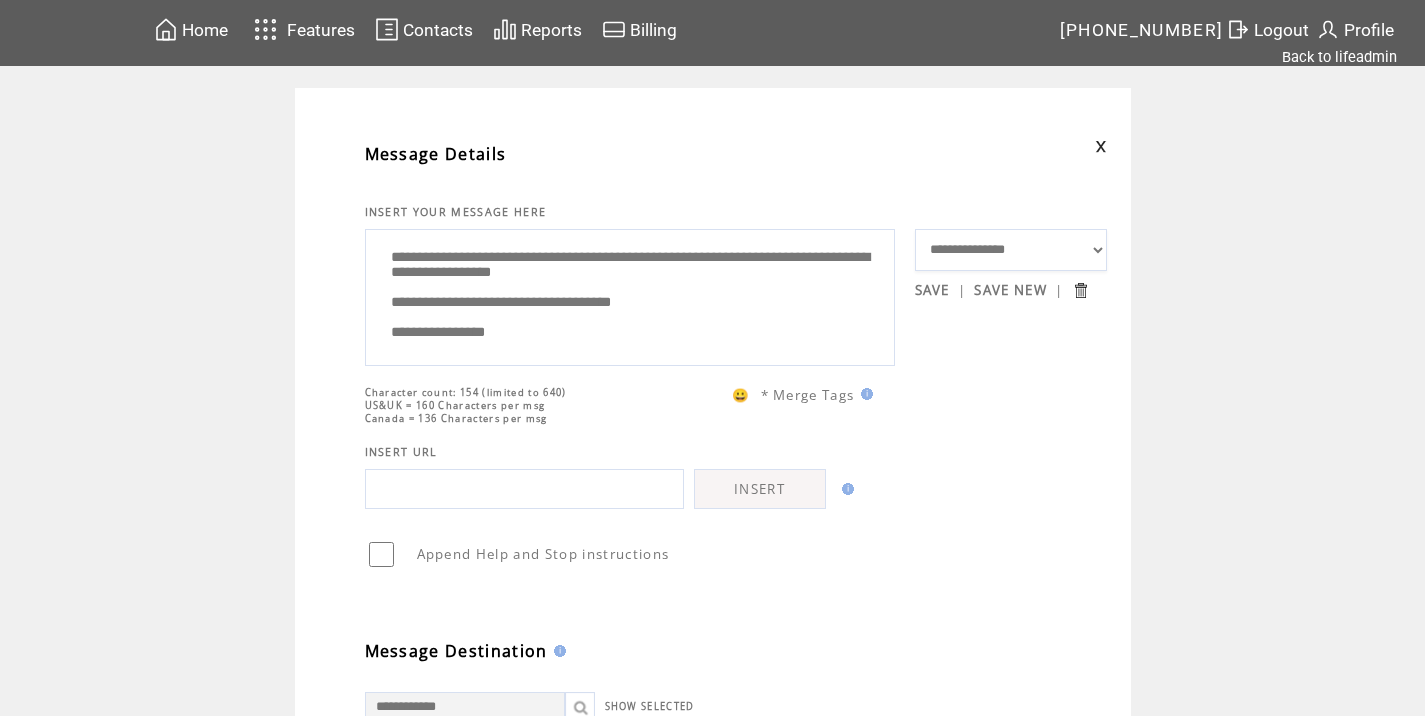 click on "**********" at bounding box center [630, 295] 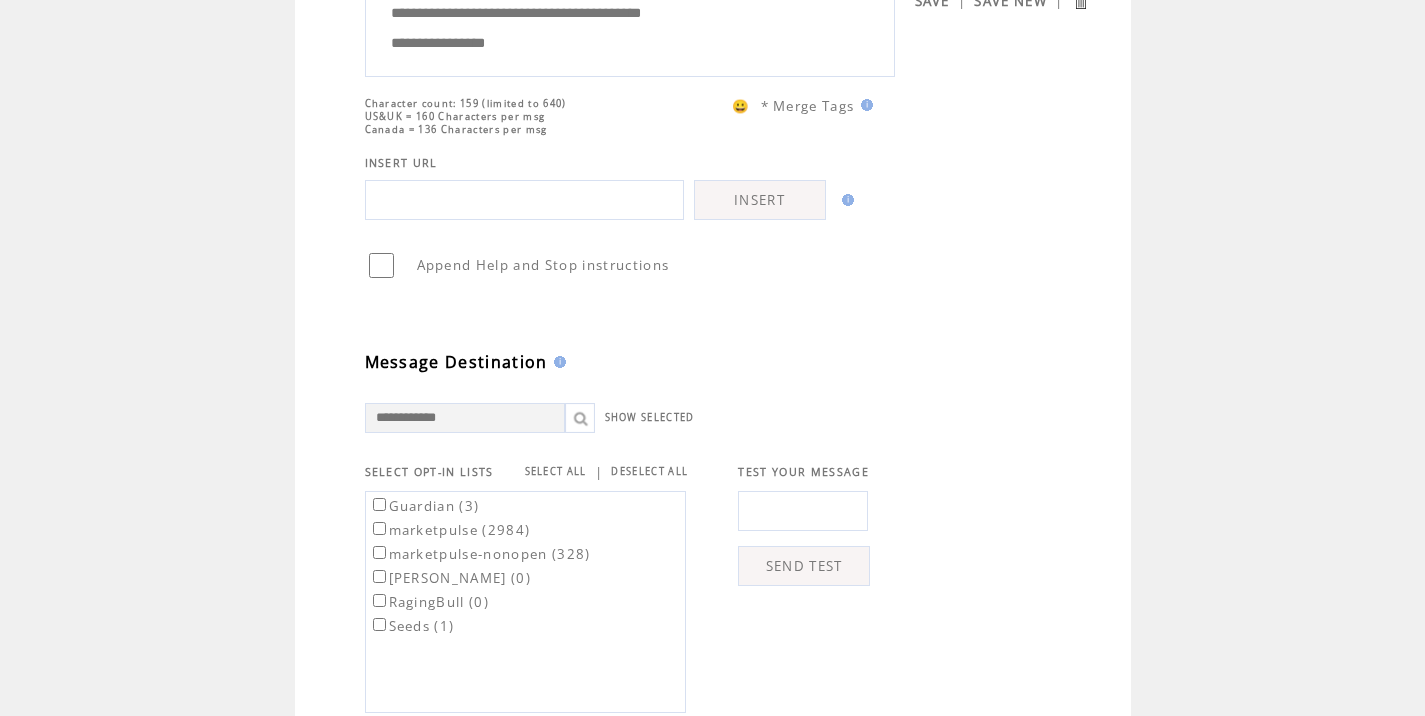 scroll, scrollTop: 302, scrollLeft: 0, axis: vertical 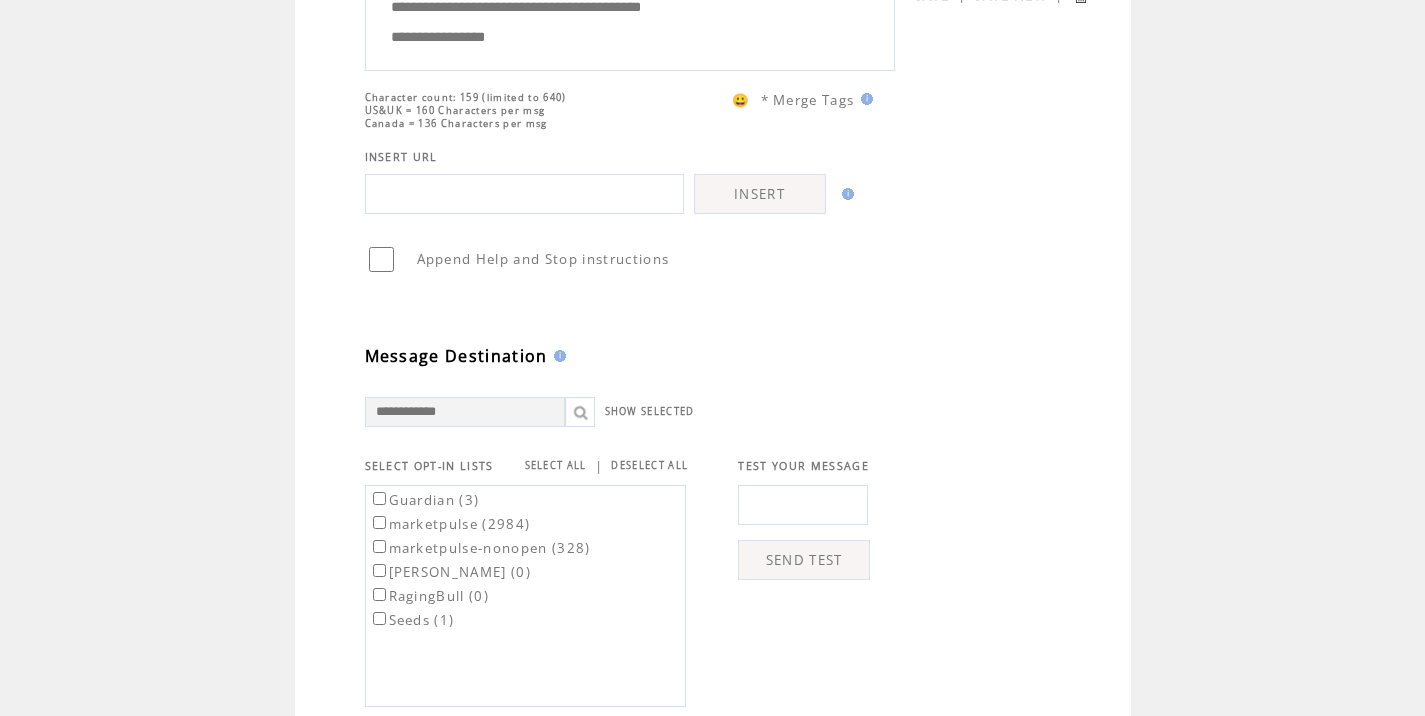 type on "**********" 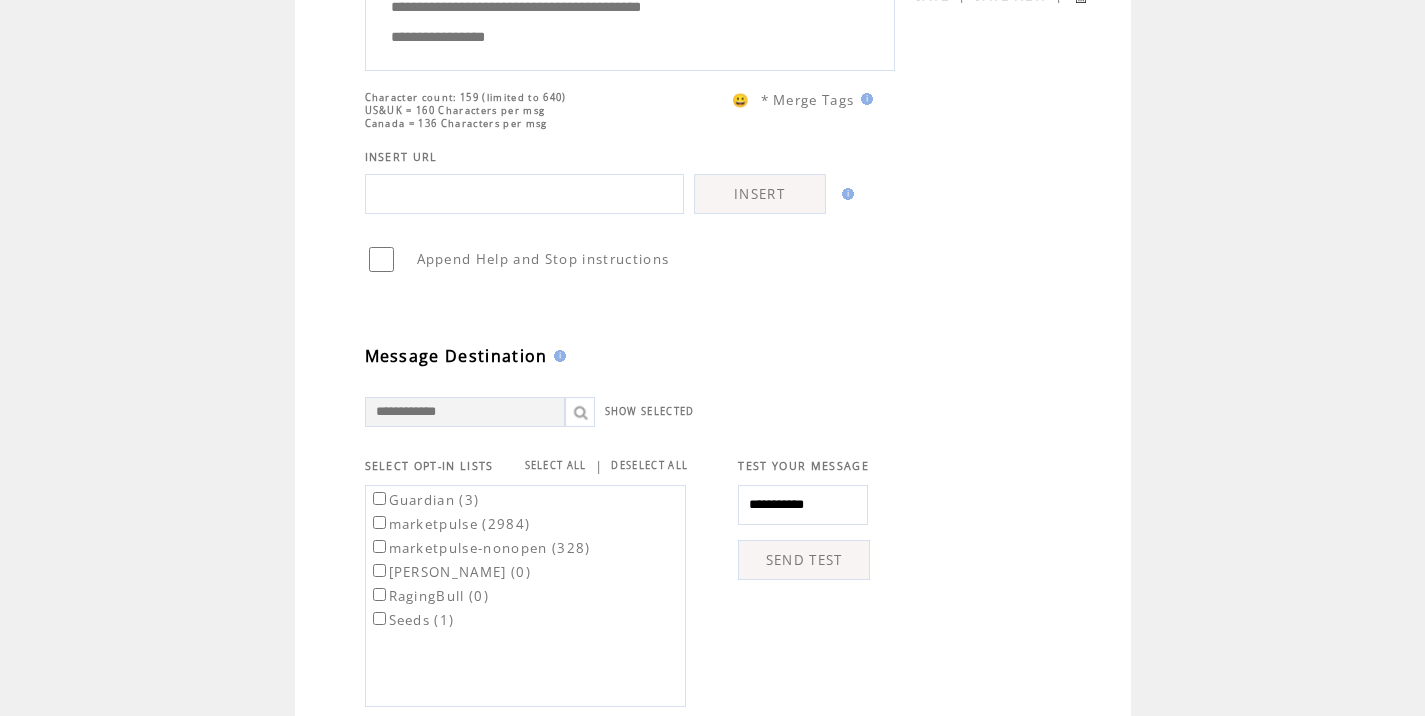 click on "SEND TEST" at bounding box center (804, 560) 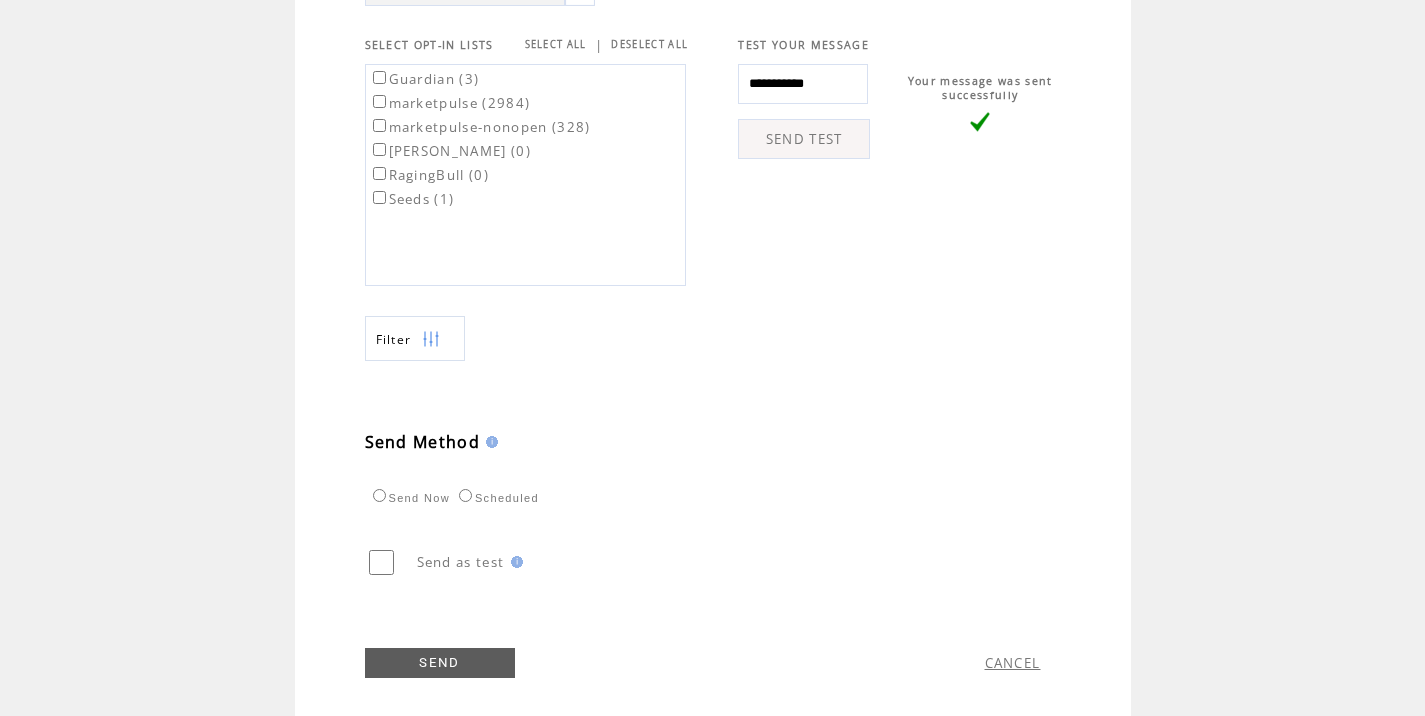 scroll, scrollTop: 774, scrollLeft: 0, axis: vertical 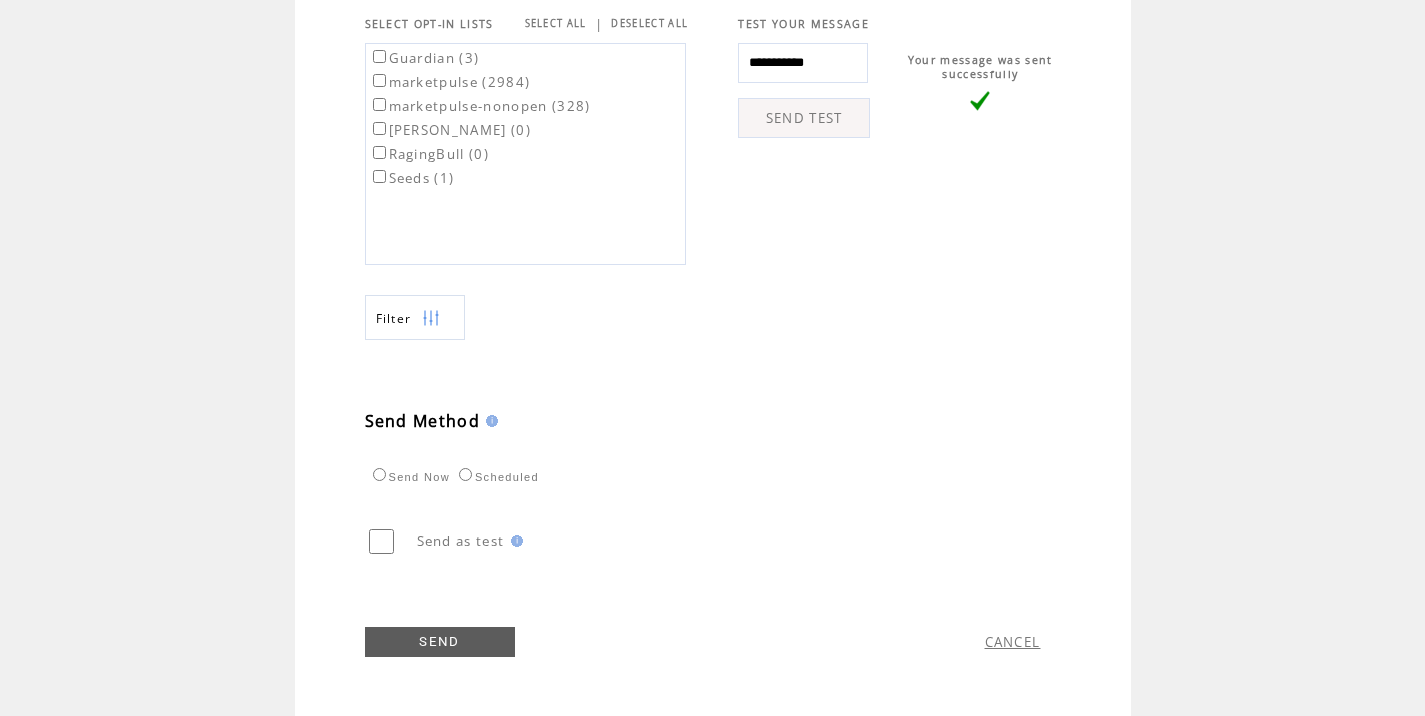 click on "marketpulse (2984)" at bounding box center (450, 82) 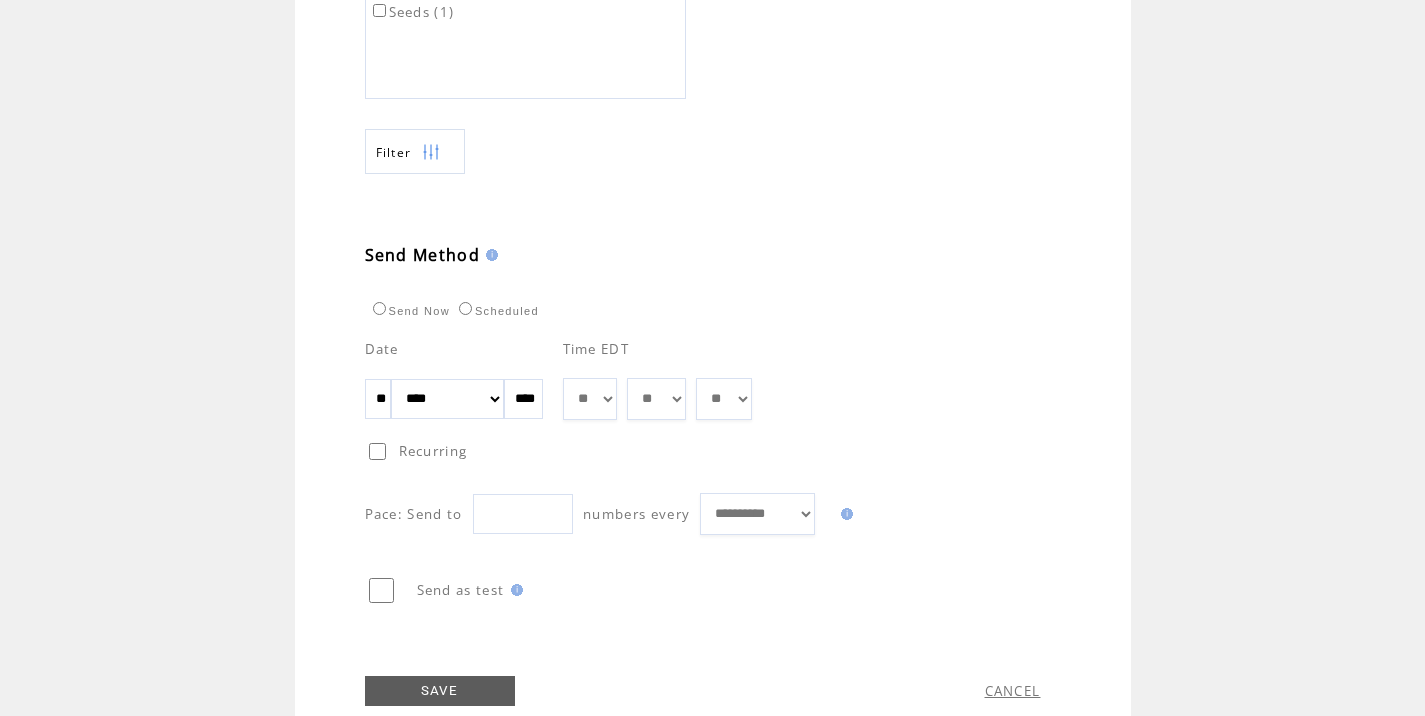 scroll, scrollTop: 989, scrollLeft: 0, axis: vertical 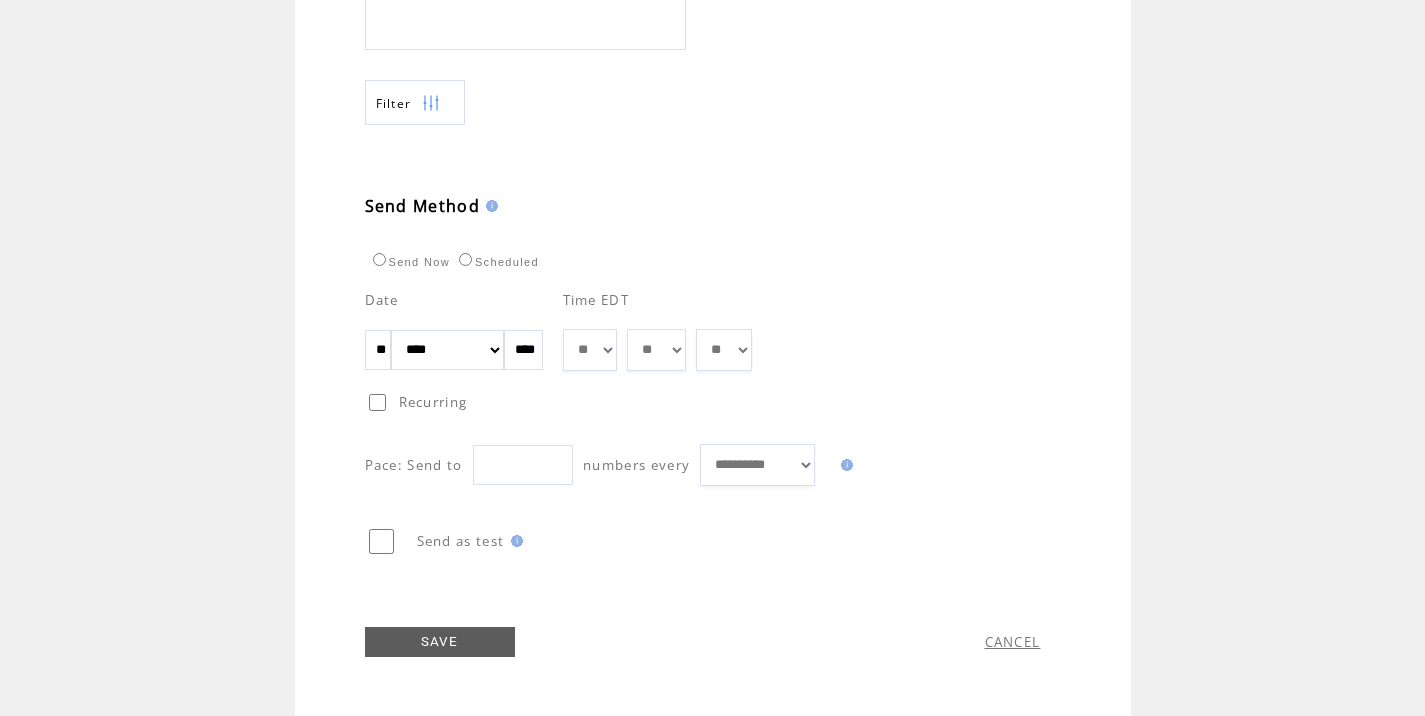 click on "** 	 ** 	 ** 	 ** 	 ** 	 ** 	 ** 	 ** 	 ** 	 ** 	 ** 	 ** 	 **" at bounding box center (590, 350) 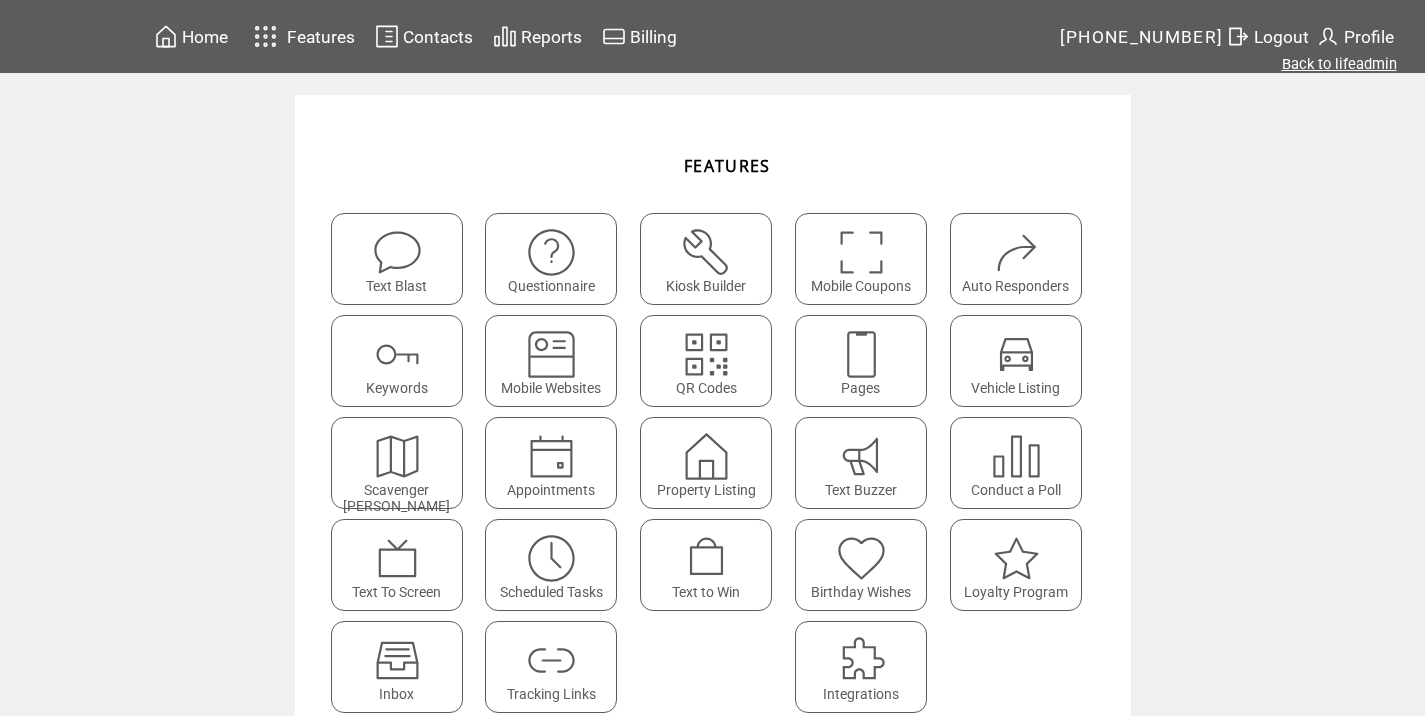 scroll, scrollTop: 0, scrollLeft: 0, axis: both 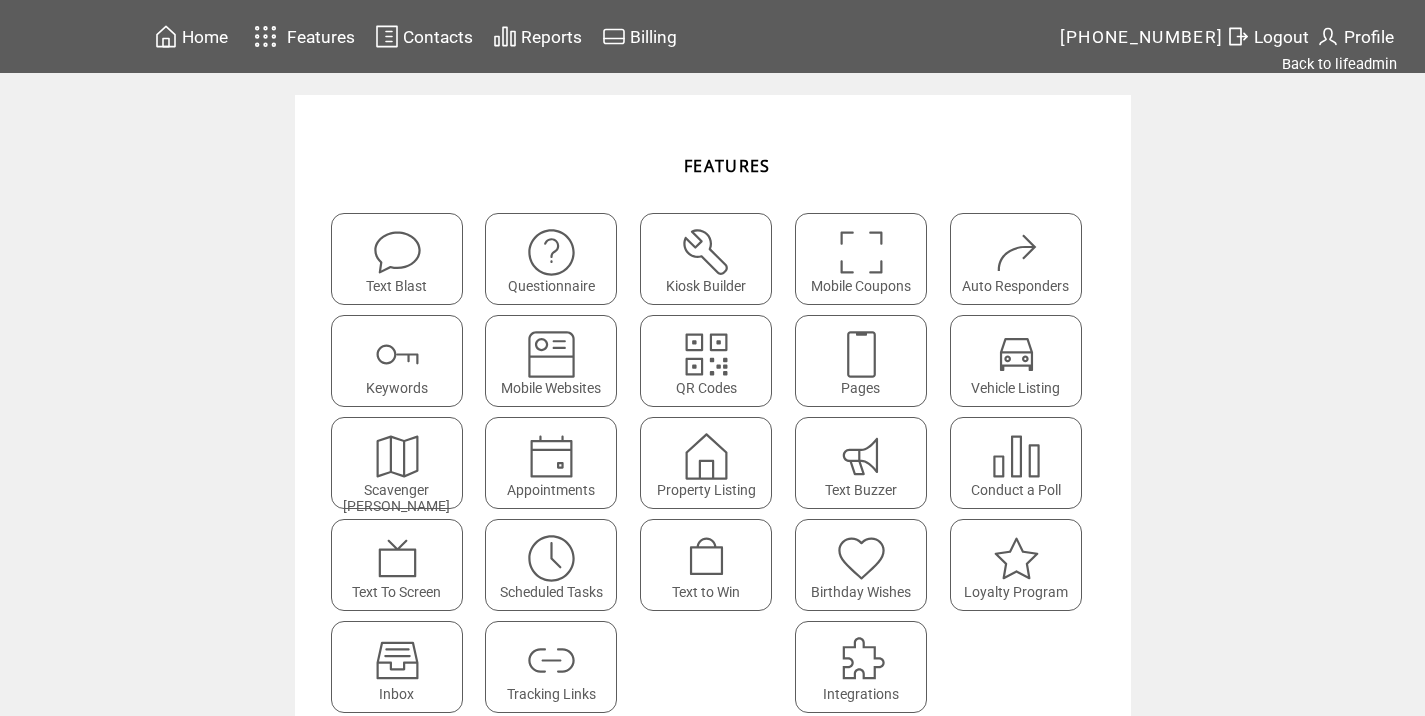 click on "Logout" at bounding box center (1267, 36) 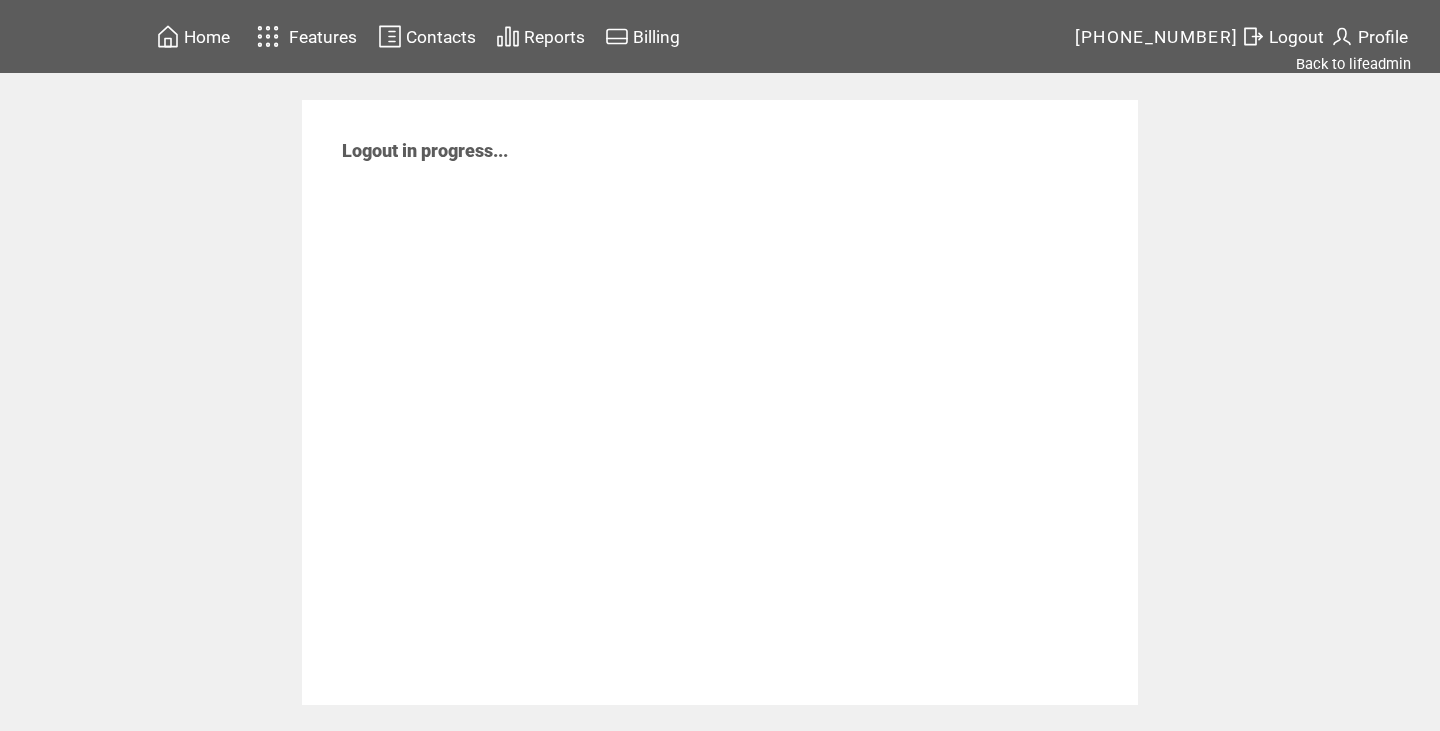 scroll, scrollTop: 0, scrollLeft: 0, axis: both 